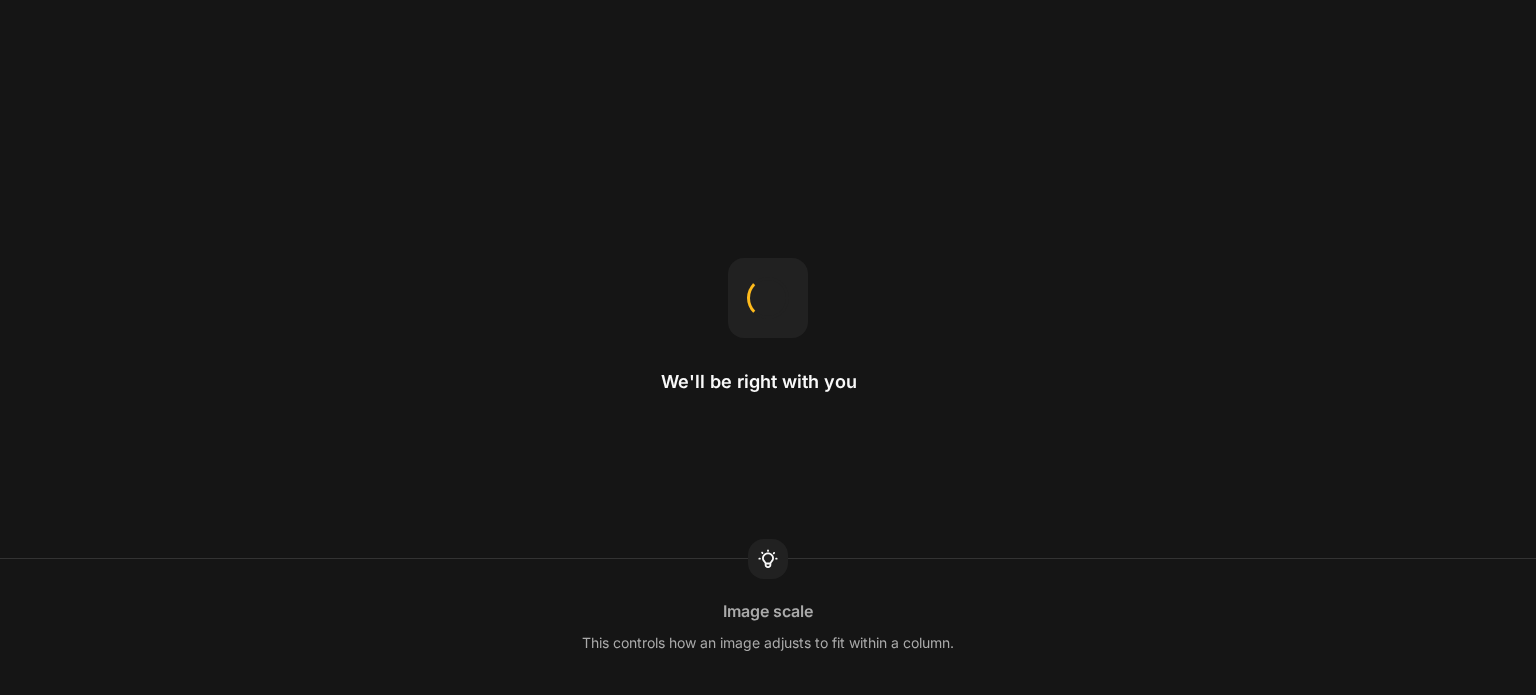 scroll, scrollTop: 0, scrollLeft: 0, axis: both 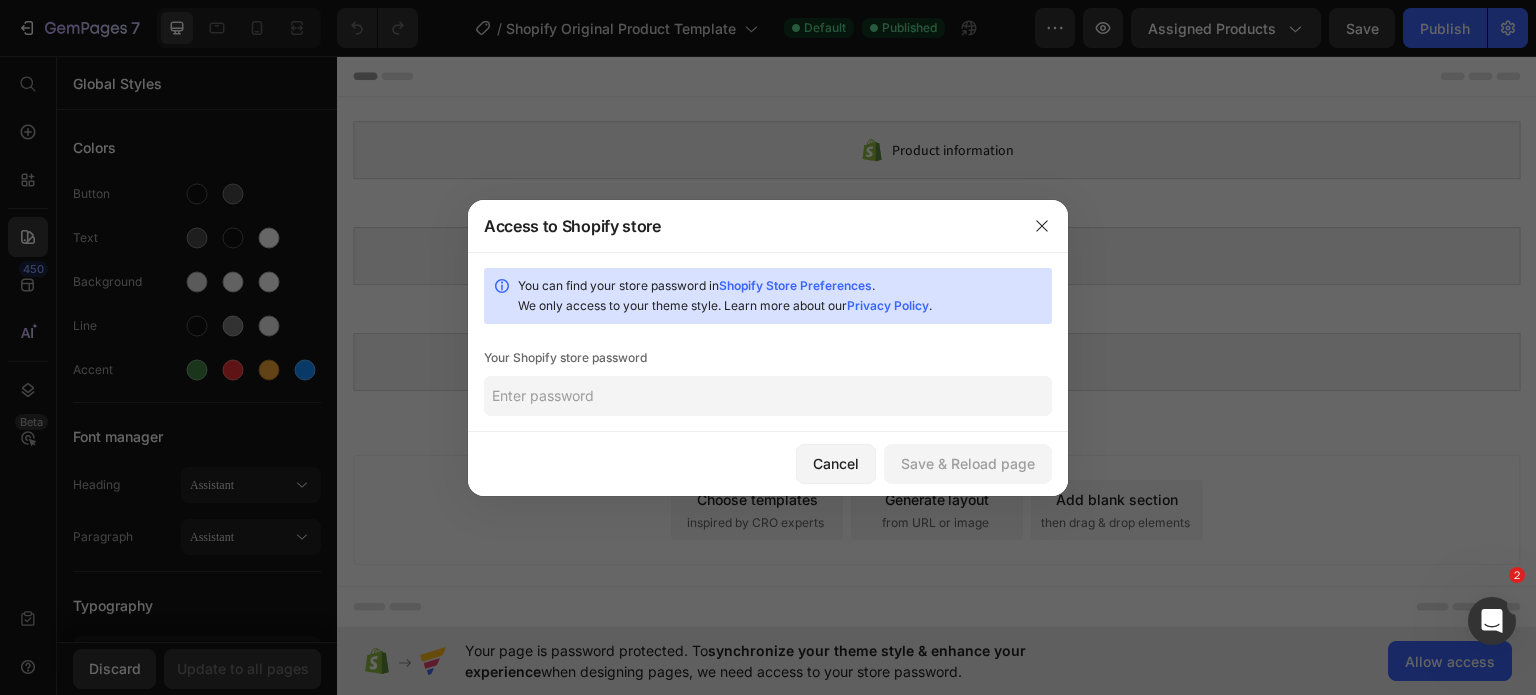 click 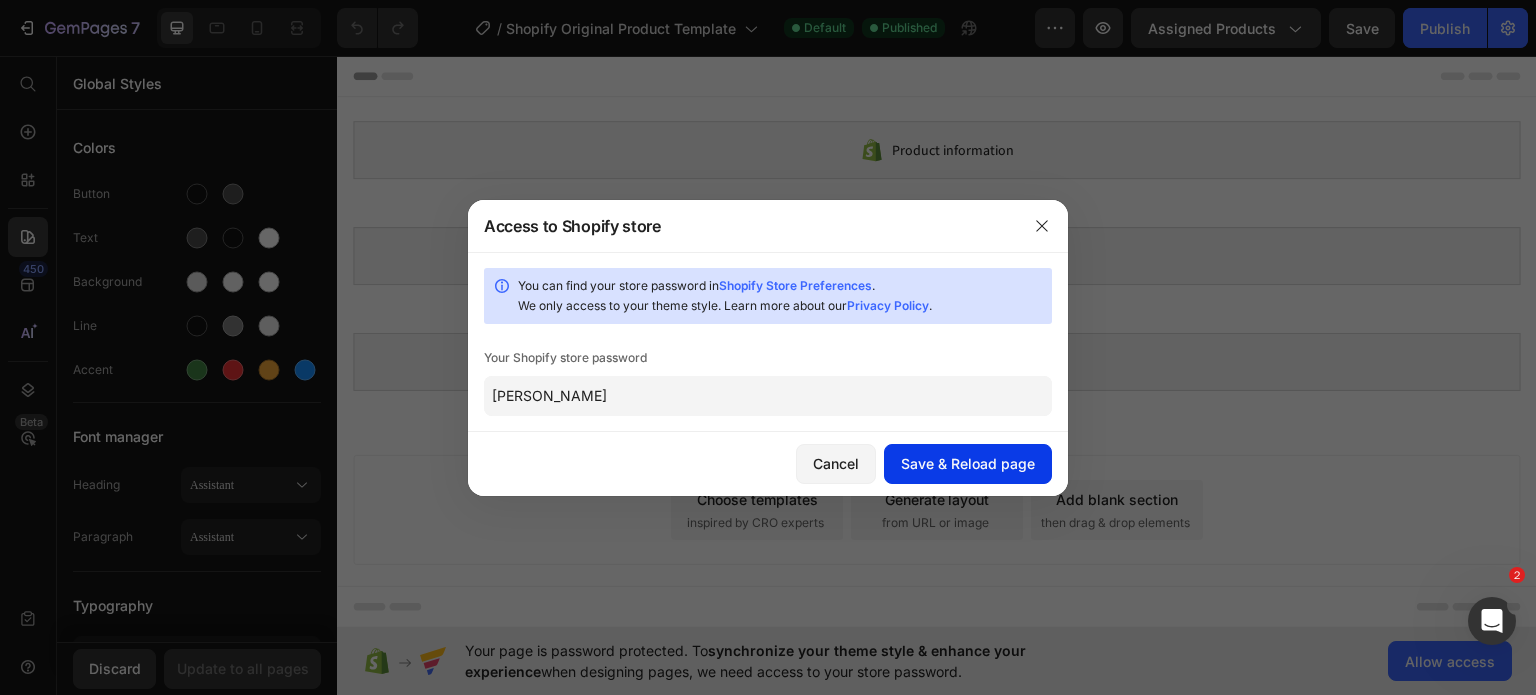 type on "bowser" 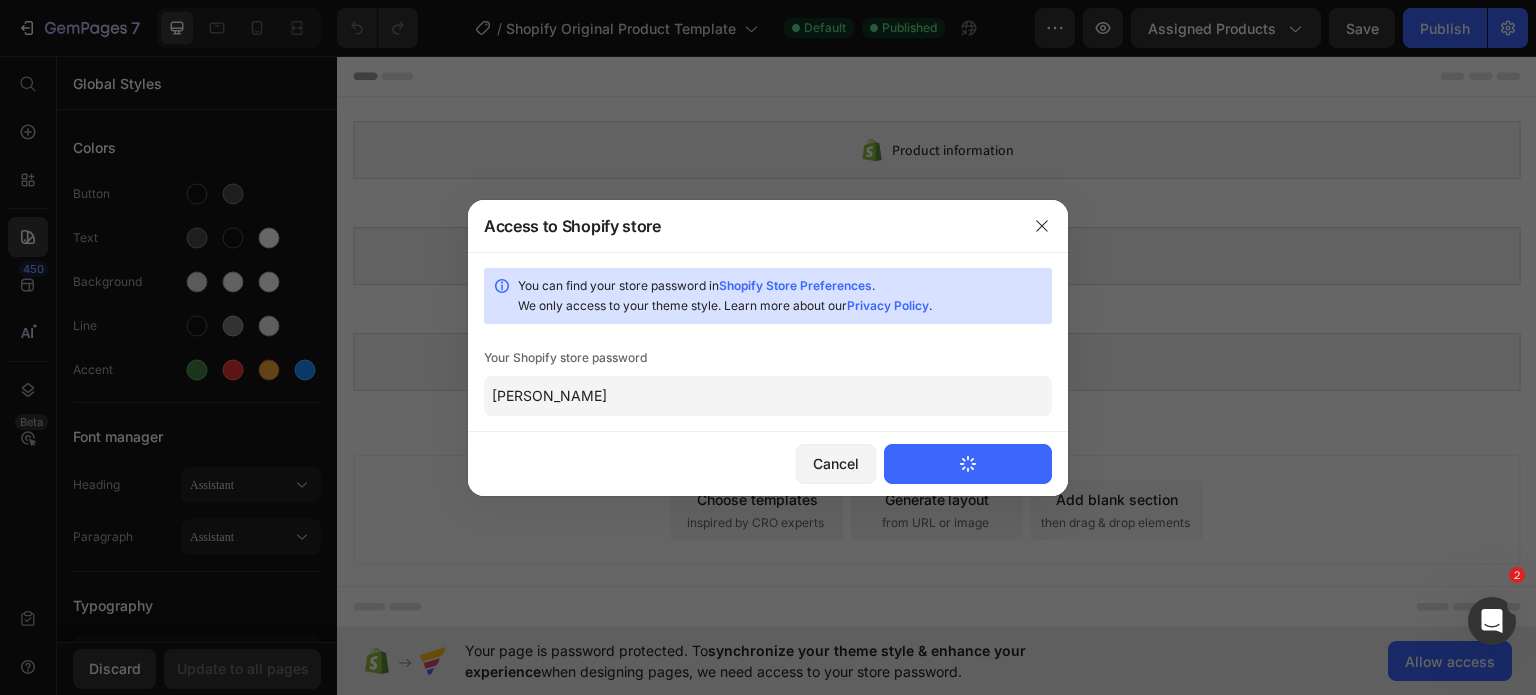 type 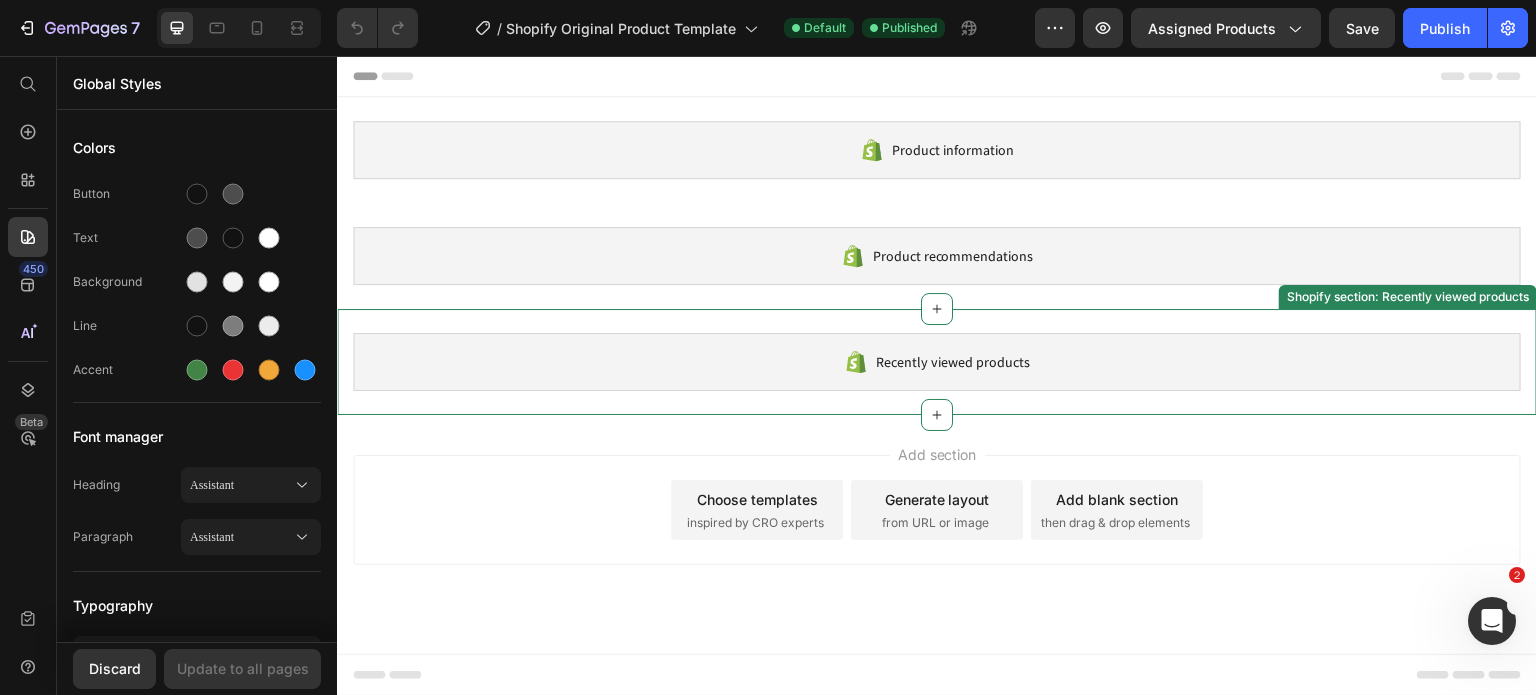 scroll, scrollTop: 0, scrollLeft: 0, axis: both 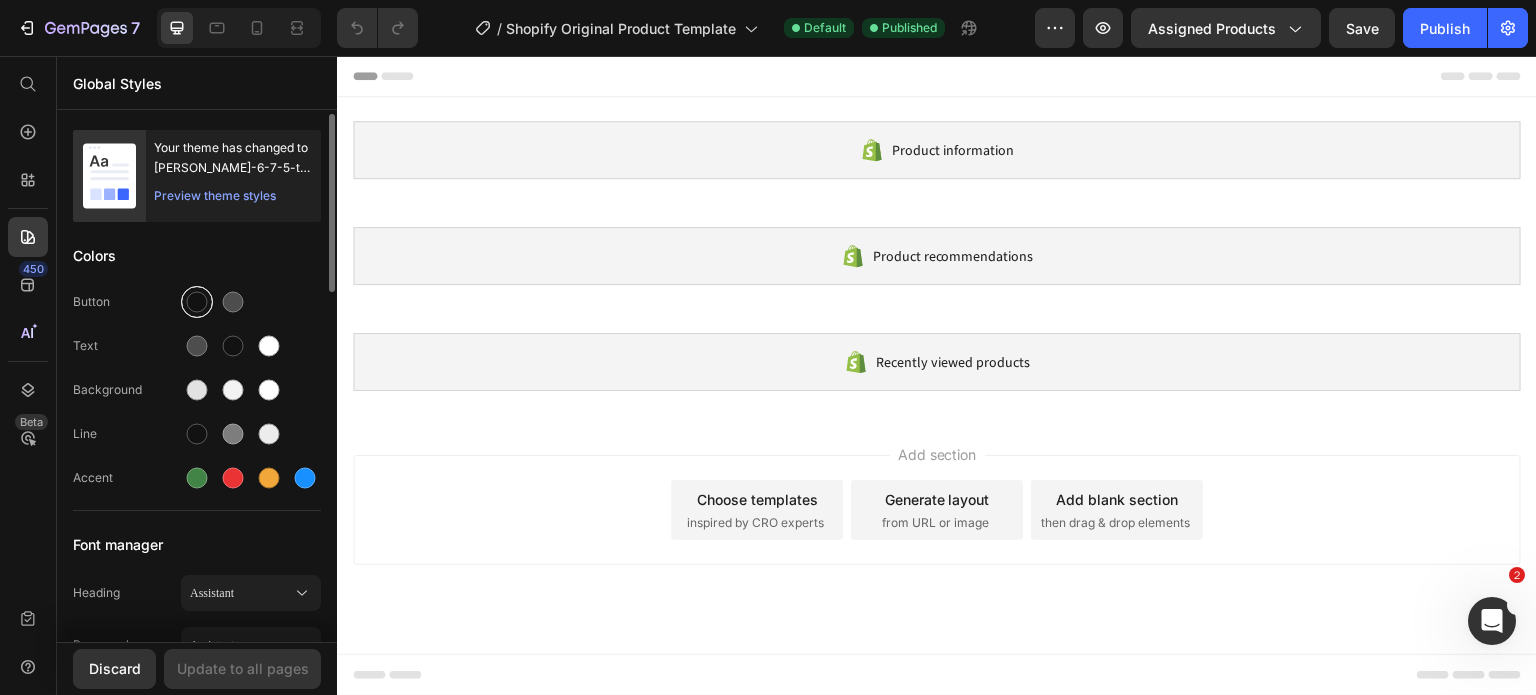 click at bounding box center [197, 302] 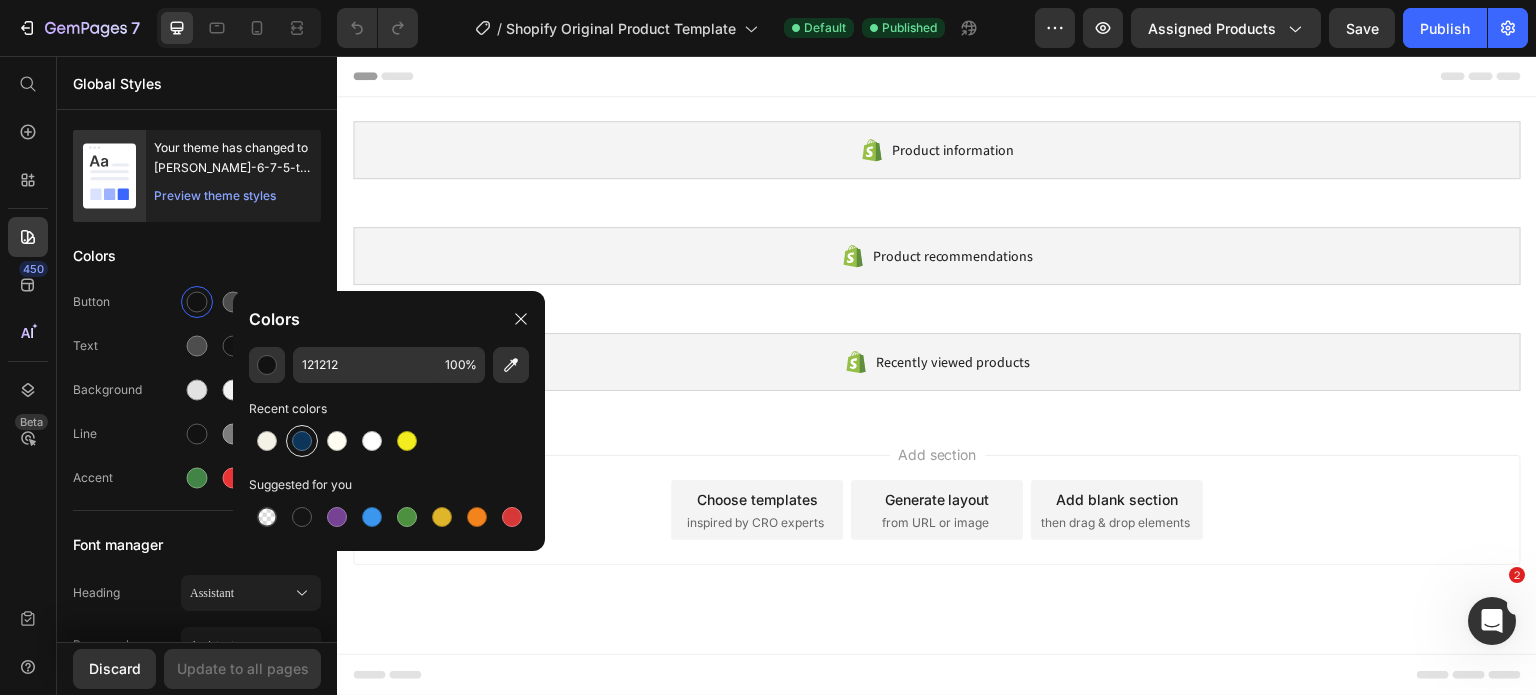 click at bounding box center (302, 441) 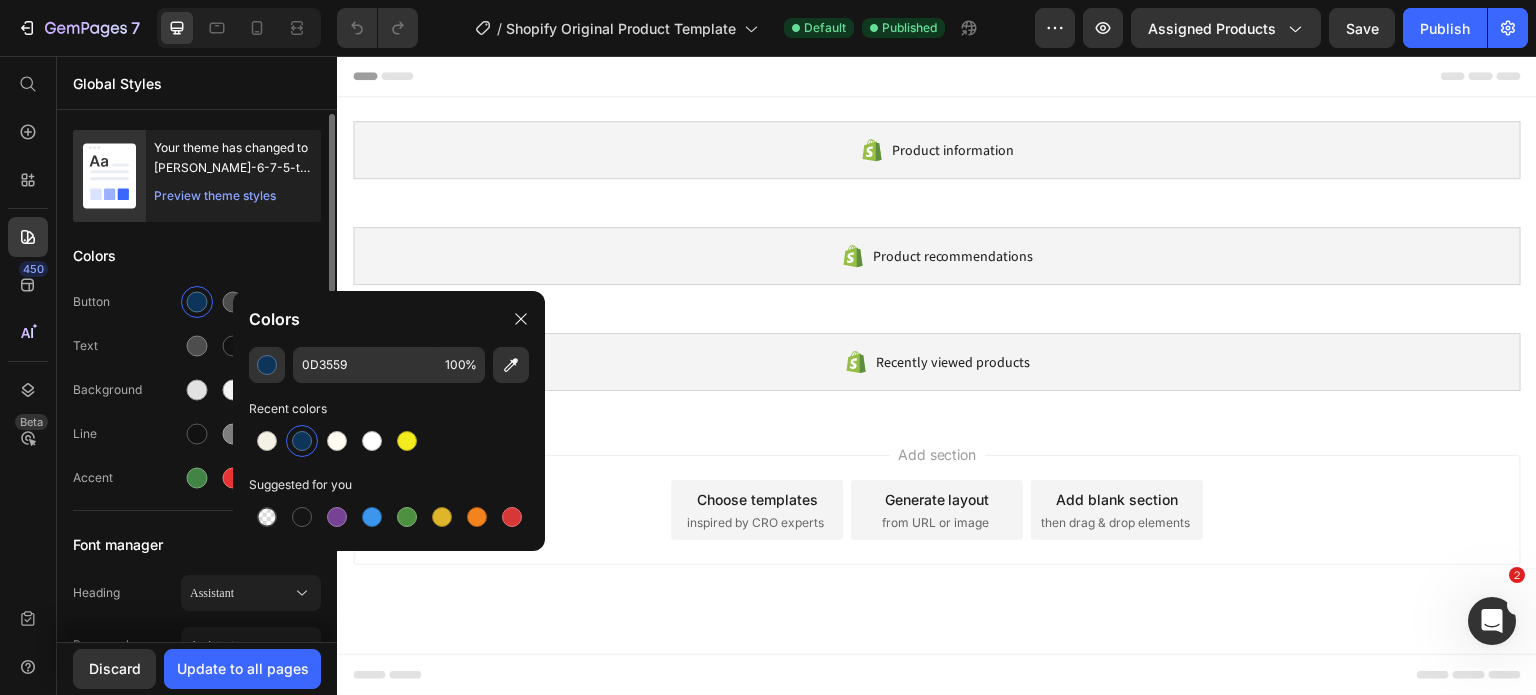 click on "Colors" at bounding box center [197, 256] 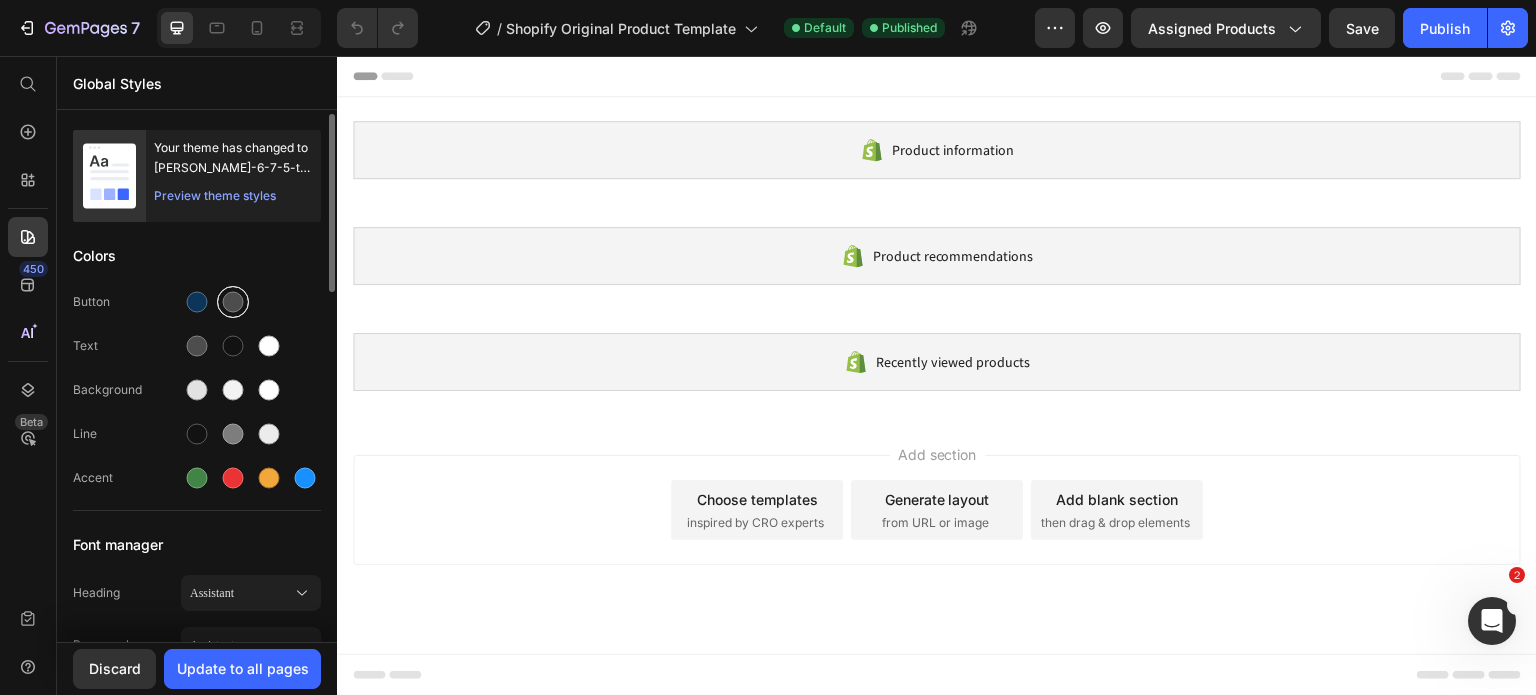 click at bounding box center (233, 302) 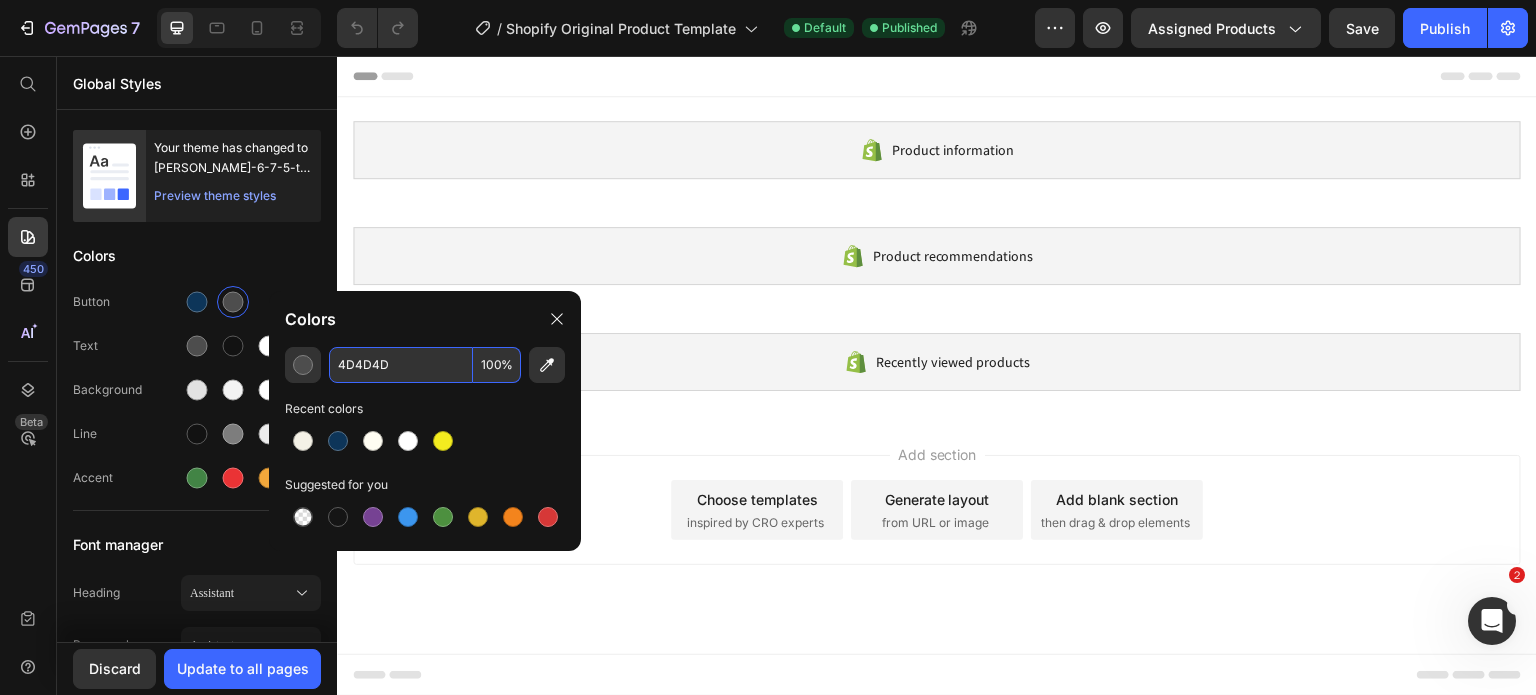 click on "4D4D4D" at bounding box center (401, 365) 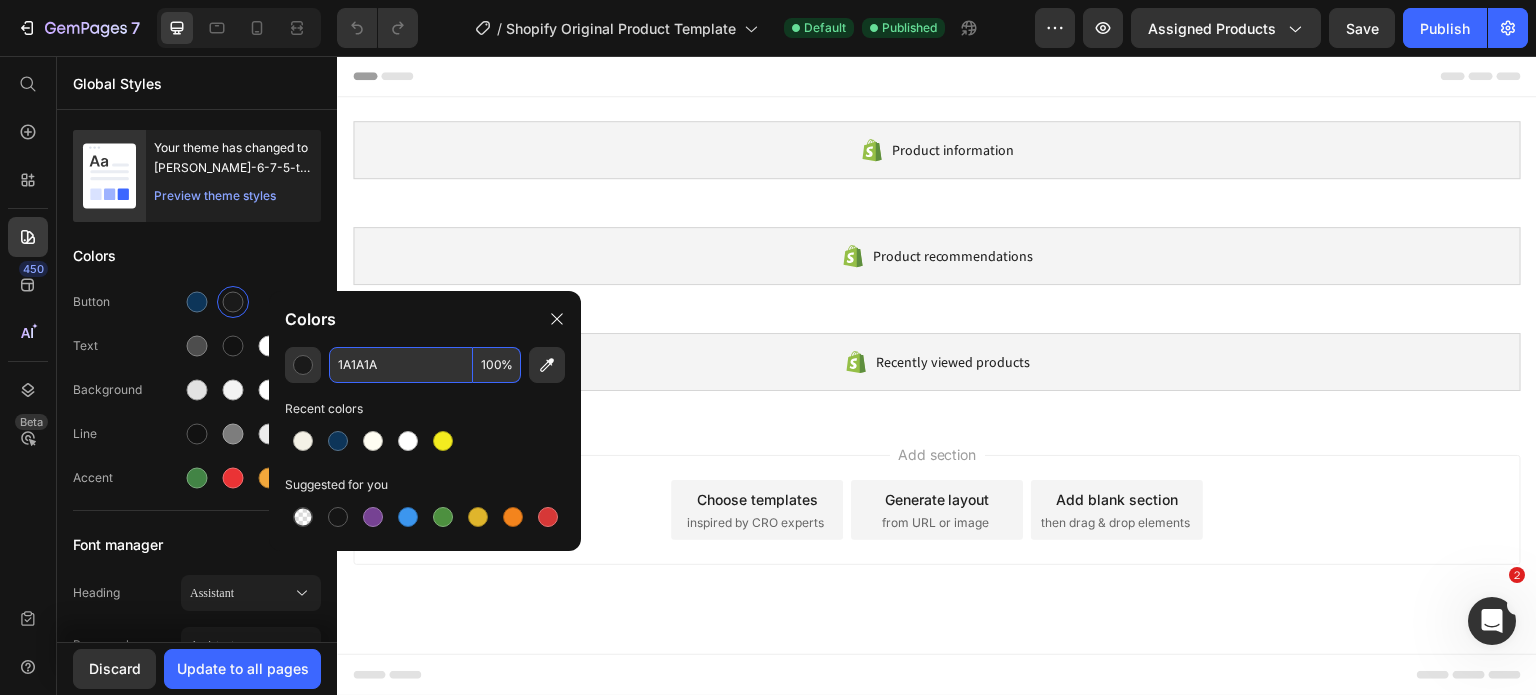 type on "1A1A1A" 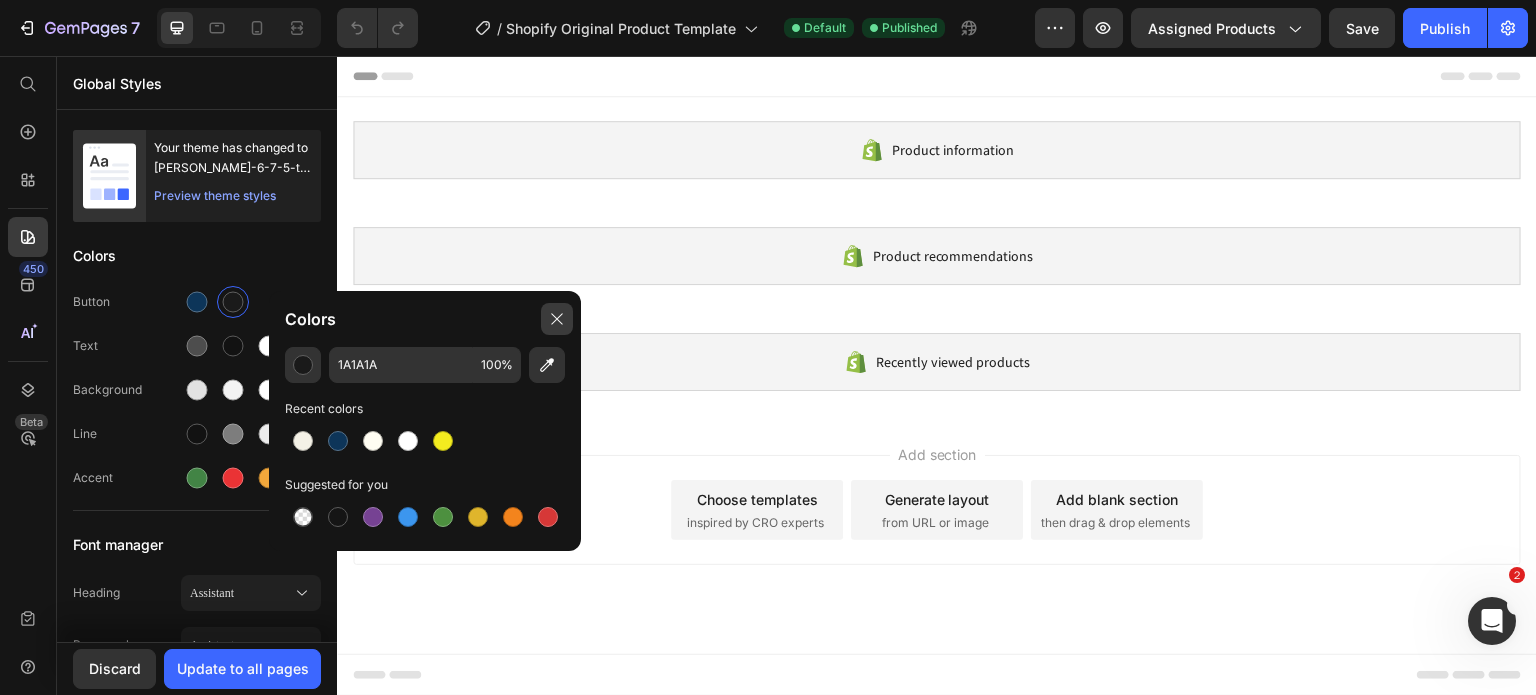 click at bounding box center [557, 319] 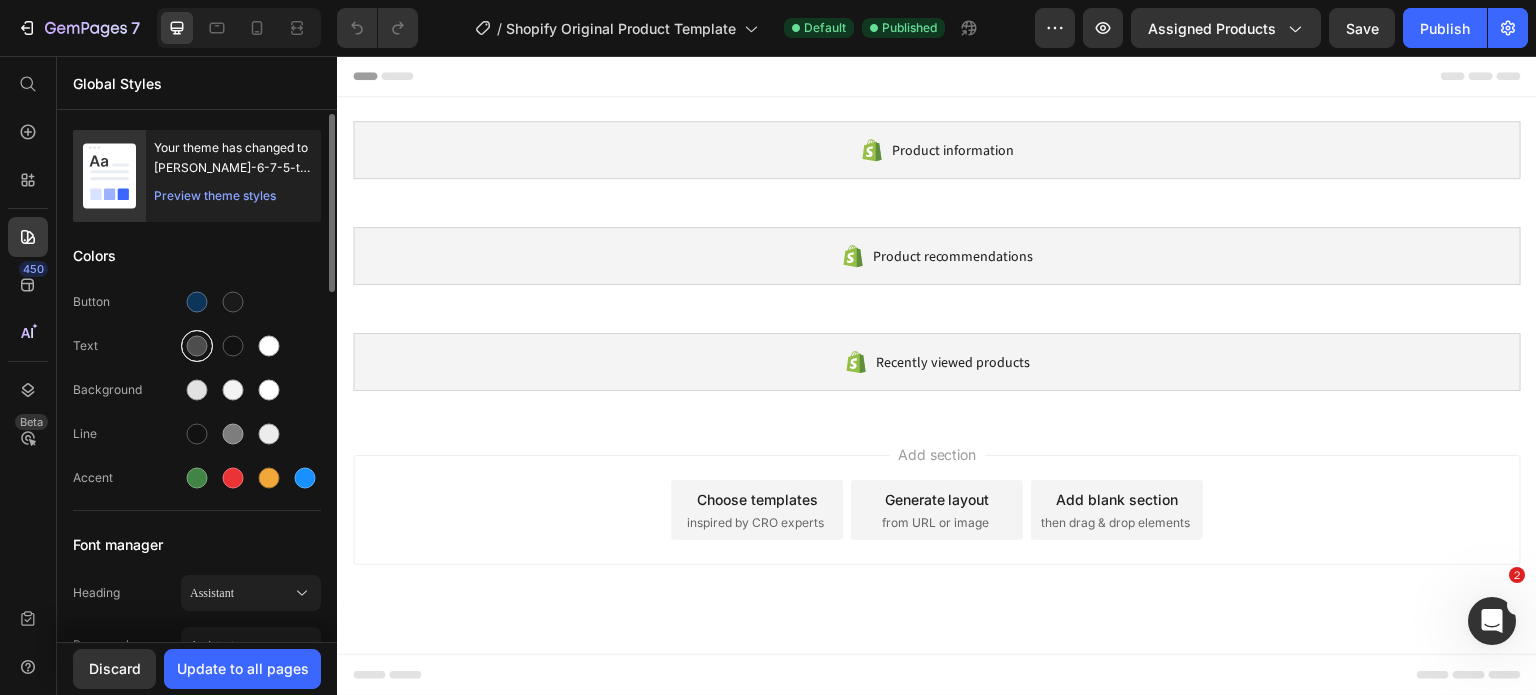 click at bounding box center [197, 346] 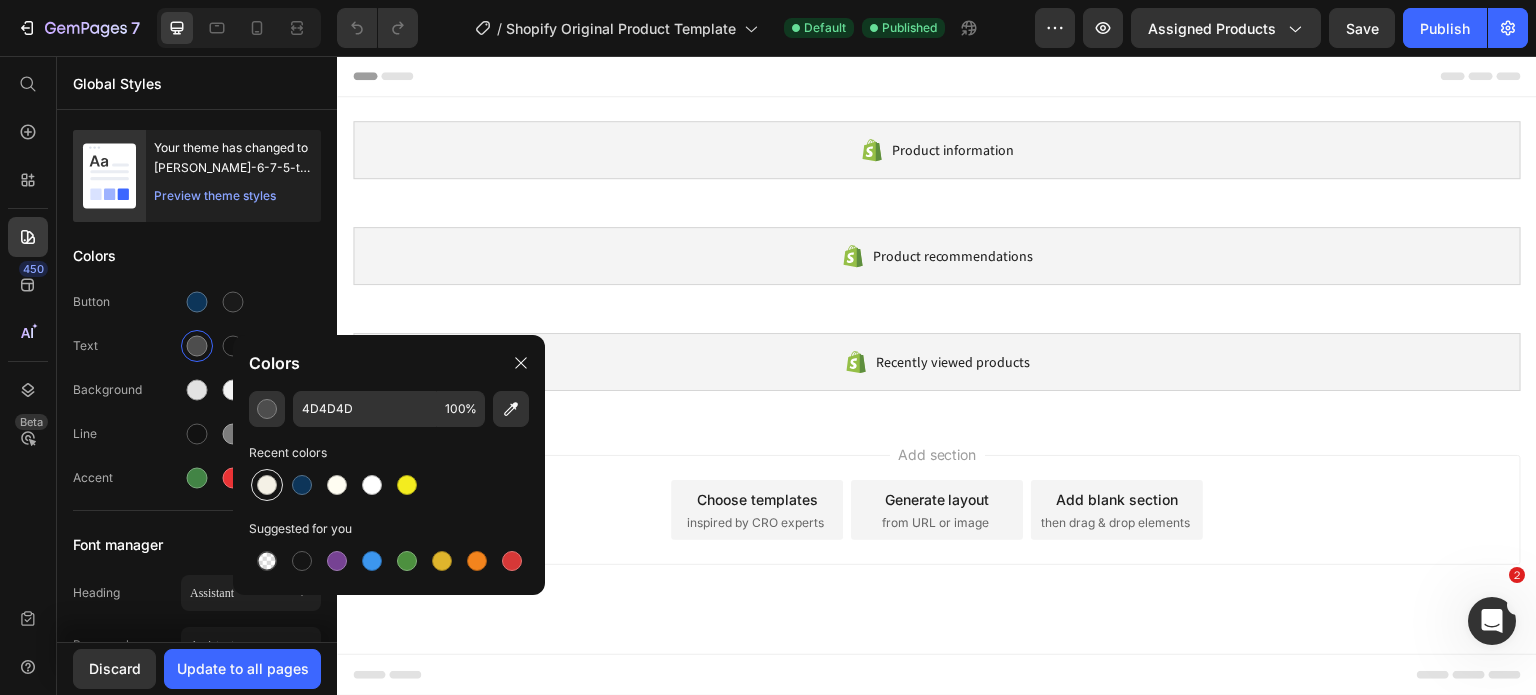 click at bounding box center [267, 485] 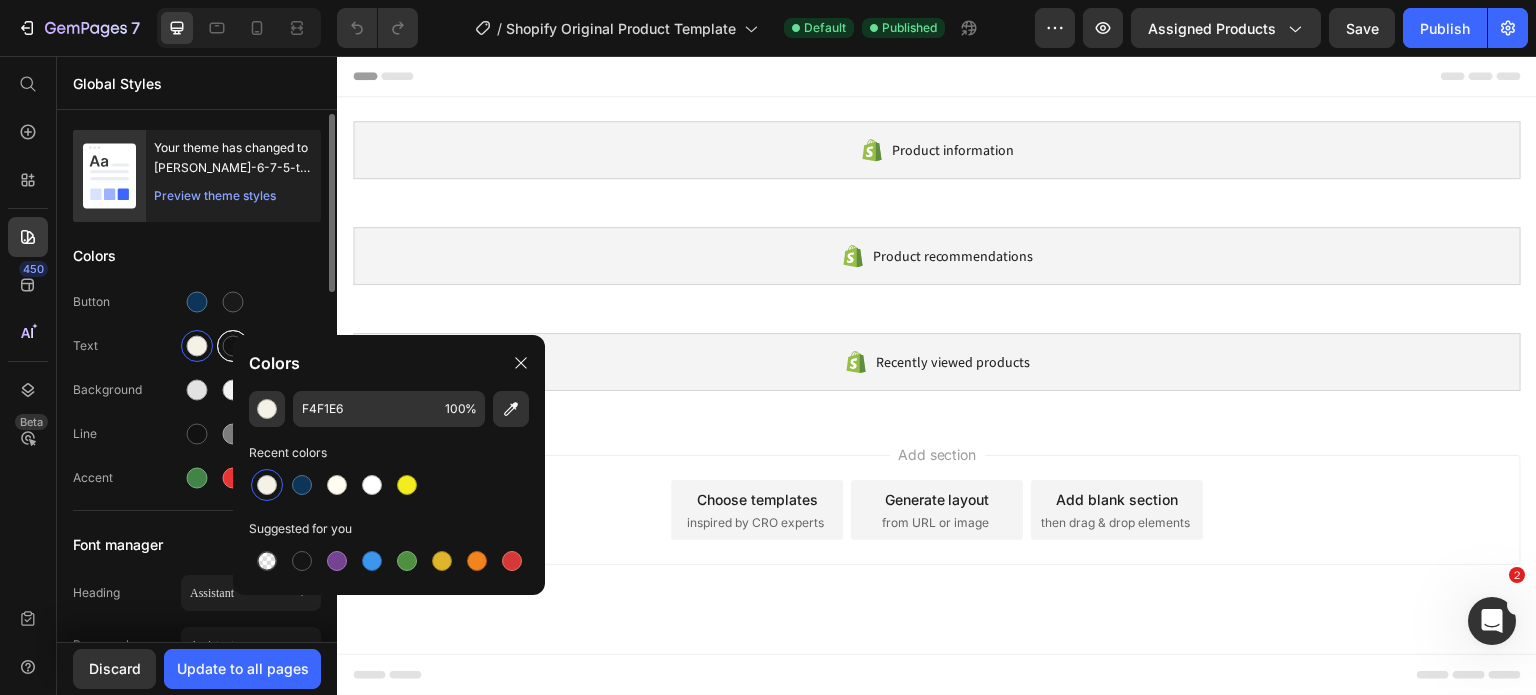 click at bounding box center (233, 346) 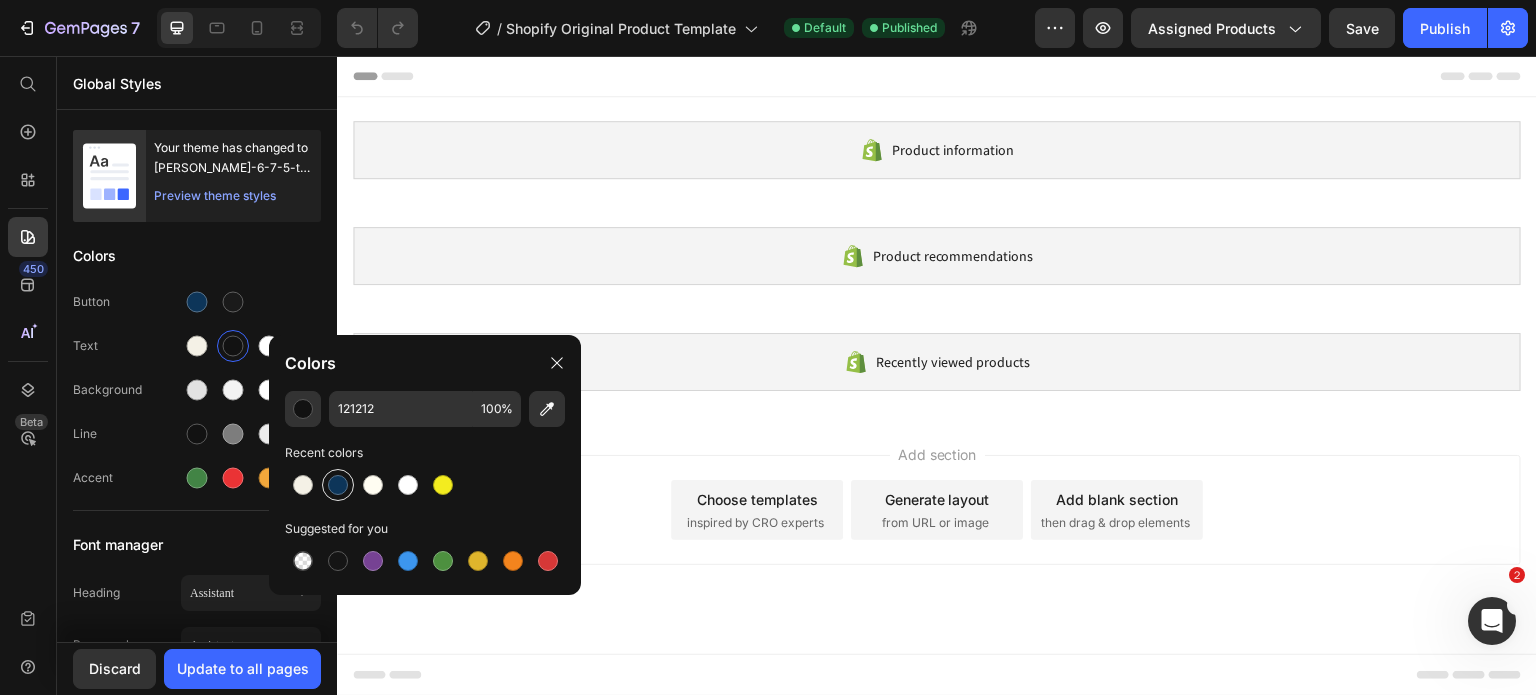click at bounding box center [338, 485] 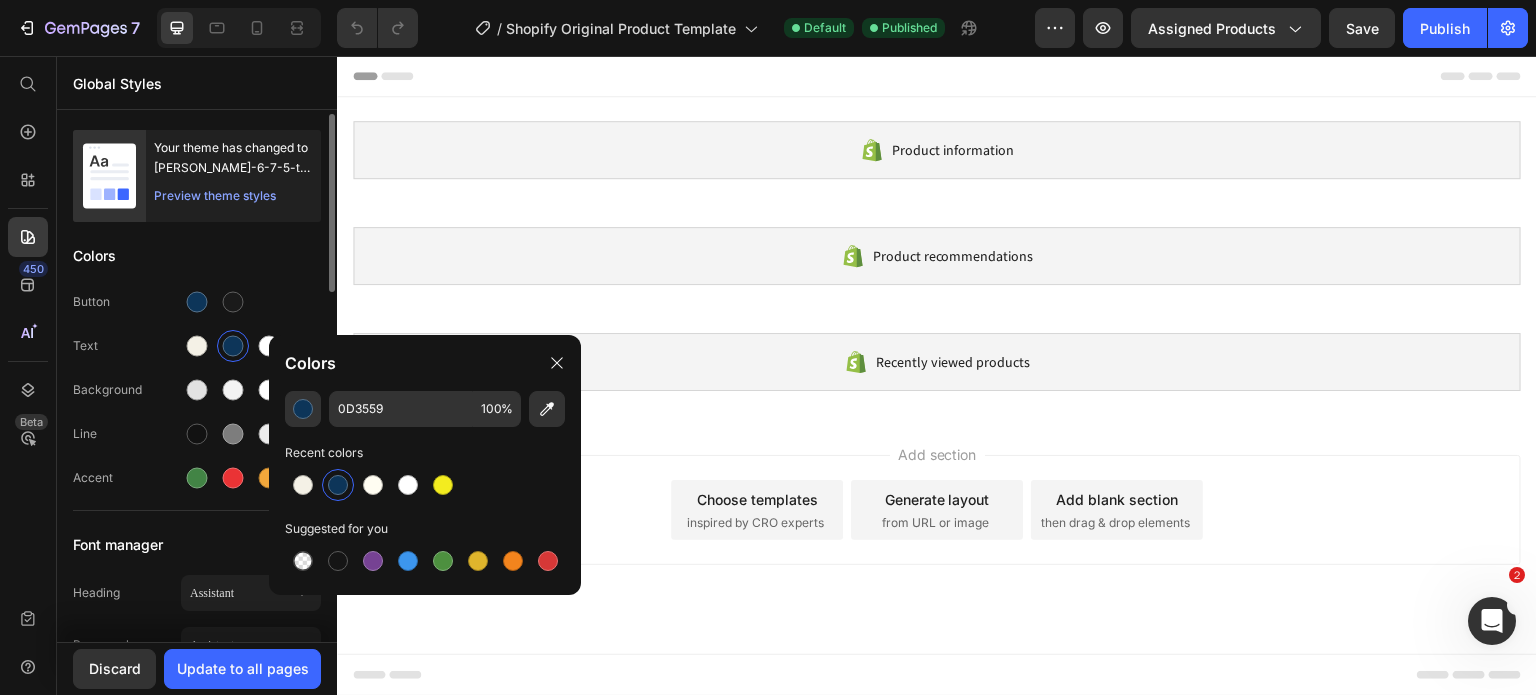 click on "Button" at bounding box center (197, 302) 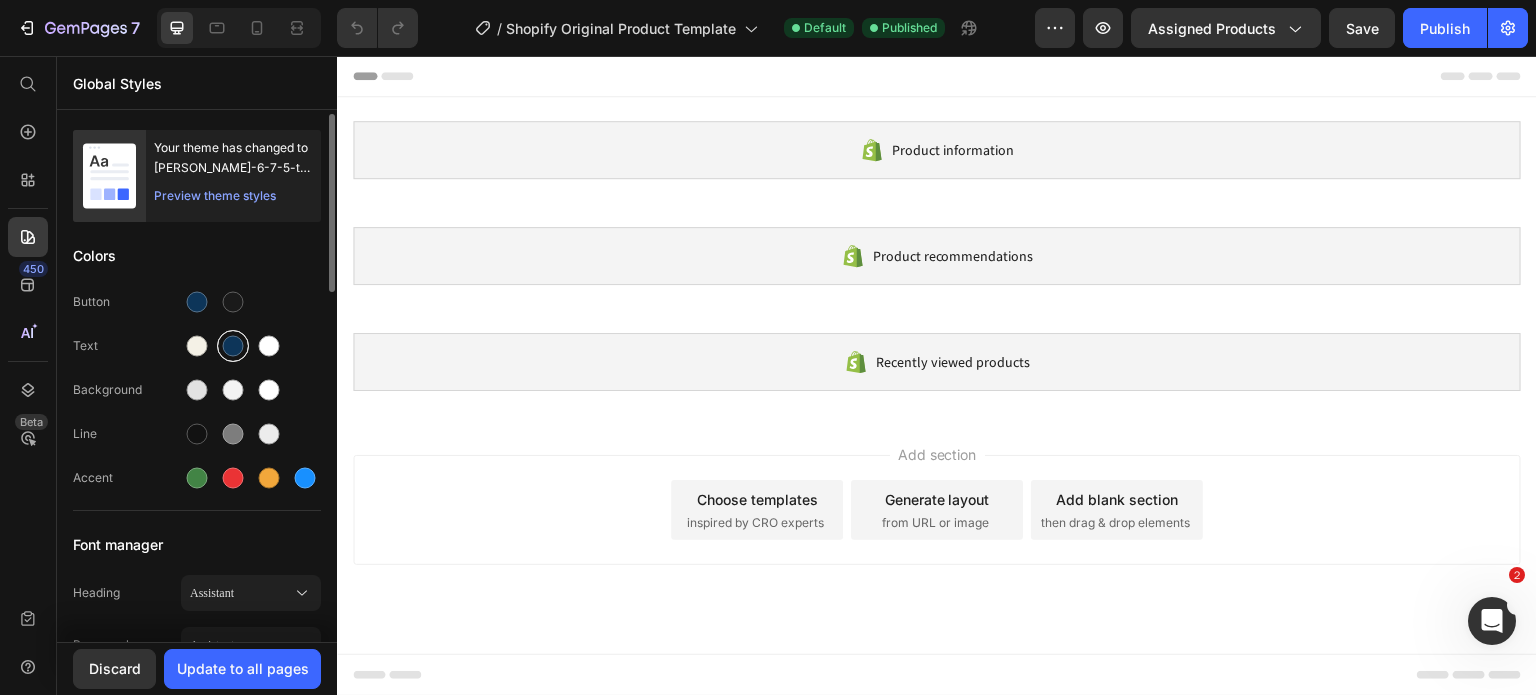 click at bounding box center (233, 346) 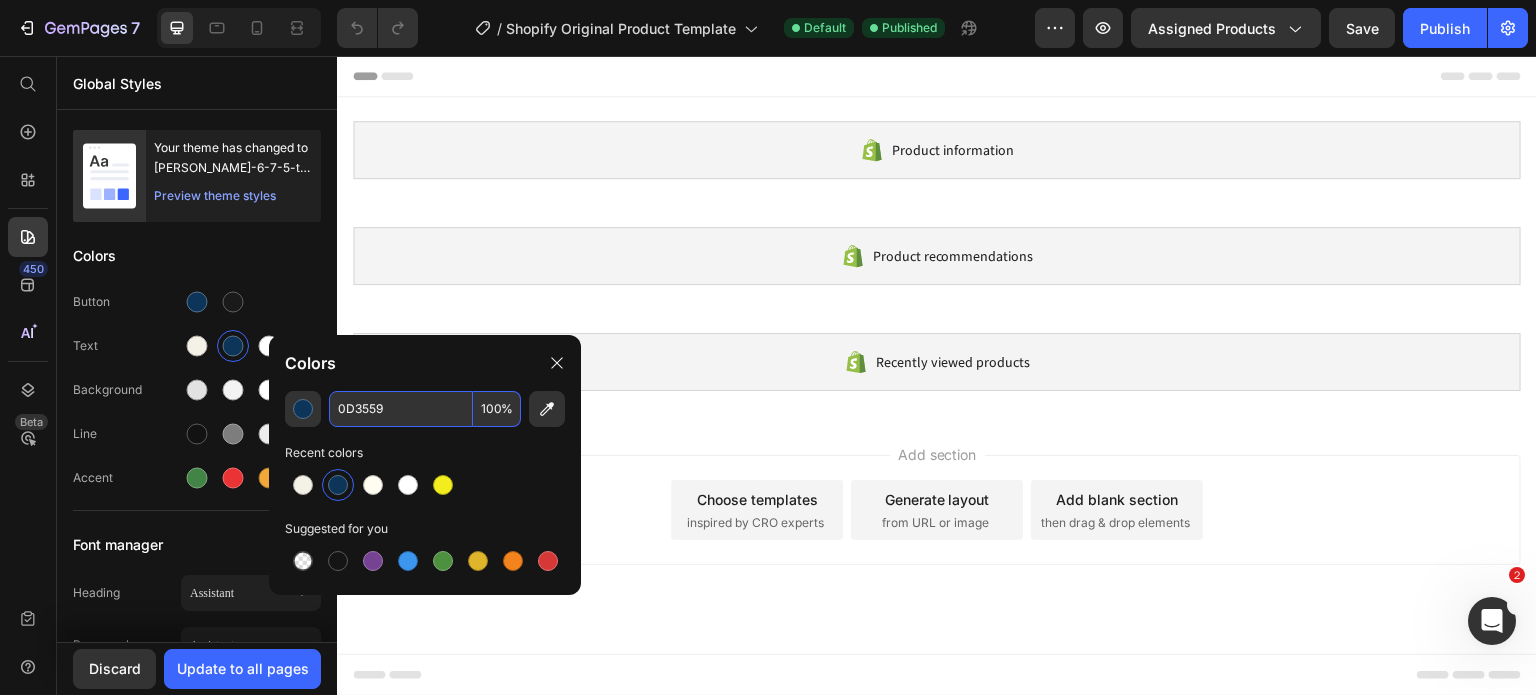 click on "0D3559" at bounding box center [401, 409] 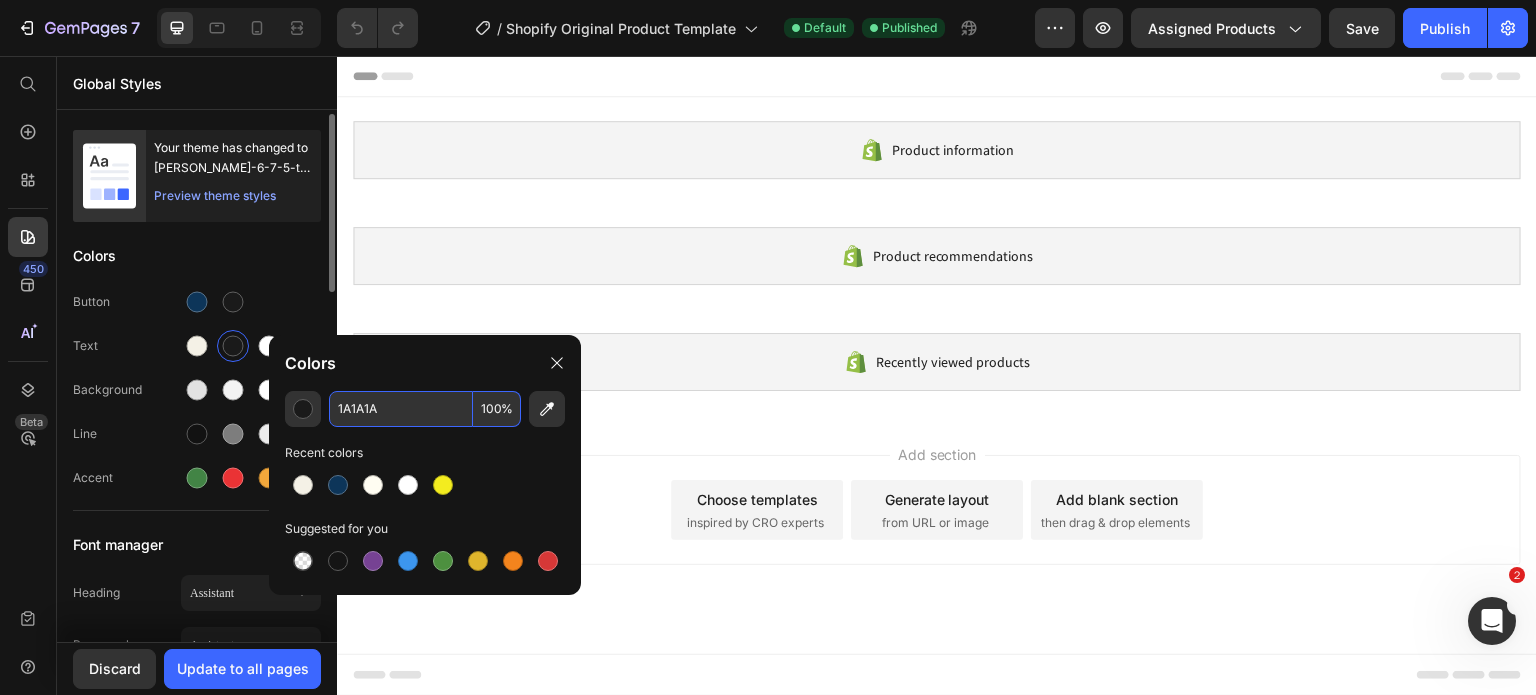 type on "1A1A1A" 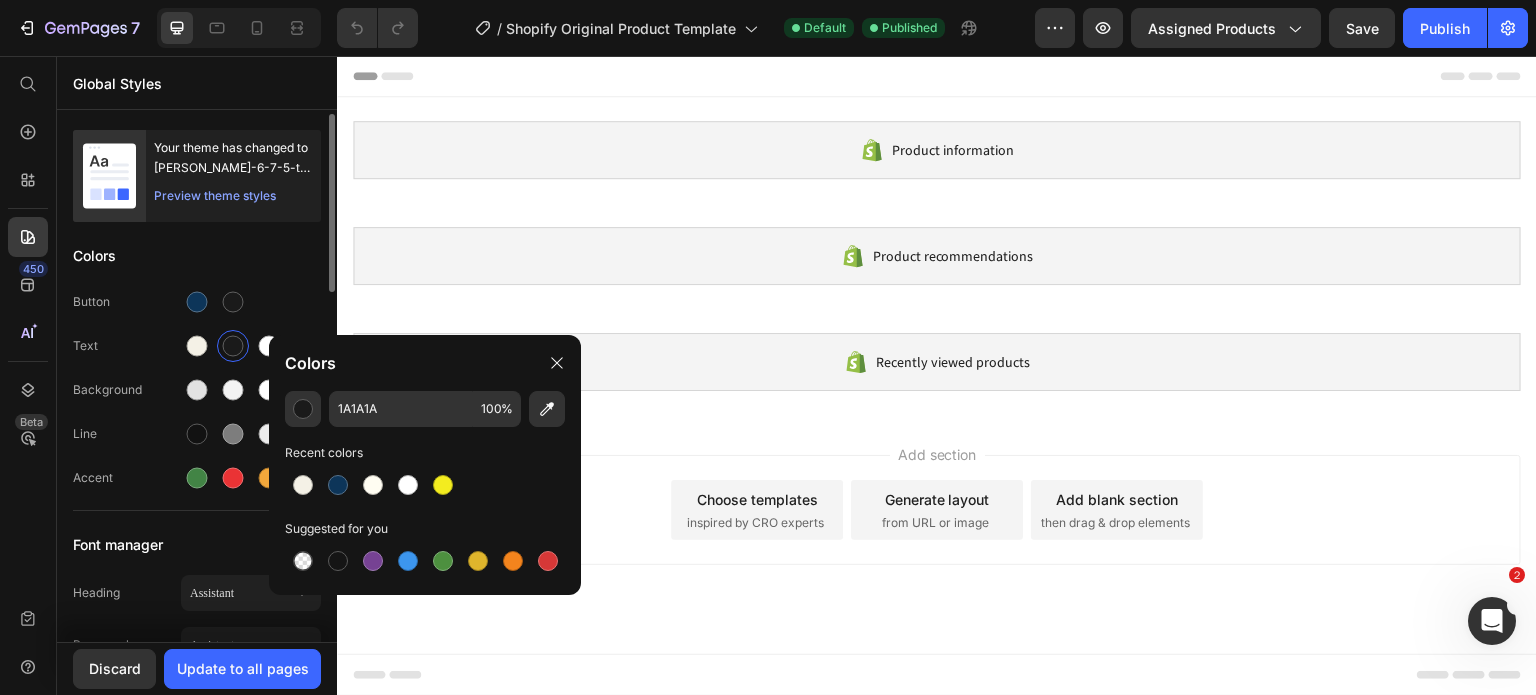 click on "Button" at bounding box center [197, 302] 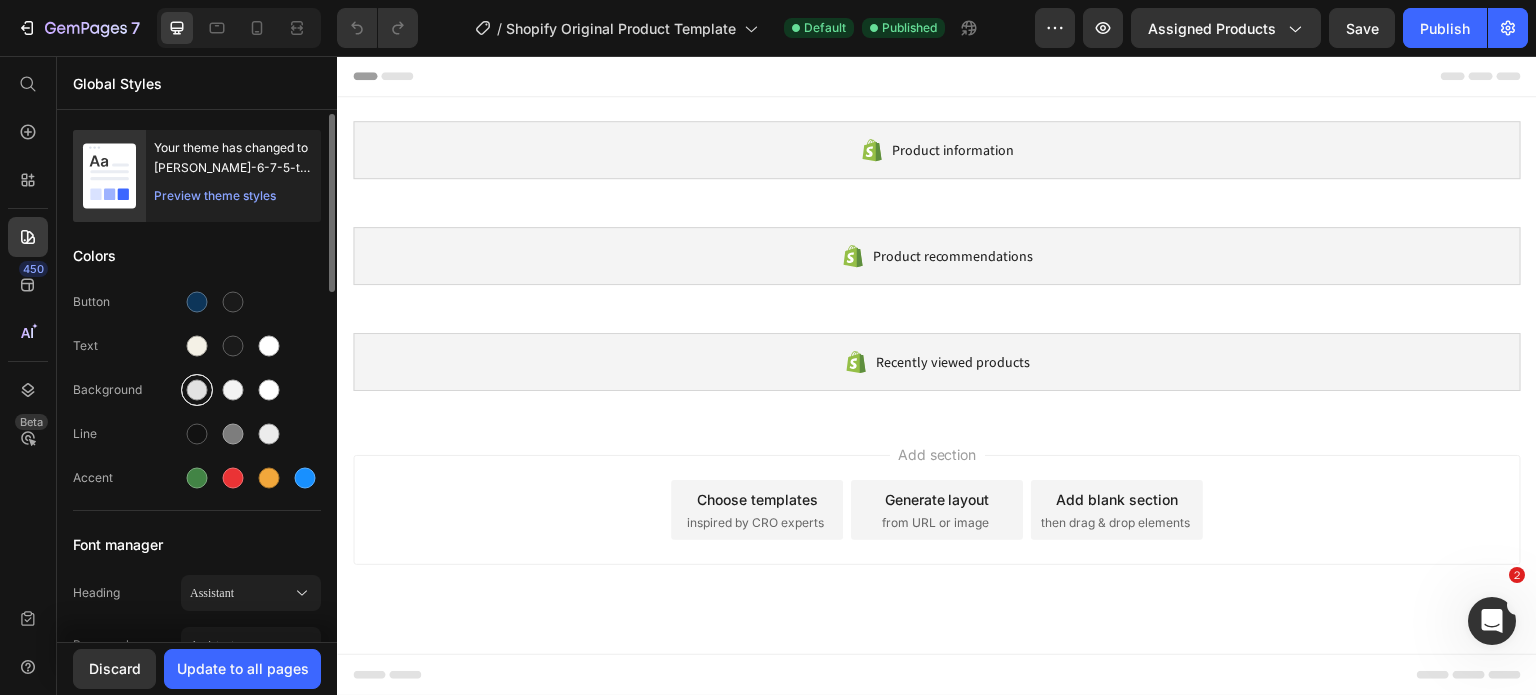click at bounding box center (197, 390) 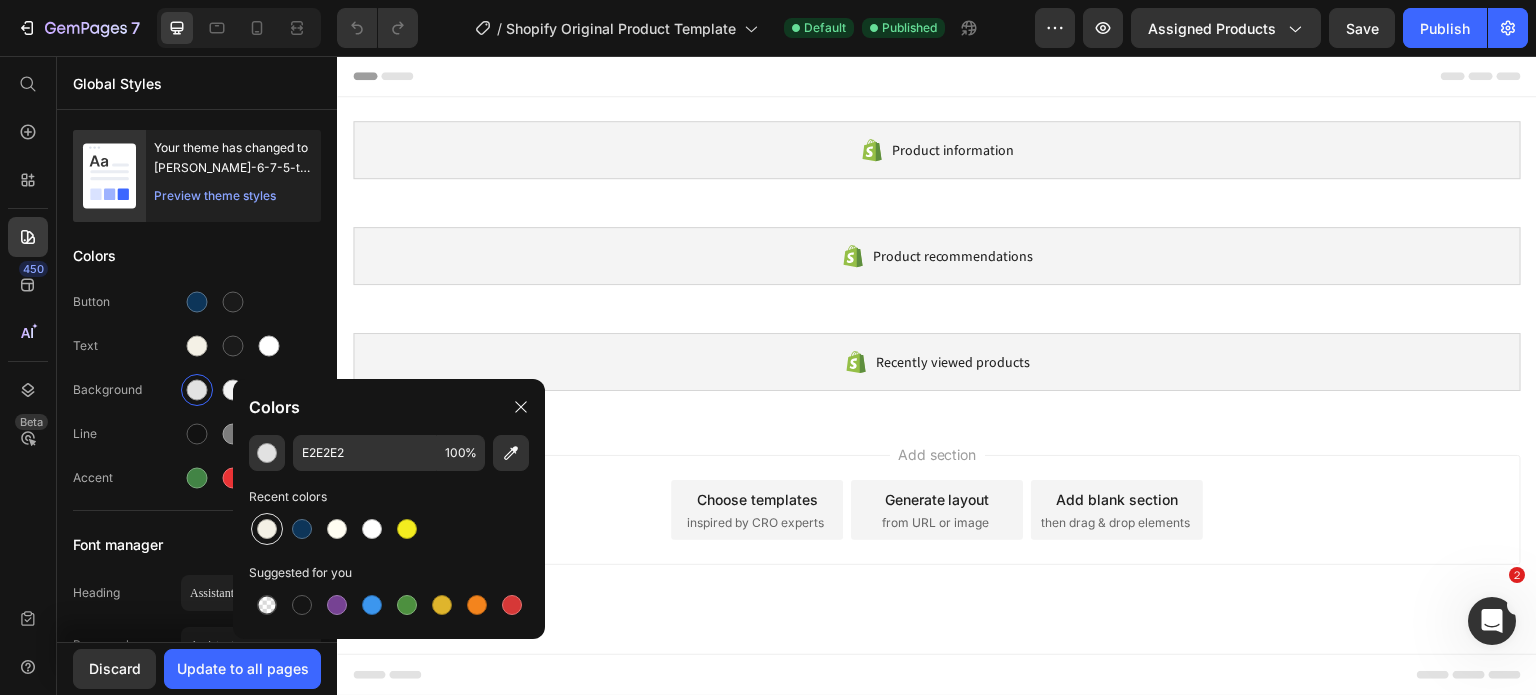 click at bounding box center (267, 529) 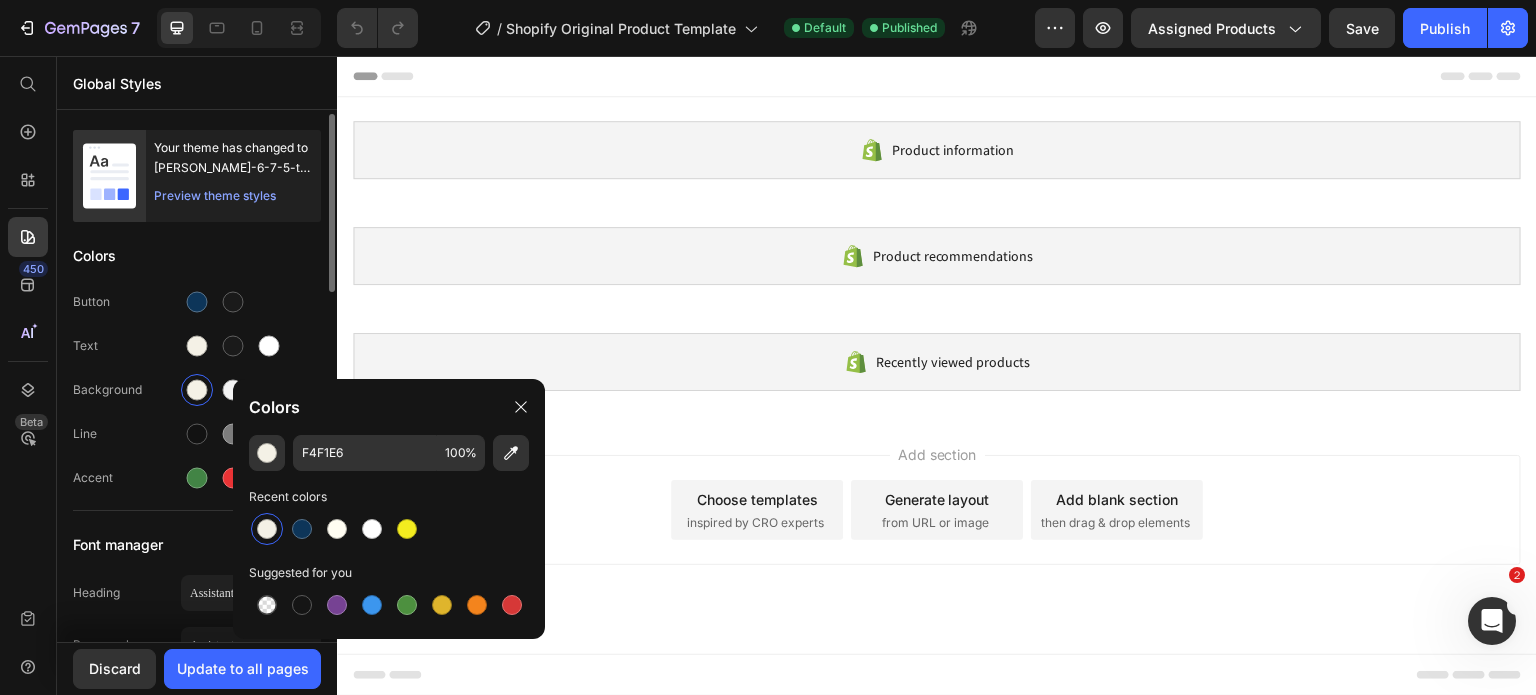 click on "Button Text Background Line Accent" 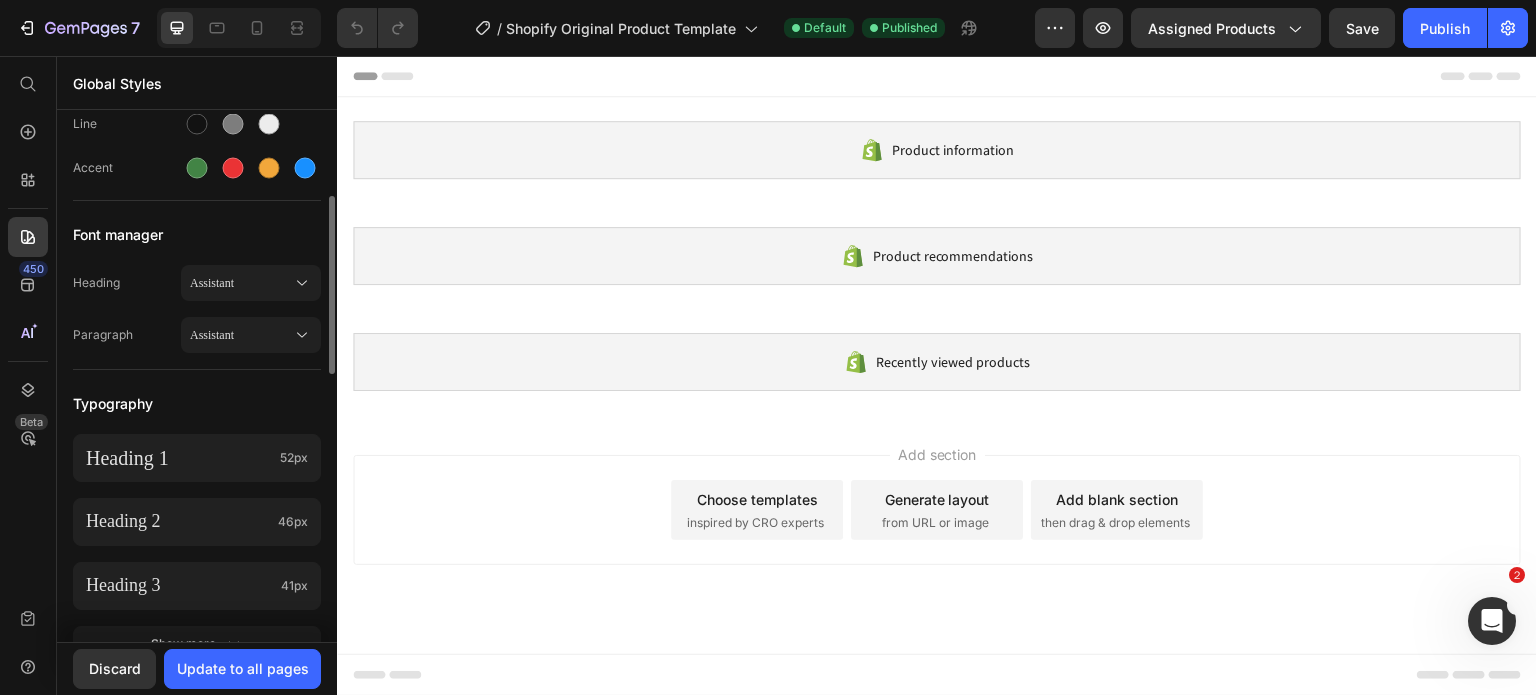 scroll, scrollTop: 312, scrollLeft: 0, axis: vertical 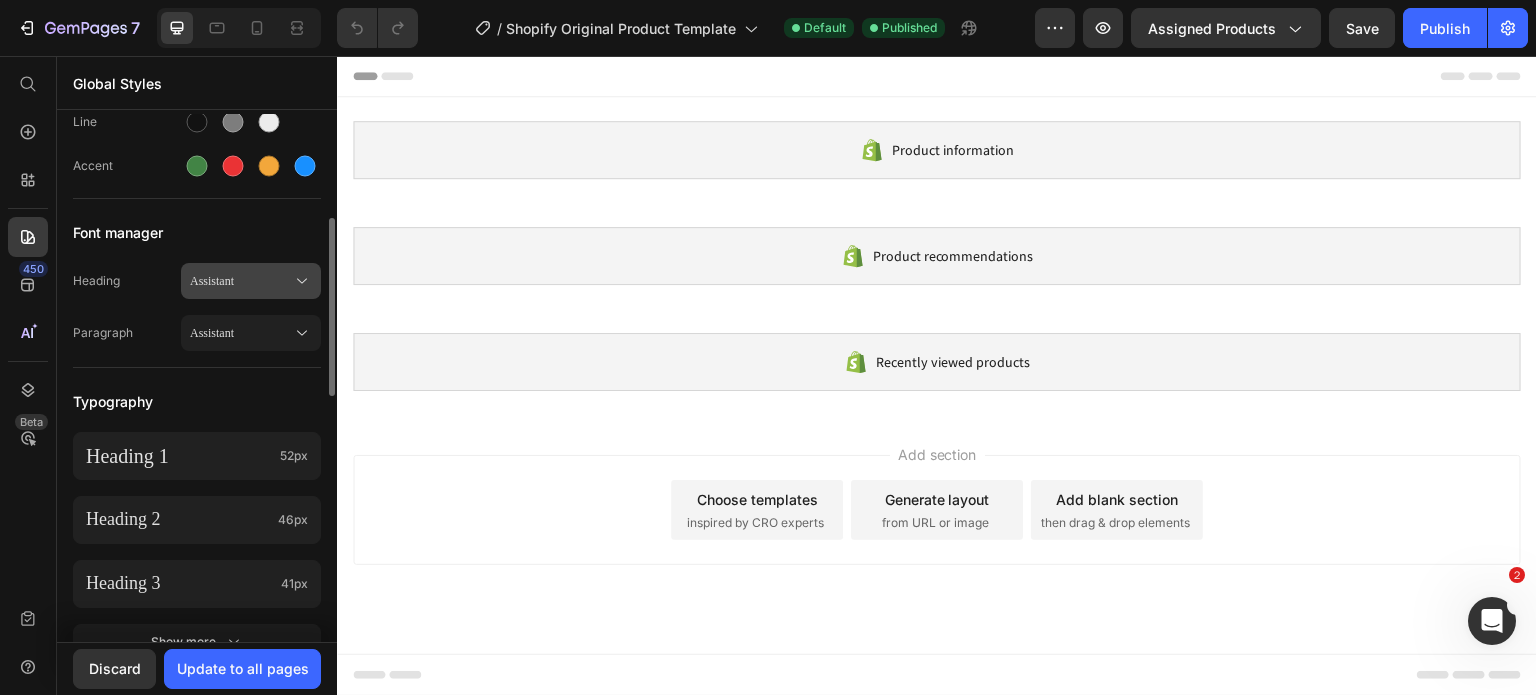 click on "Assistant" at bounding box center [241, 281] 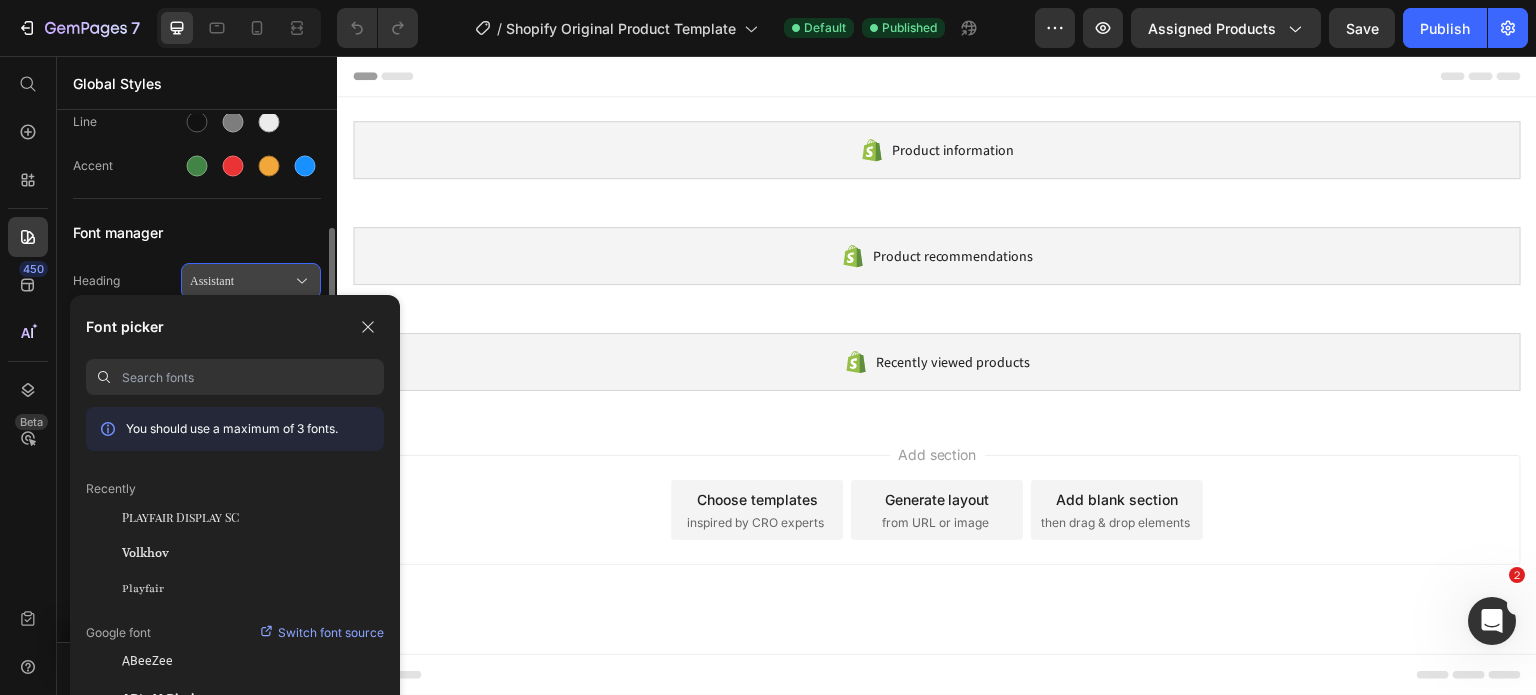scroll, scrollTop: 331, scrollLeft: 0, axis: vertical 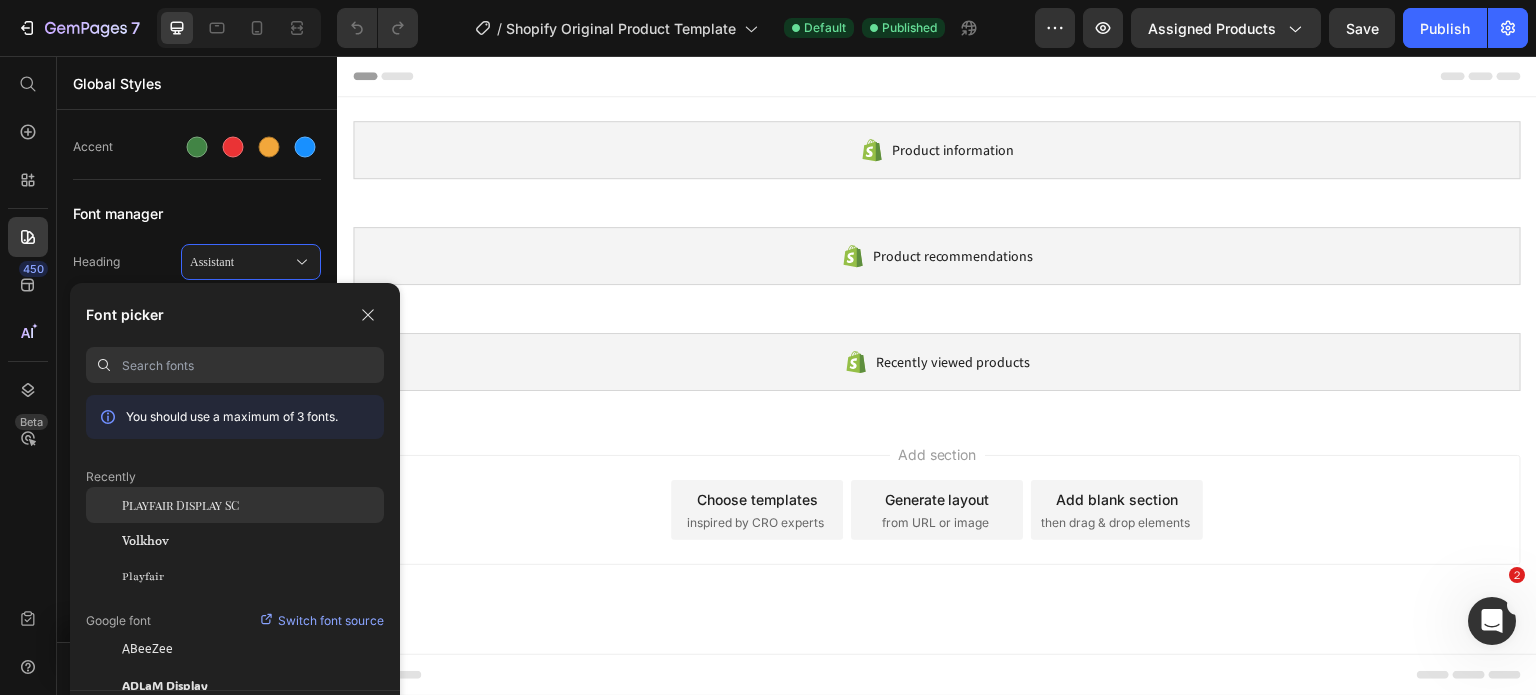 click on "Playfair Display SC" at bounding box center [180, 505] 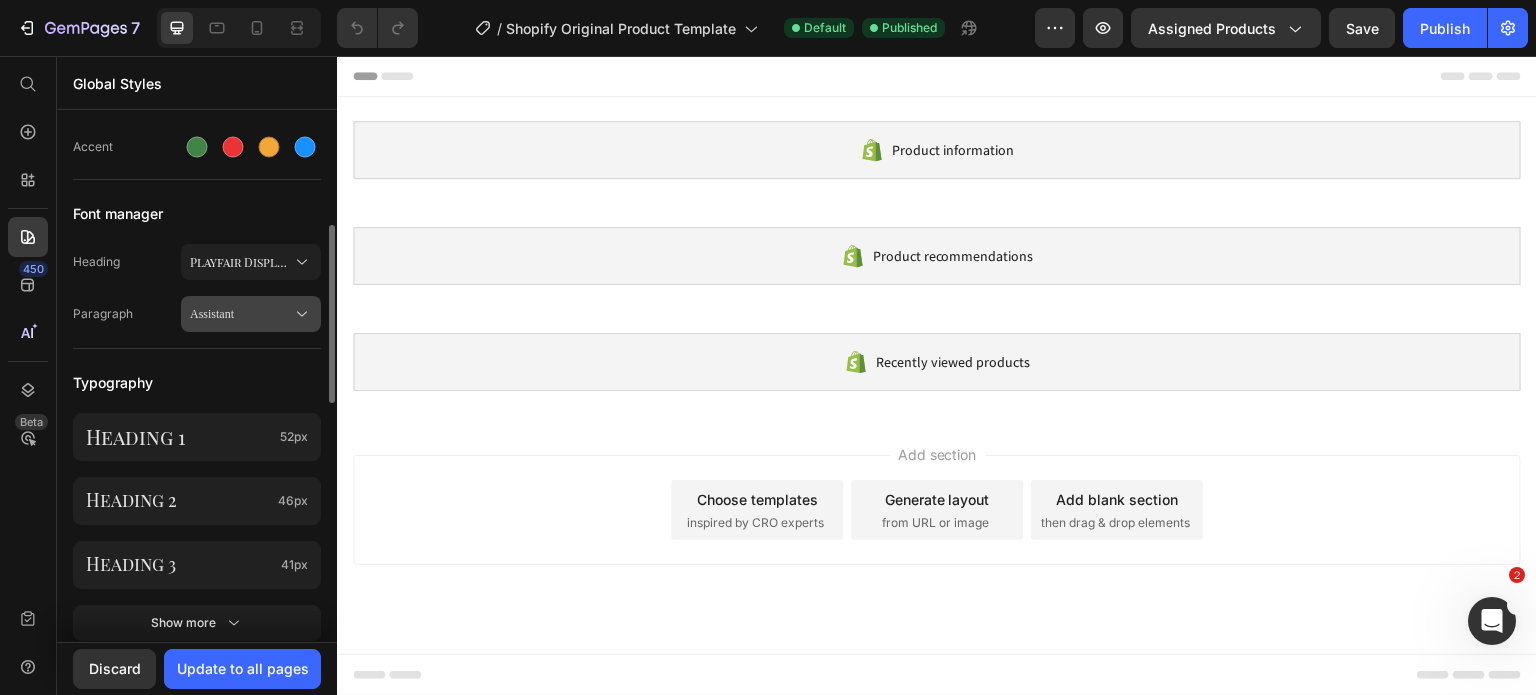 click on "Assistant" at bounding box center (241, 314) 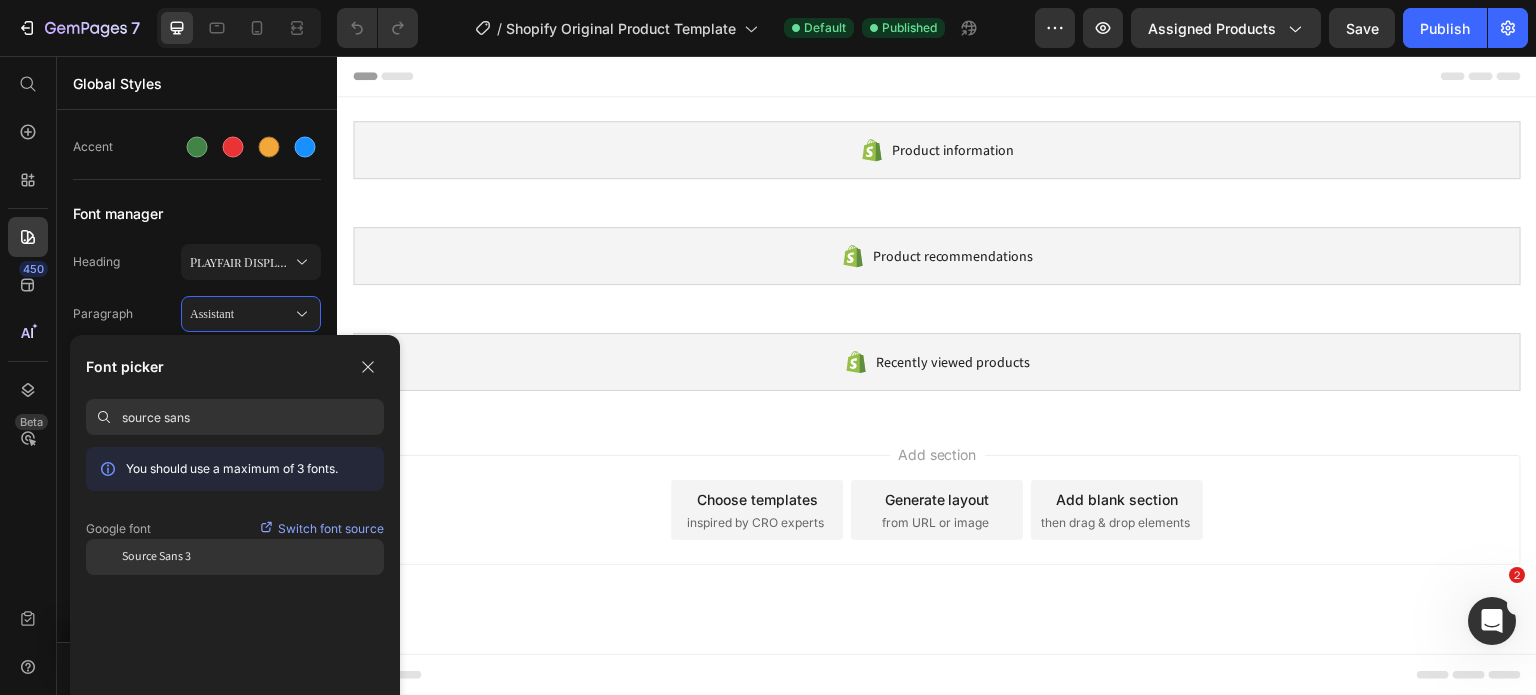 type on "source sans" 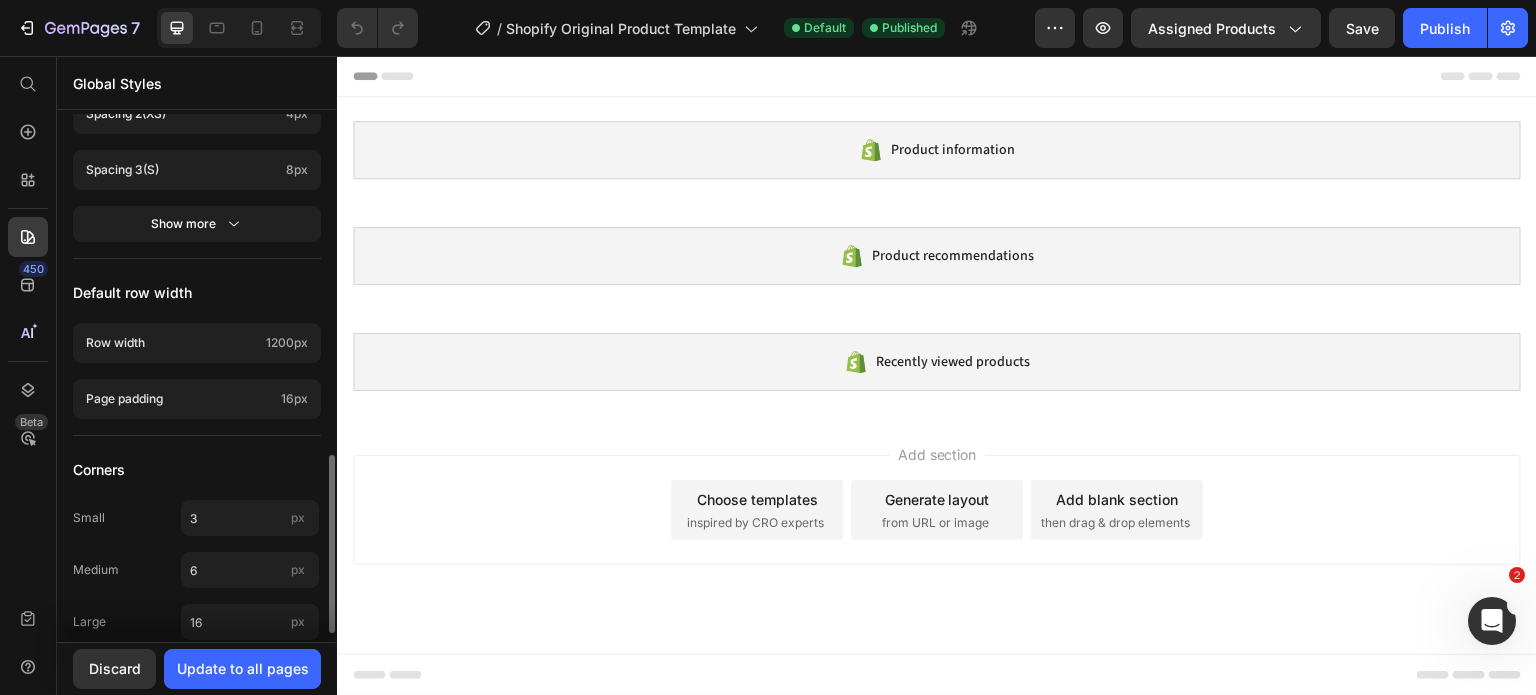 scroll, scrollTop: 1043, scrollLeft: 0, axis: vertical 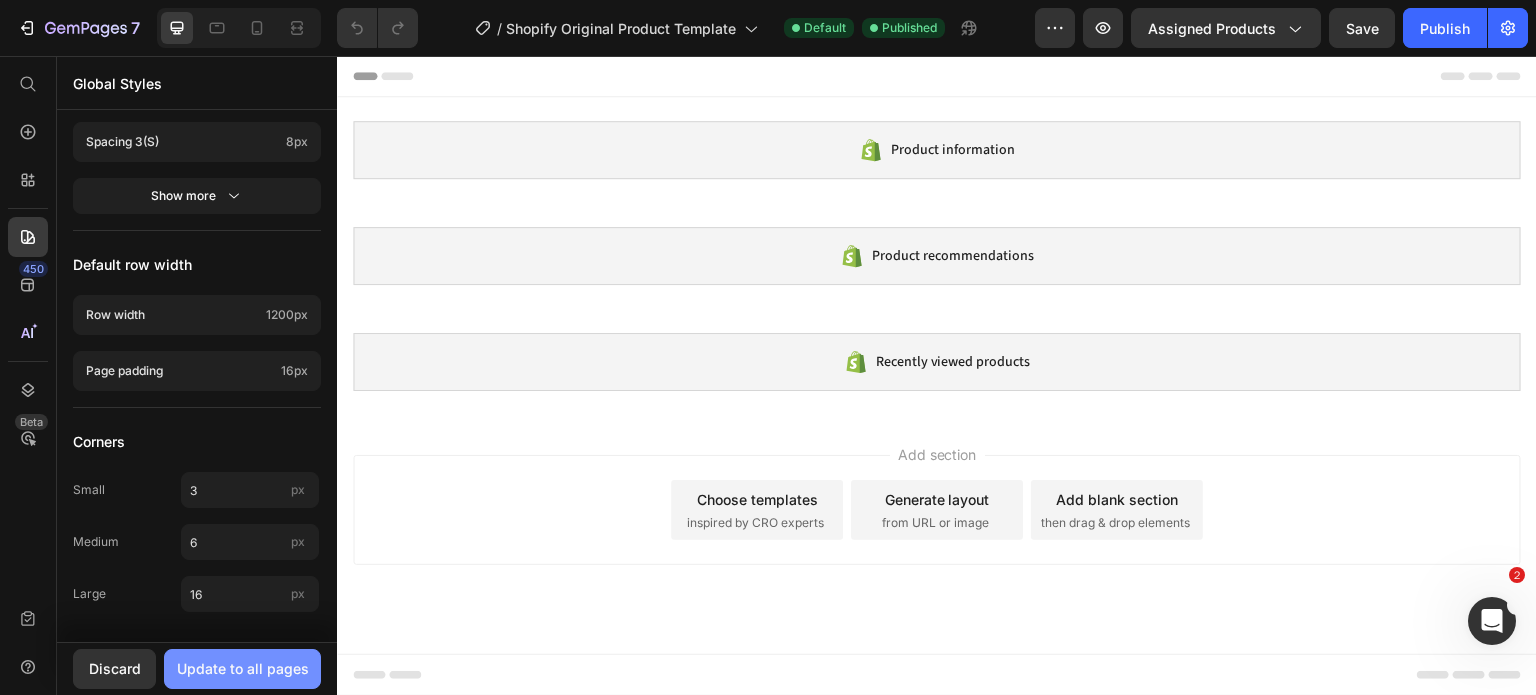click on "Update to all pages" at bounding box center [243, 668] 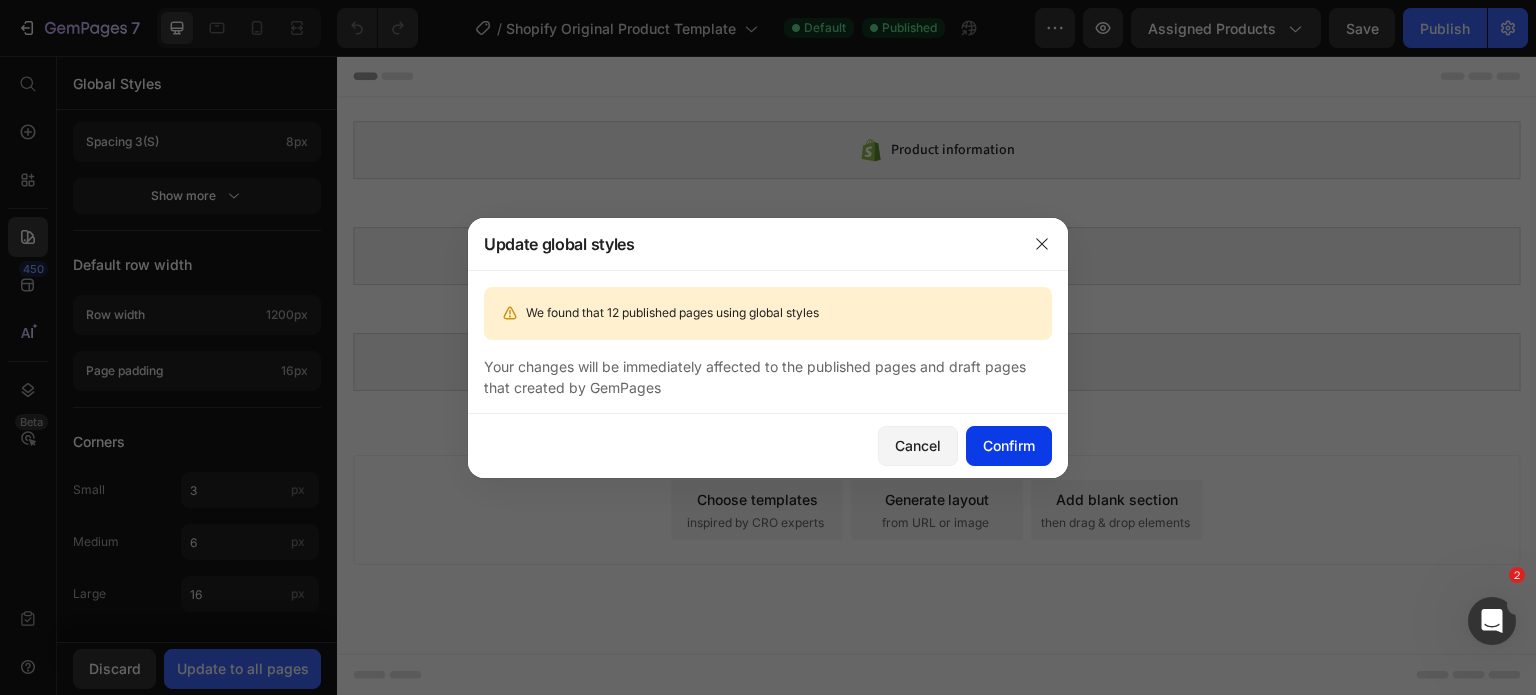 click on "Confirm" 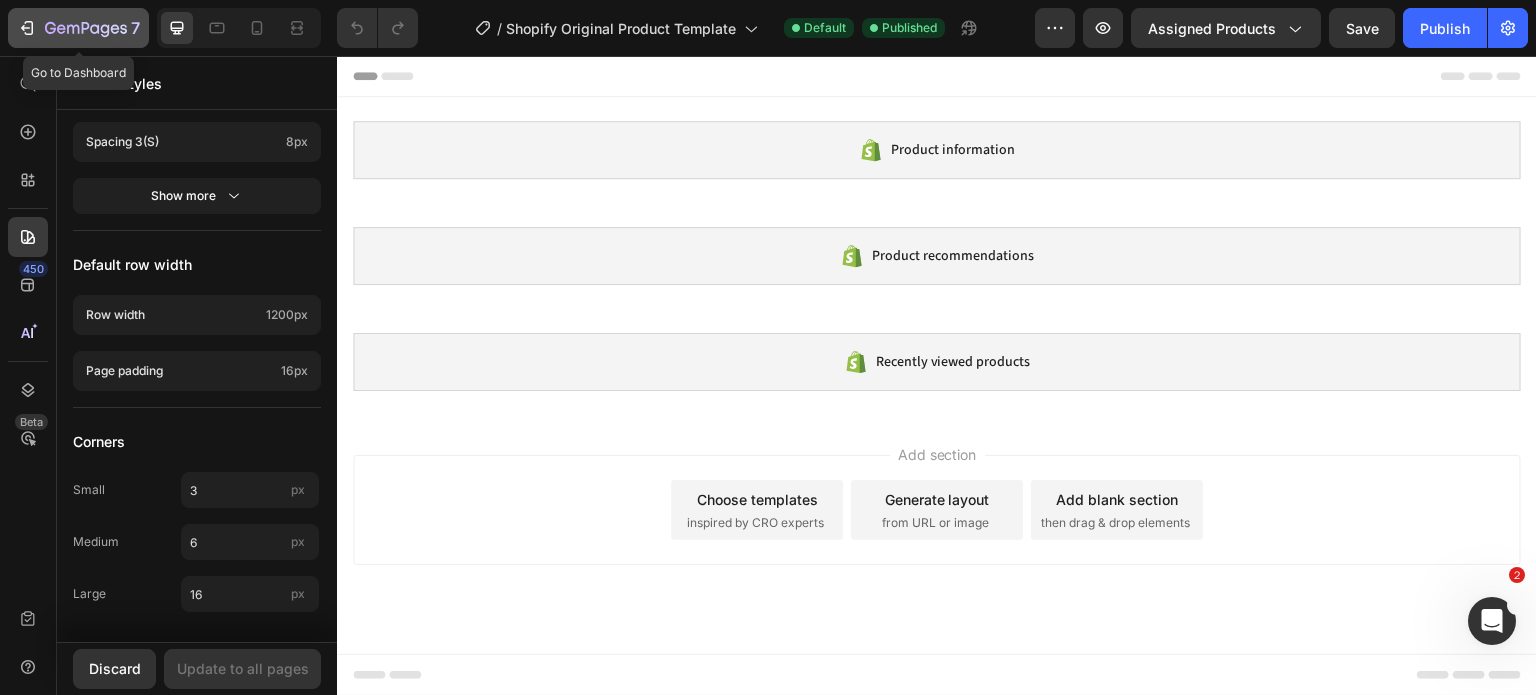 click 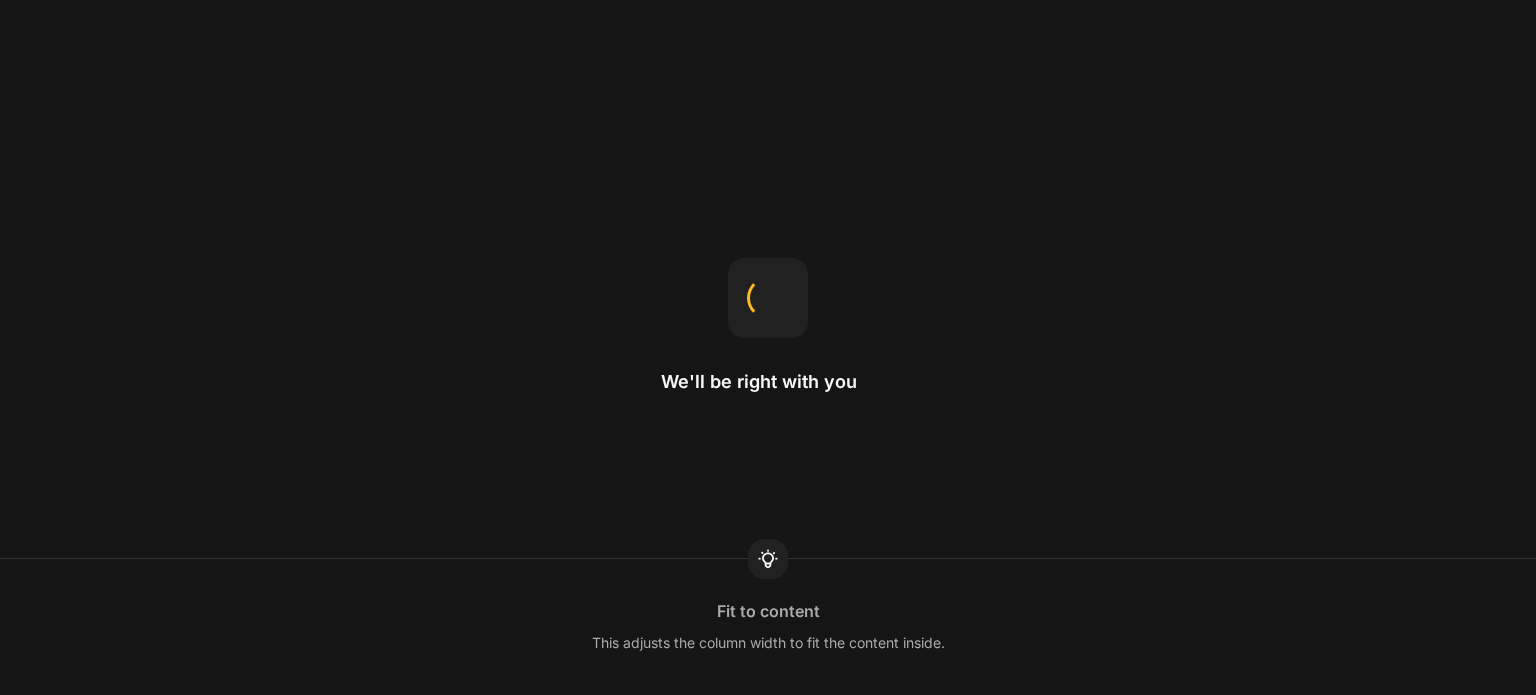 scroll, scrollTop: 0, scrollLeft: 0, axis: both 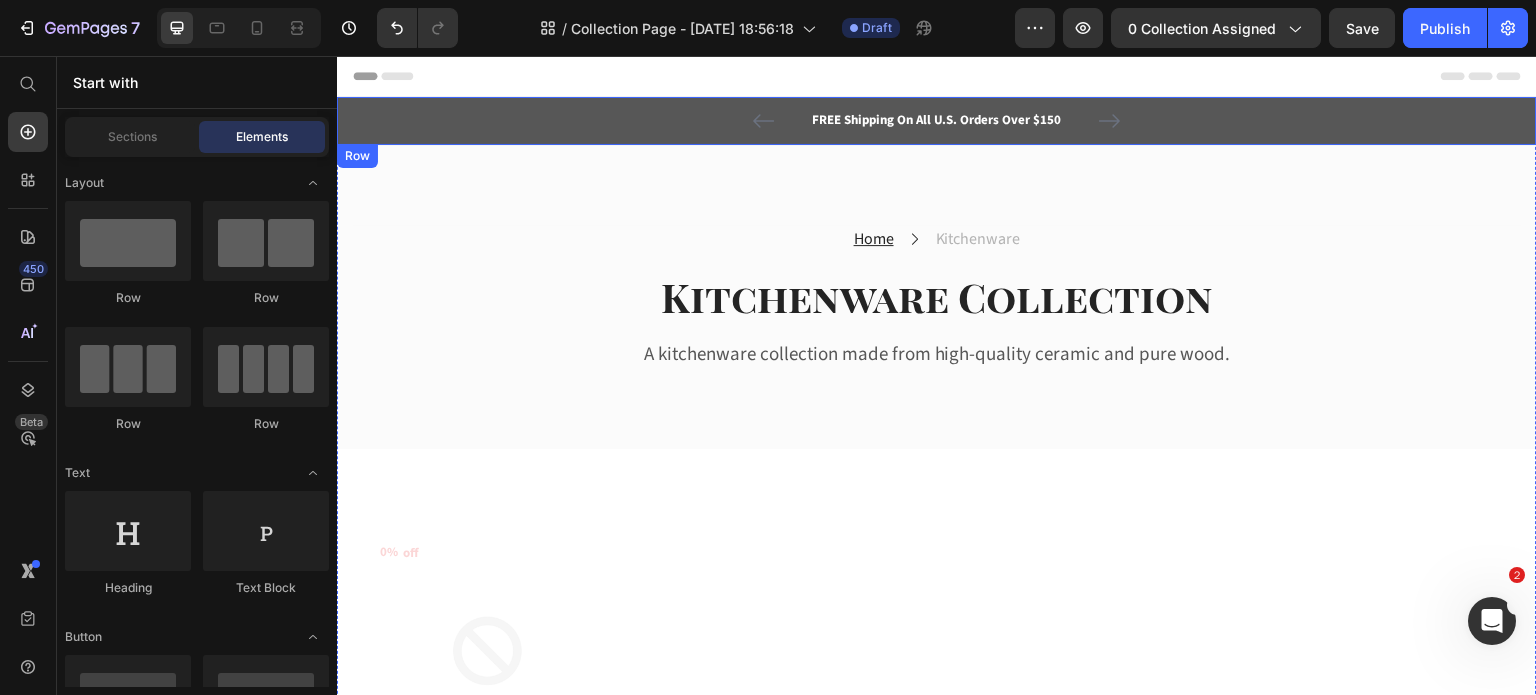 click on "FREE Shipping On All U.S. Orders Over $150 Text block 5000+ Text block                Icon                Icon                Icon                Icon                Icon Icon List Hoz REVIEWS Text block Row 60-DAY FREE RETURNS Text block
[GEOGRAPHIC_DATA]" at bounding box center [937, 121] 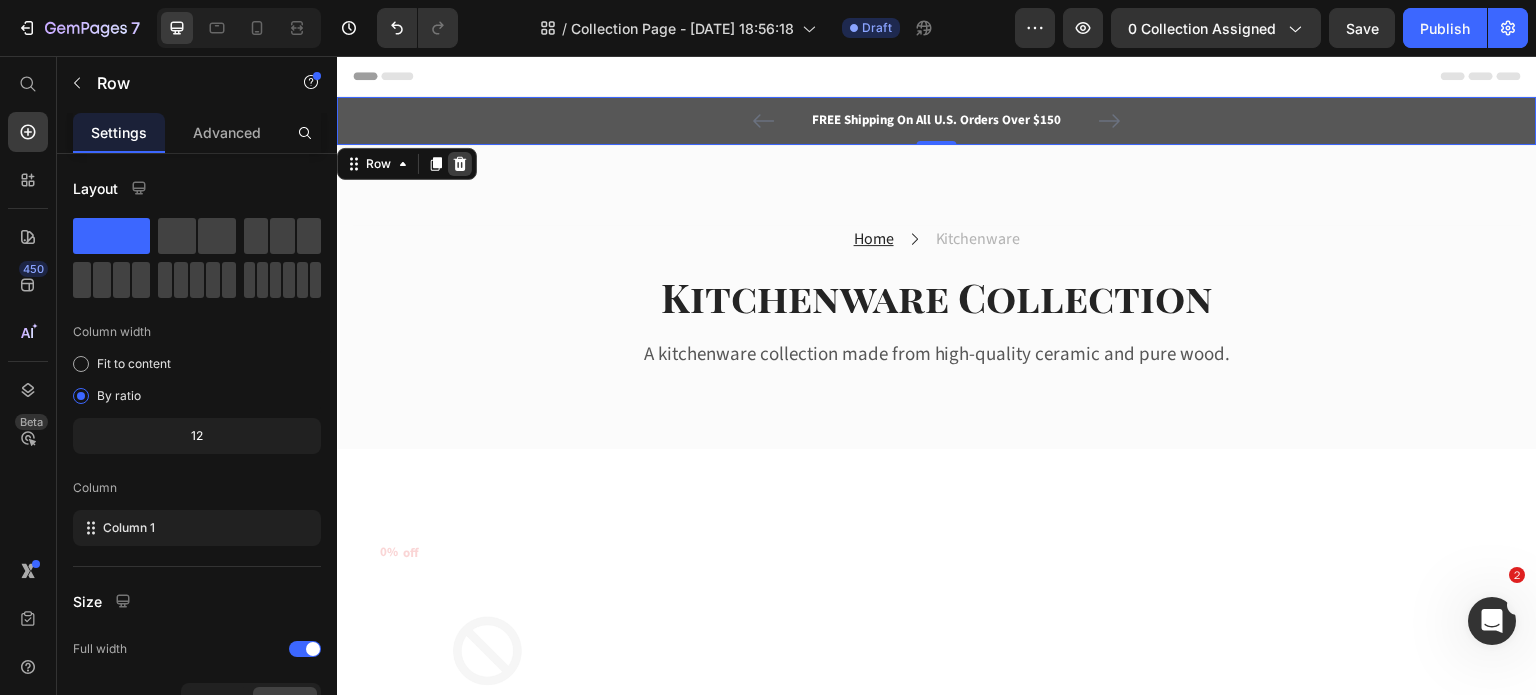 click 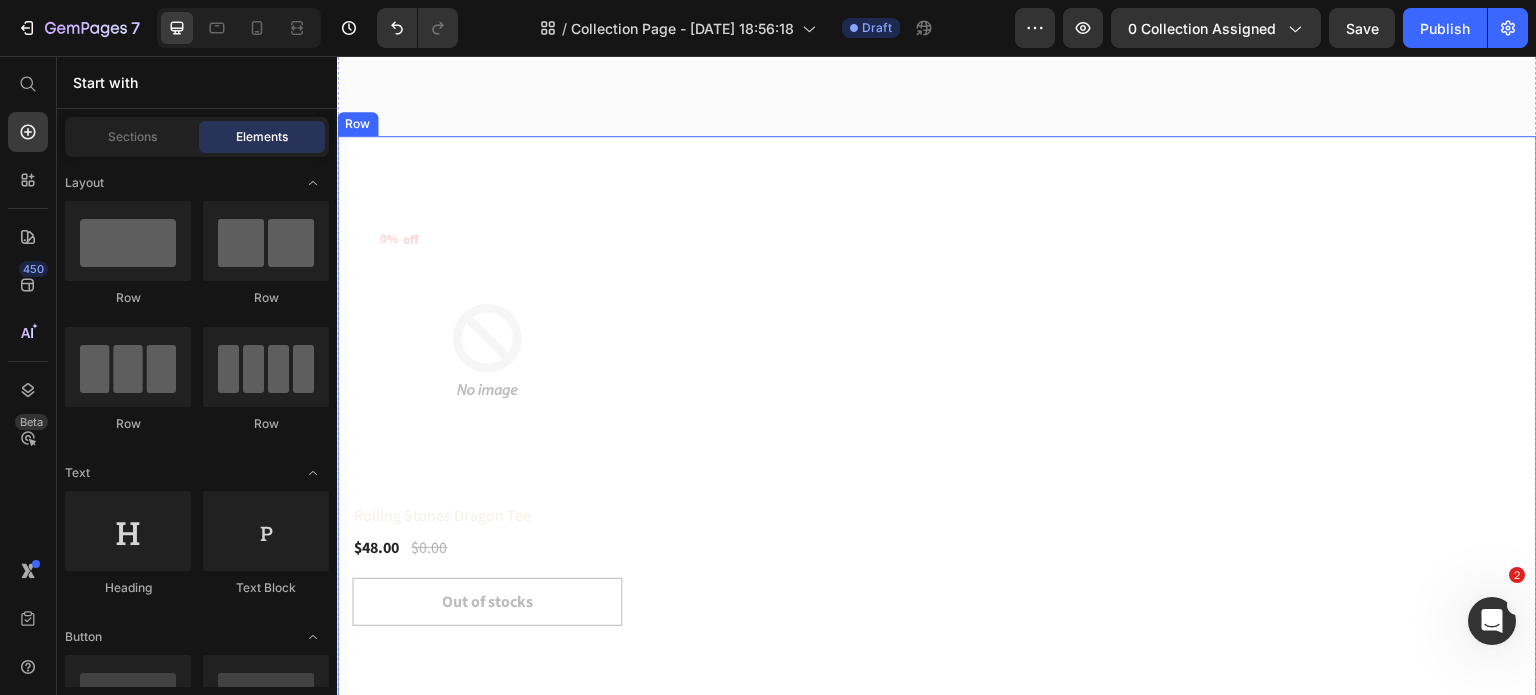scroll, scrollTop: 265, scrollLeft: 0, axis: vertical 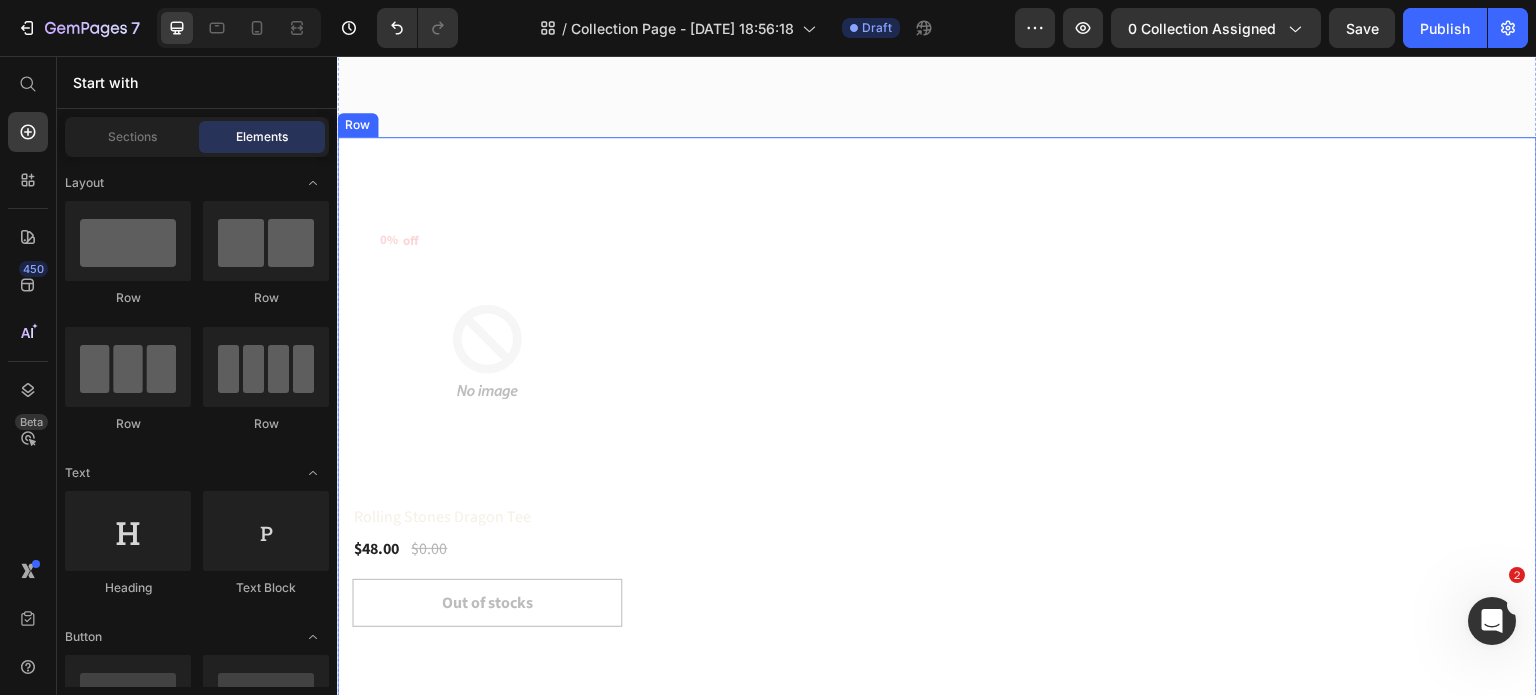 click on "0% off (P) Tag Product Images & Gallery Row Rolling Stones Dragon Tee (P) Title $48.00 (P) Price $0.00 (P) Price Row Row Out of stocks (P) Cart Button Product List Row Row" at bounding box center [937, 422] 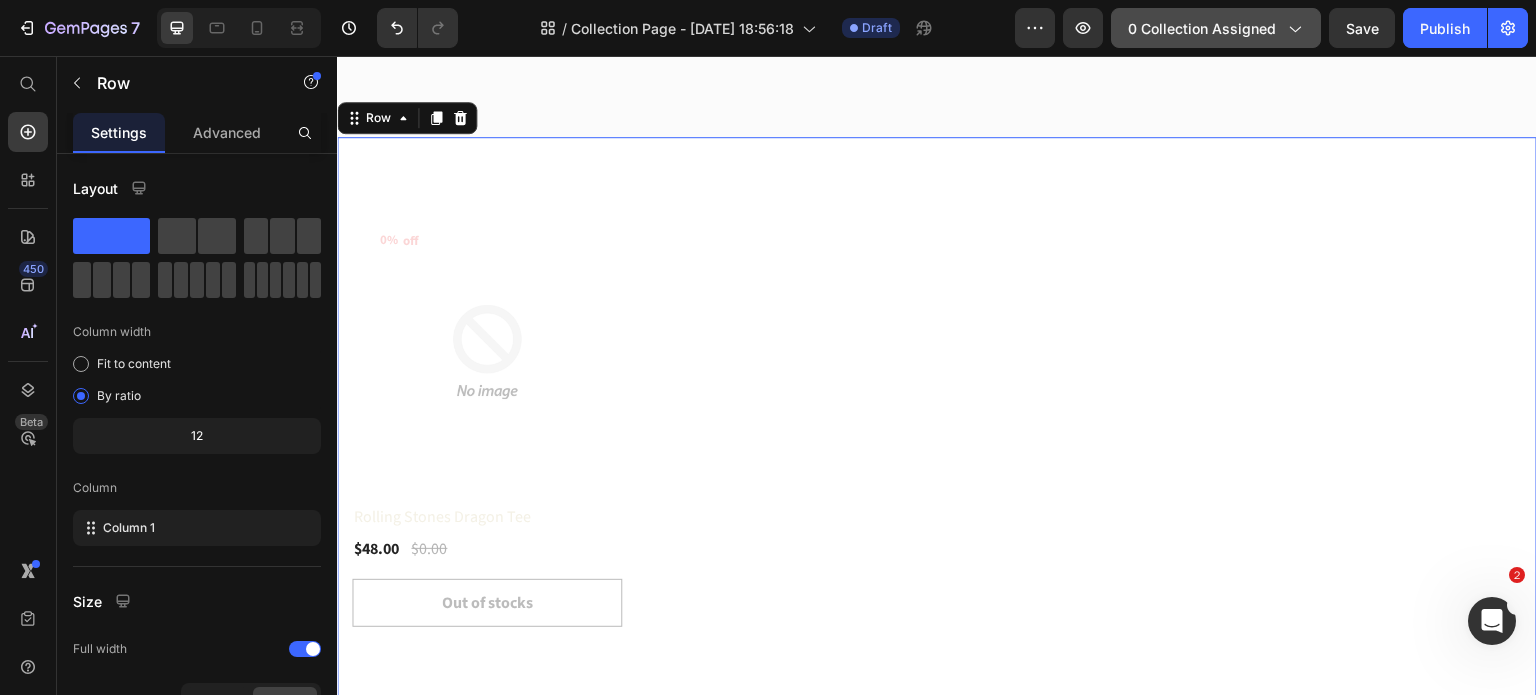 click on "0 collection assigned" 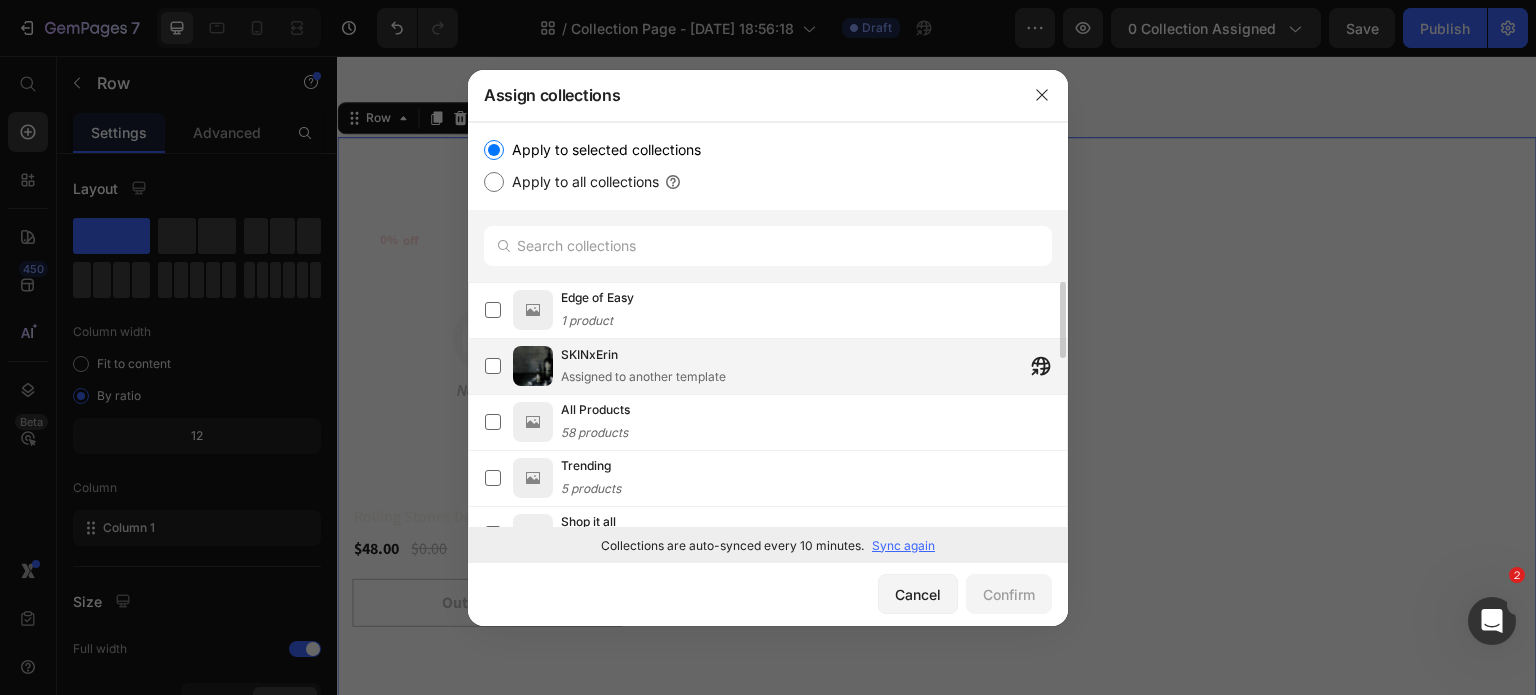 click on "SKINxErin" at bounding box center (643, 355) 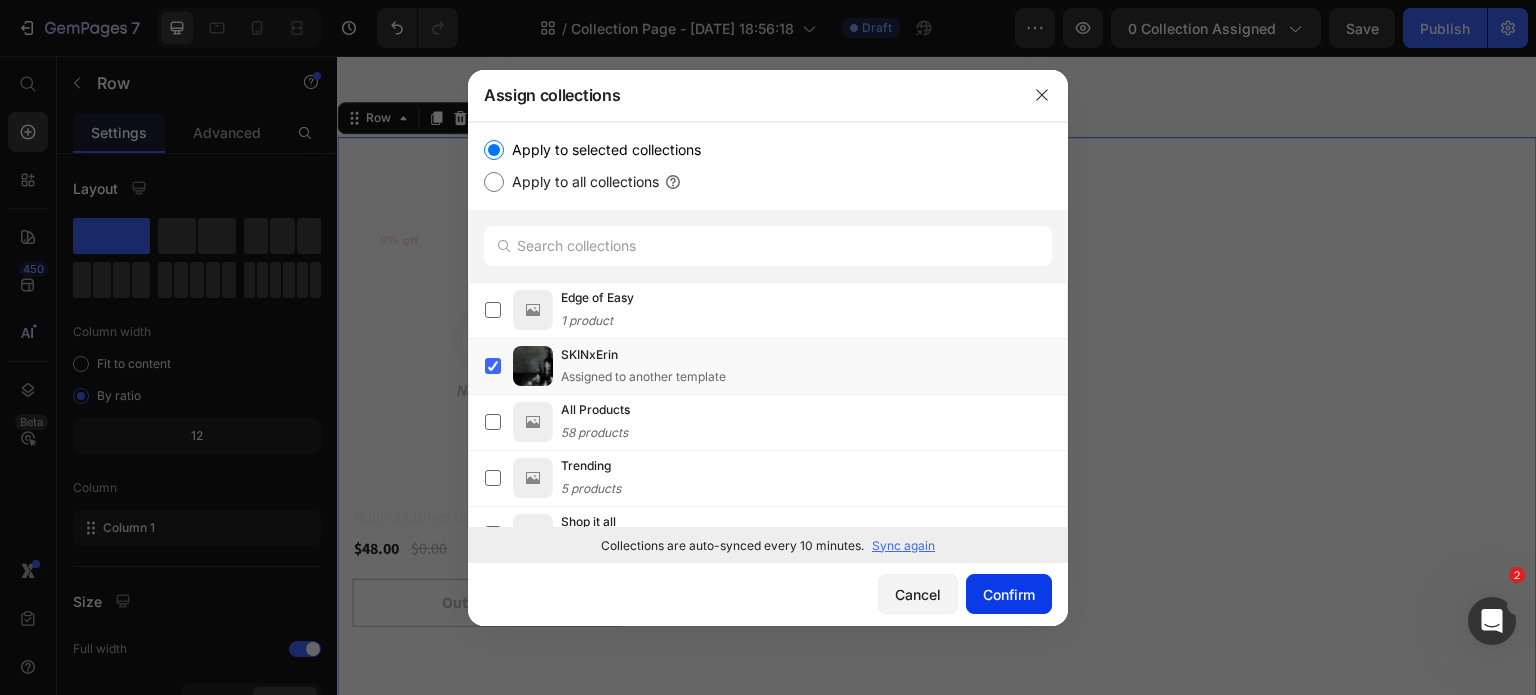 click on "Confirm" at bounding box center [1009, 594] 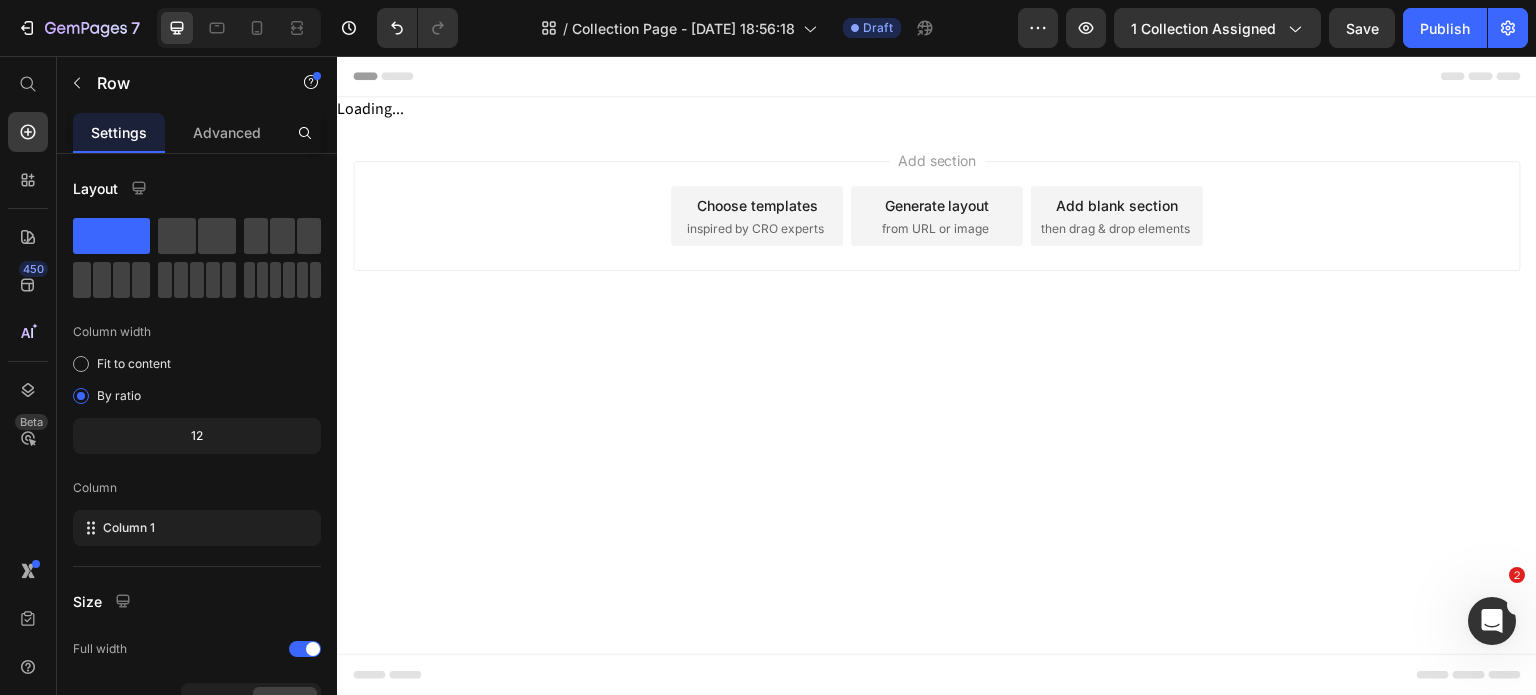 scroll, scrollTop: 0, scrollLeft: 0, axis: both 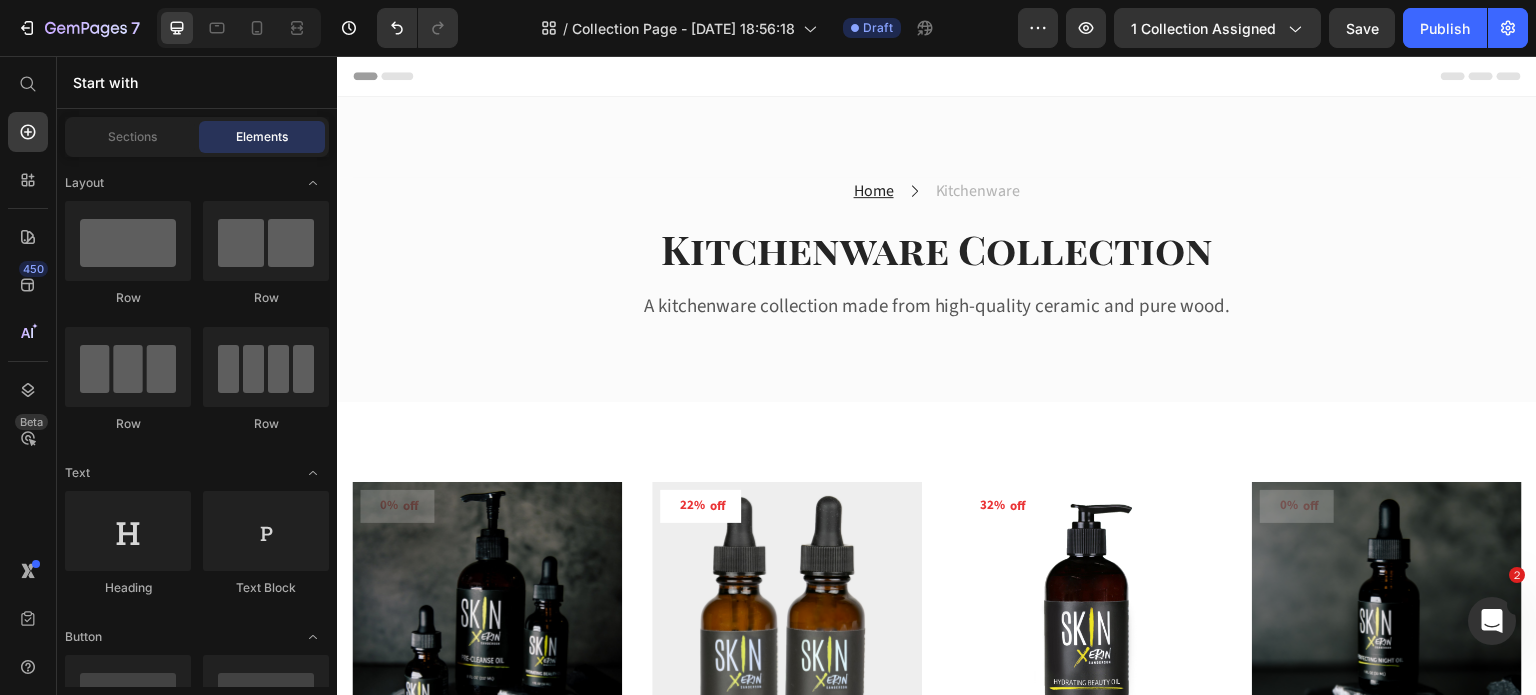 click on "Header" at bounding box center [937, 76] 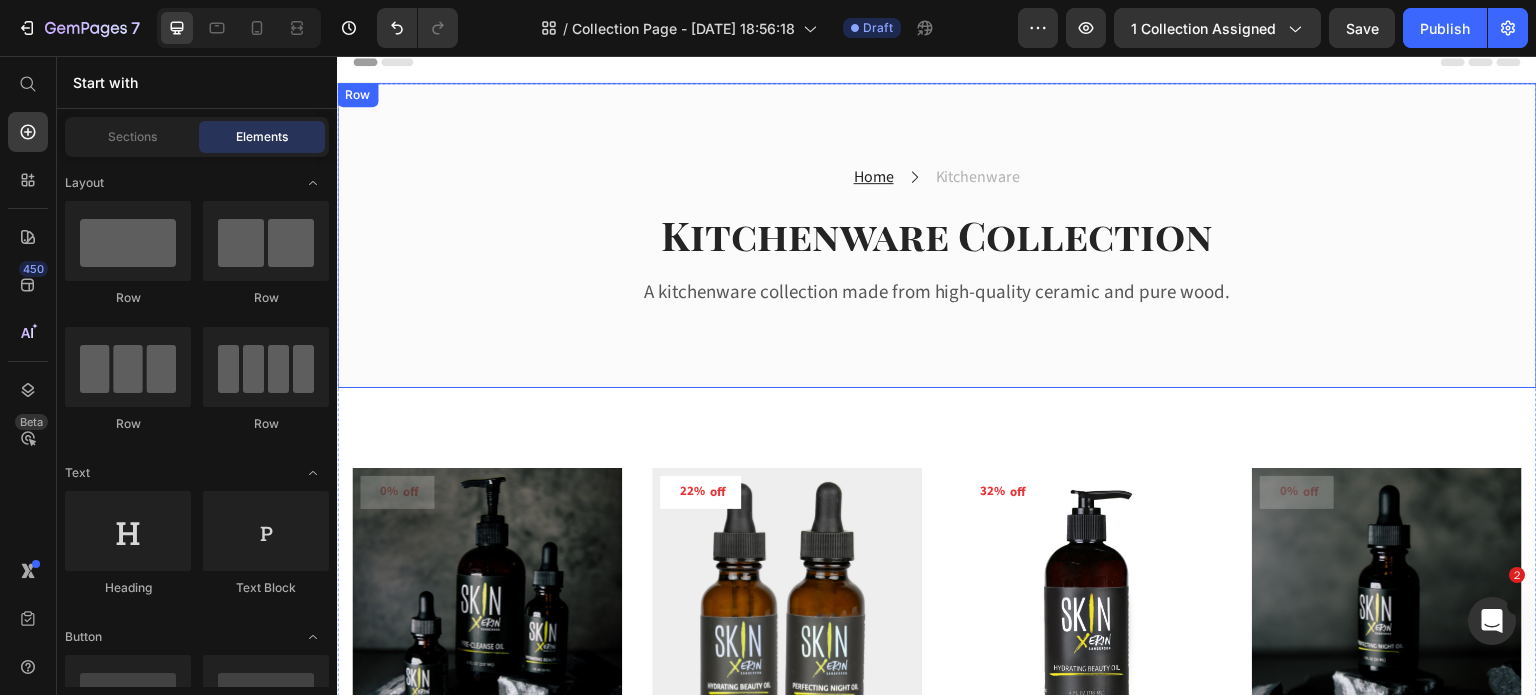 scroll, scrollTop: 0, scrollLeft: 0, axis: both 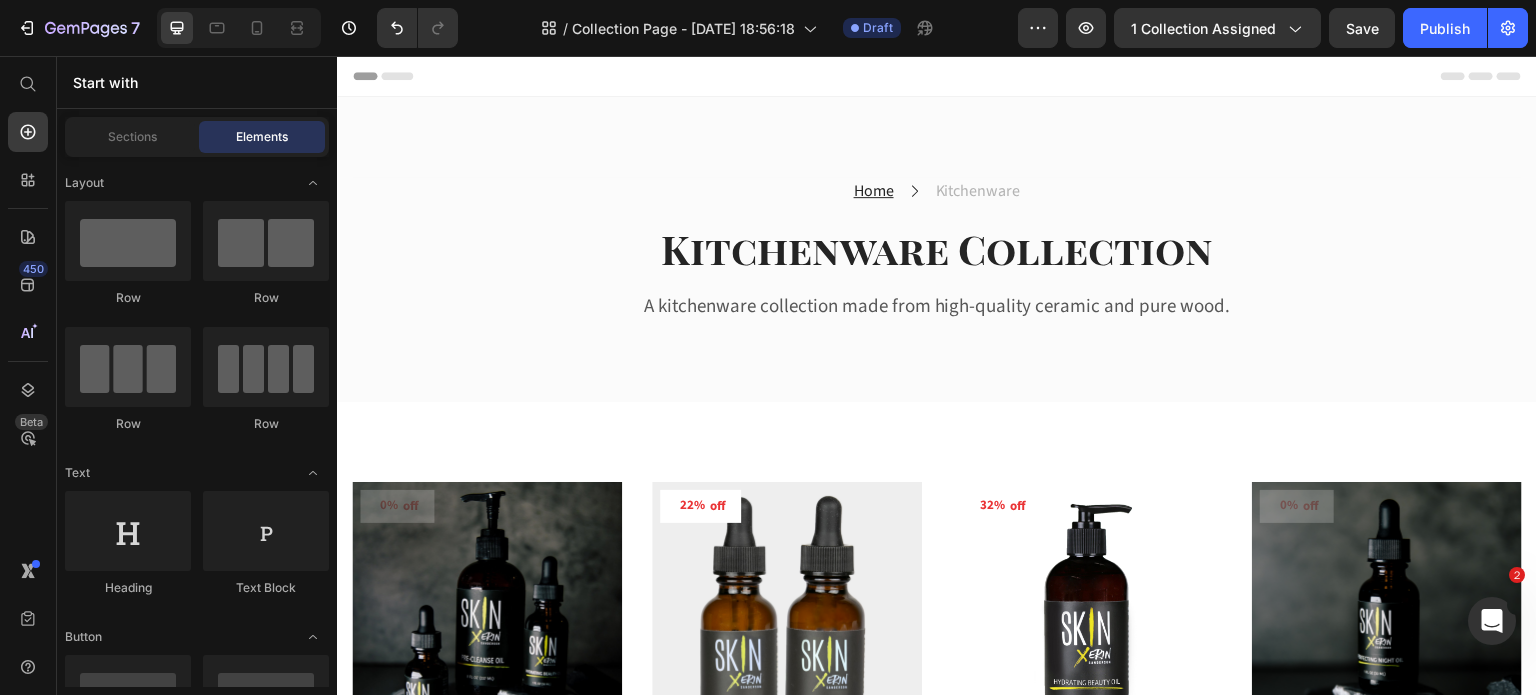 click on "Header" at bounding box center [937, 76] 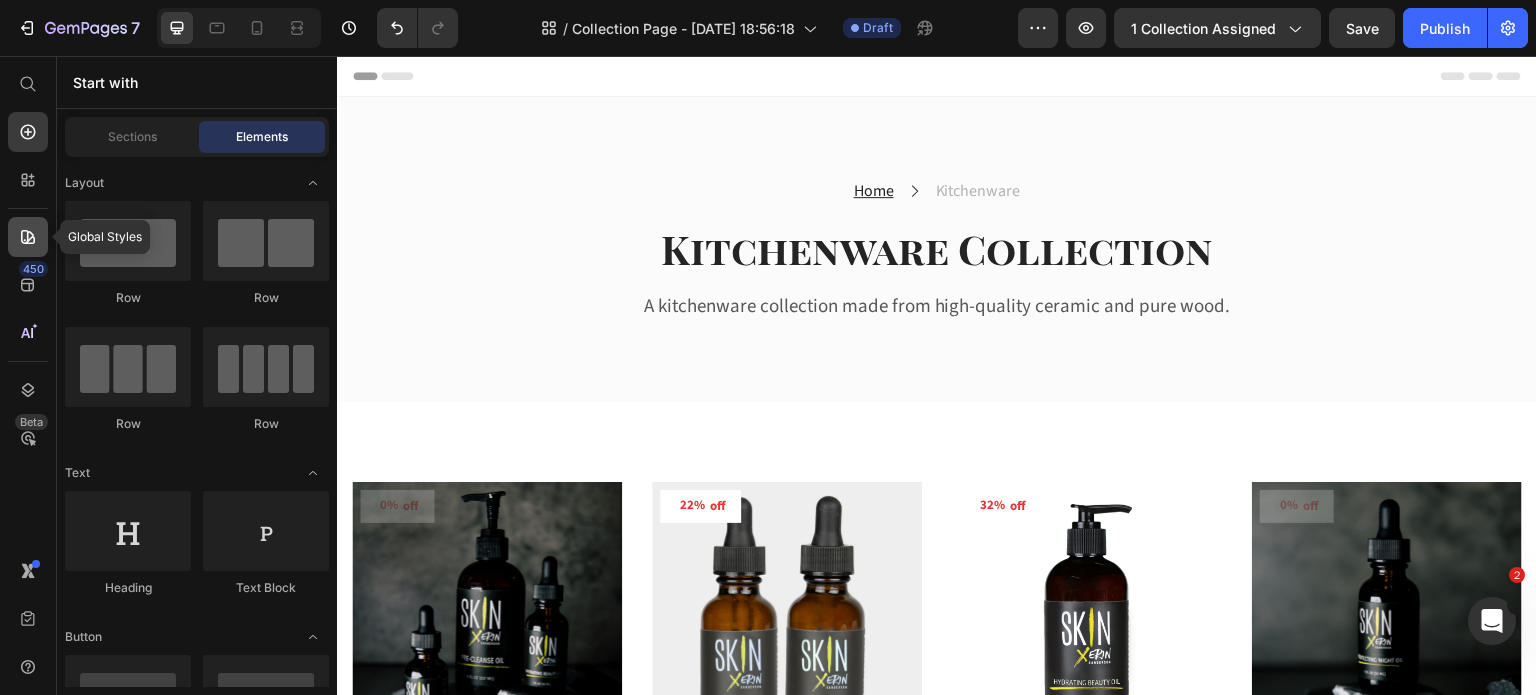 click 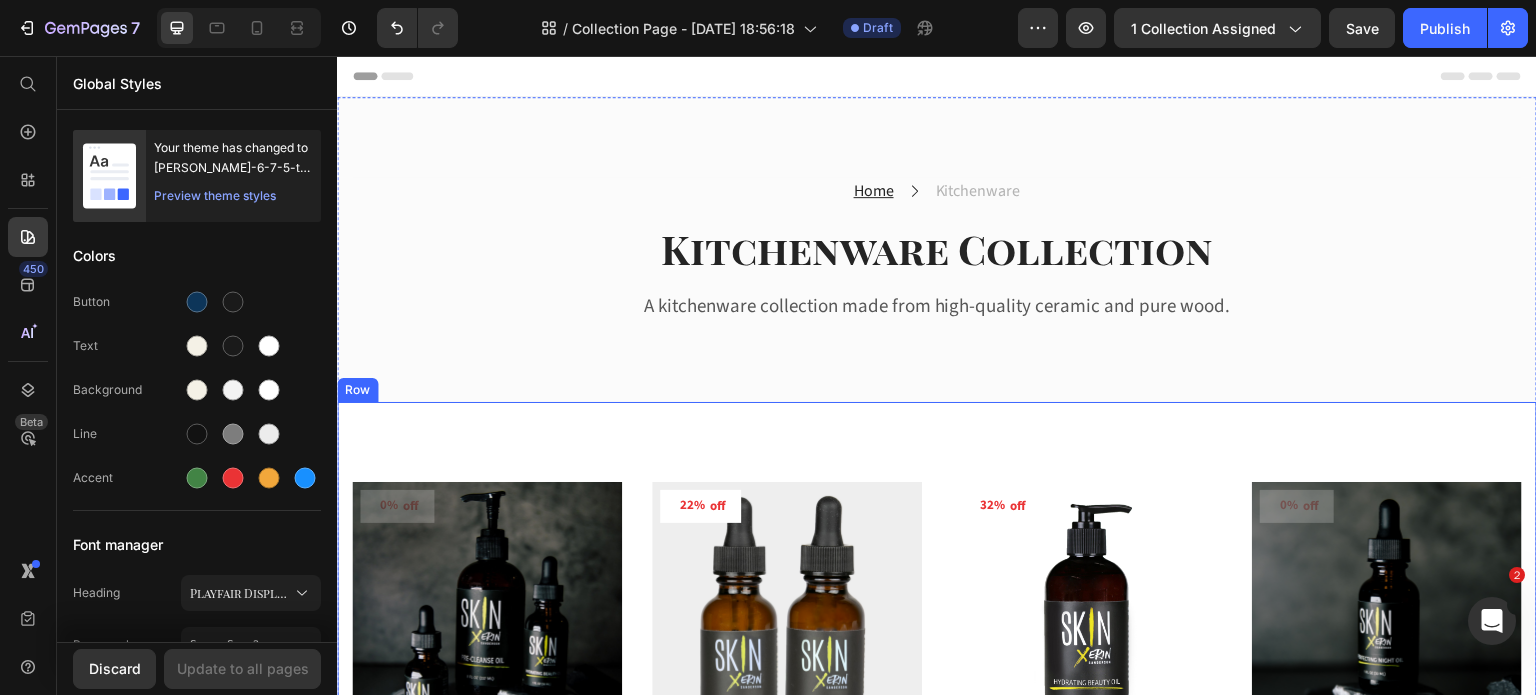 click on "0% off (P) Tag Product Images & Gallery Row 3 Piece Great Skin Set (P) Title $74.99 (P) Price $0.00 (P) Price Row Row Add to cart (P) Cart Button 22% off (P) Tag Product Images & Gallery Row Skin Savior Duo (P) Title $50.00 (P) Price $63.98 (P) Price Row Row Add to cart (P) Cart Button 32% off (P) Tag Product Images & Gallery Row Loyalty Size Hydrating Beauty Oil (P) Title $87.00 (P) Price $127.96 (P) Price Row Row Out of stocks (P) Cart Button 0% off (P) Tag Product Images & Gallery Row Perfecting Night Oil (P) Title $31.99 (P) Price $0.00 (P) Price Row Row Add to cart (P) Cart Button 0% off (P) Tag Product Images & Gallery Row 6 Piece Great SKIN Deluxe Kit (P) Title $90.00 (P) Price $0.00 (P) Price Row Row Add to cart (P) Cart Button 0% off (P) Tag Product Images & Gallery Row Pre-Cleanse Oil (P) Title $19.97 (P) Price $0.00 (P) Price Row Row Add to cart (P) Cart Button 0% off (P) Tag Product Images & Gallery Row Hydrating Beauty Oil (P) Title $31.99 (P) Price $0.00 (P) Price Row Row Add to cart 0% off Row" at bounding box center (937, 1177) 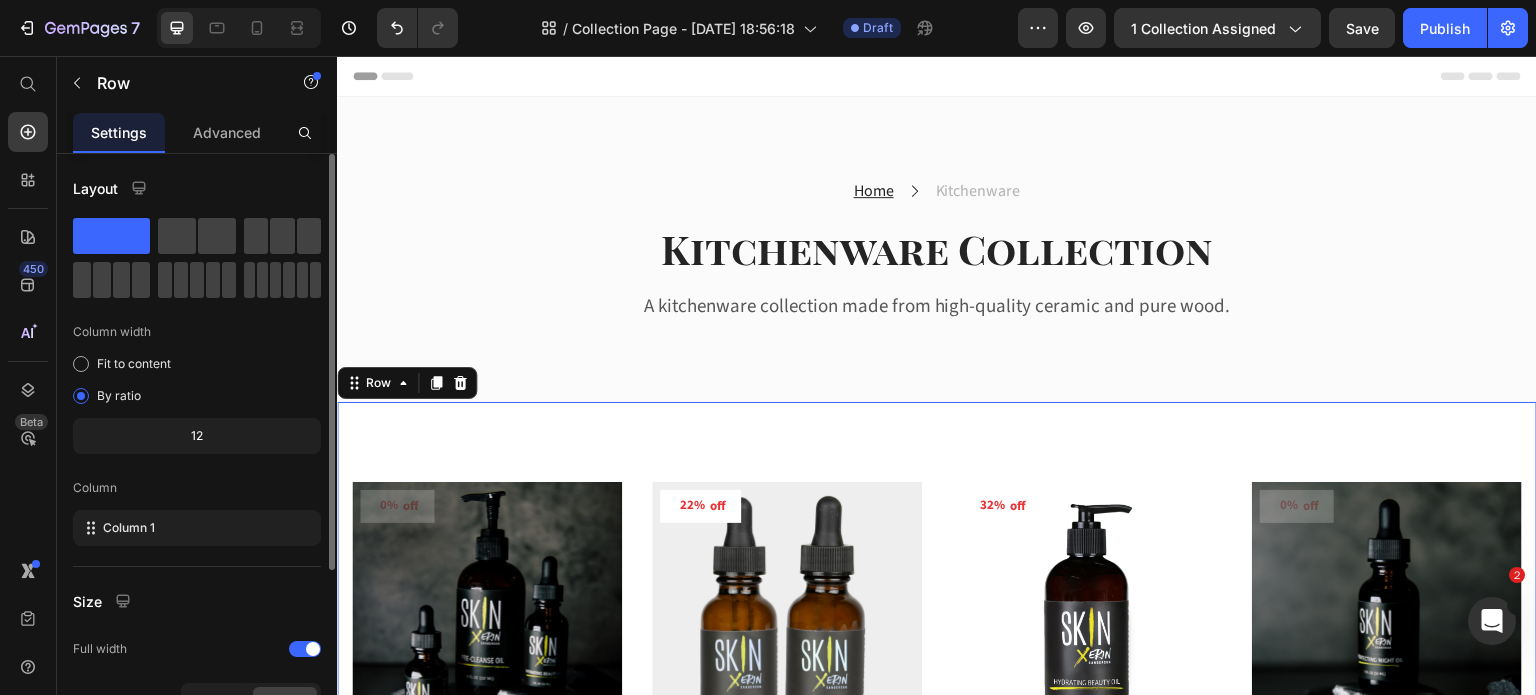 scroll, scrollTop: 260, scrollLeft: 0, axis: vertical 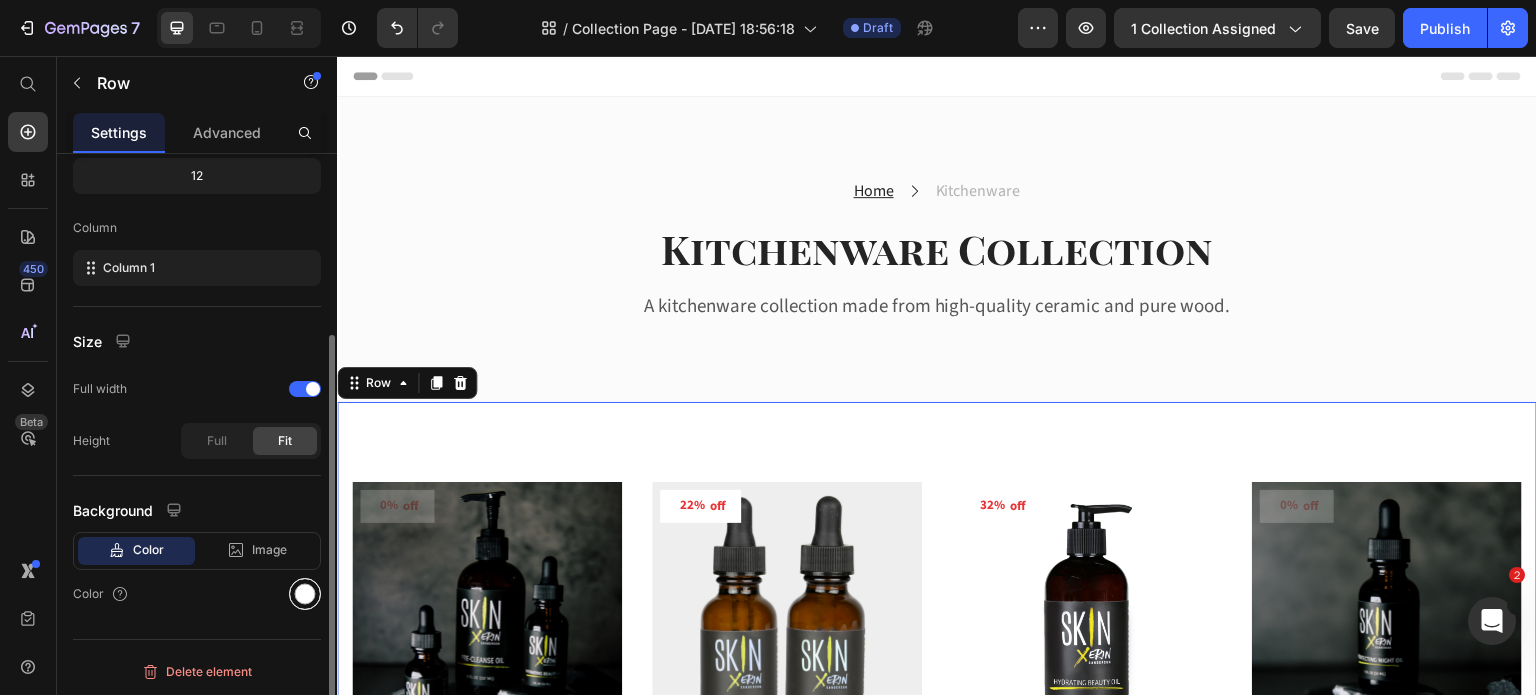 click at bounding box center (305, 594) 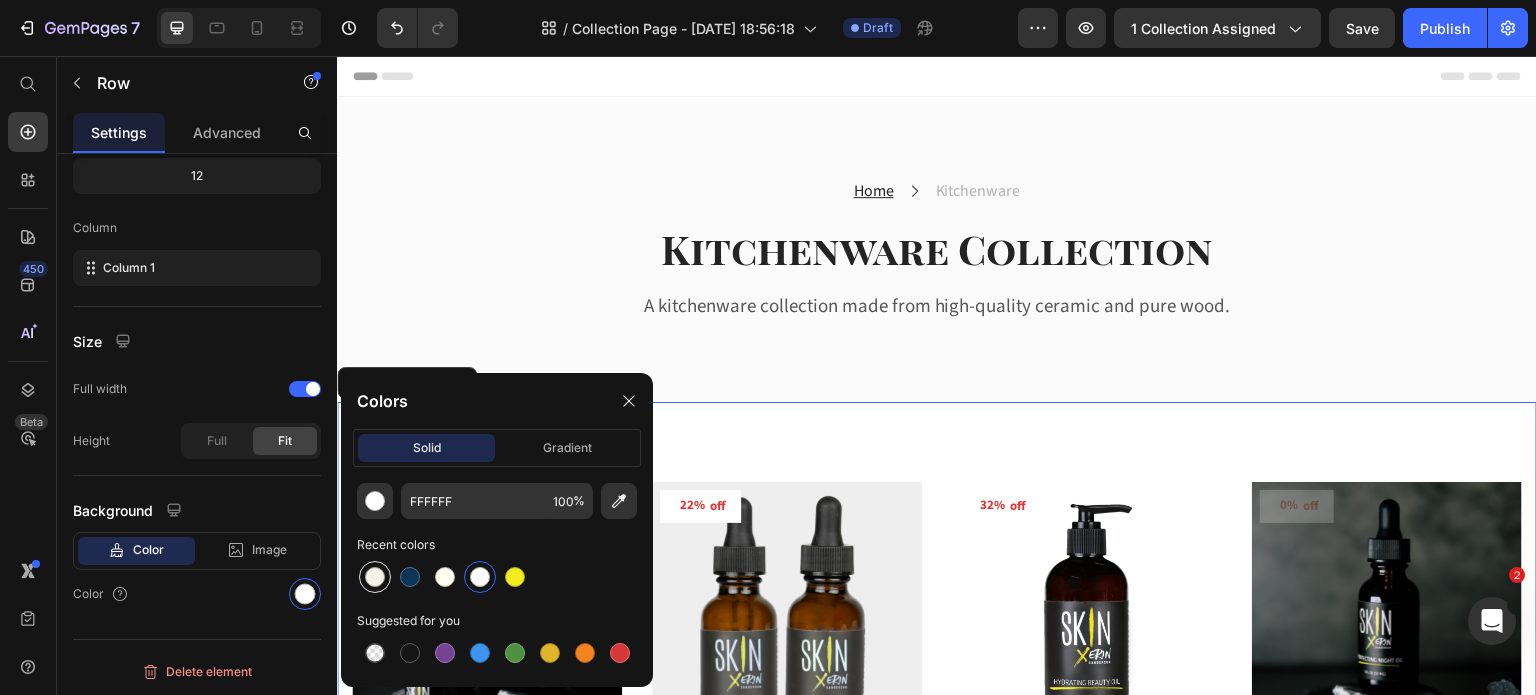 click at bounding box center (375, 577) 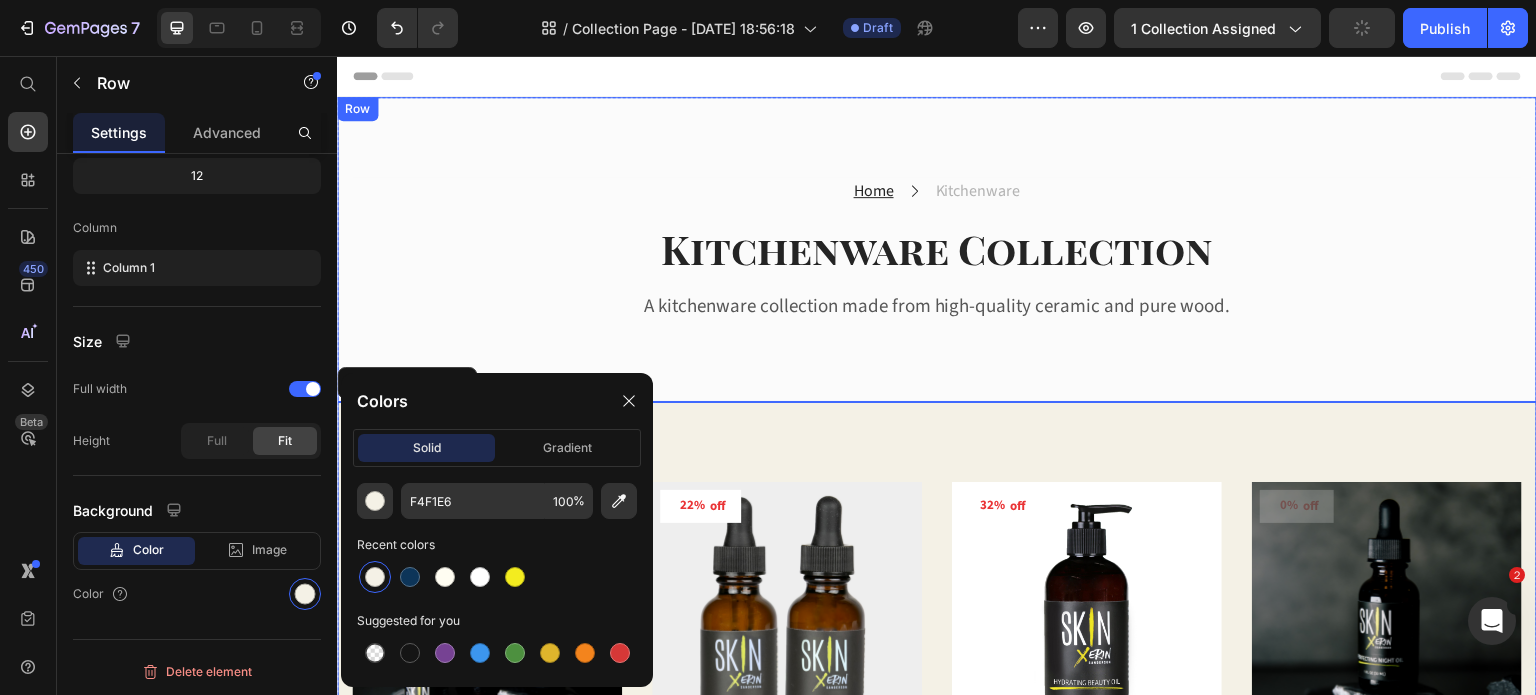 click on "Home Text block
Icon Kitchenware Text block Row Kitchenware Collection Heading A kitchenware collection made from high-quality ceramic and pure wood. Text block [GEOGRAPHIC_DATA]" at bounding box center [937, 249] 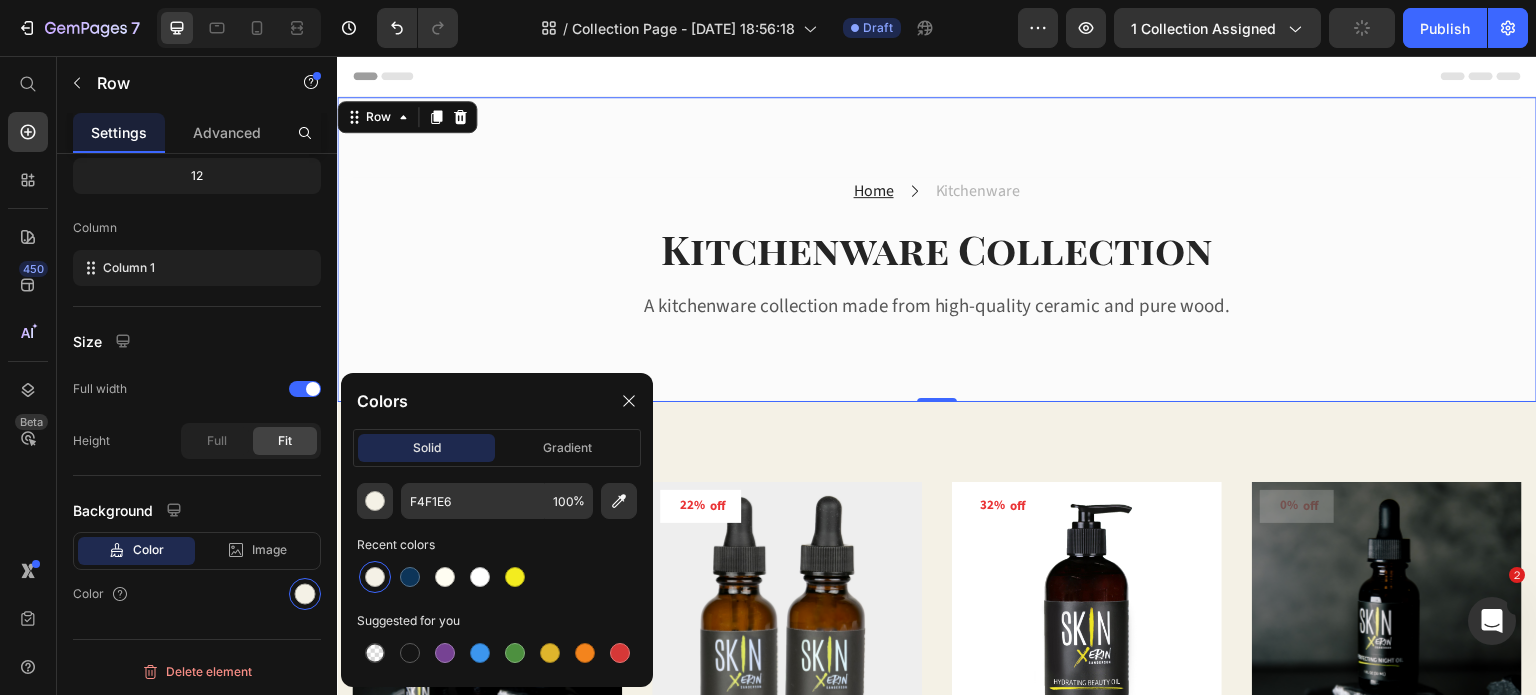 scroll, scrollTop: 260, scrollLeft: 0, axis: vertical 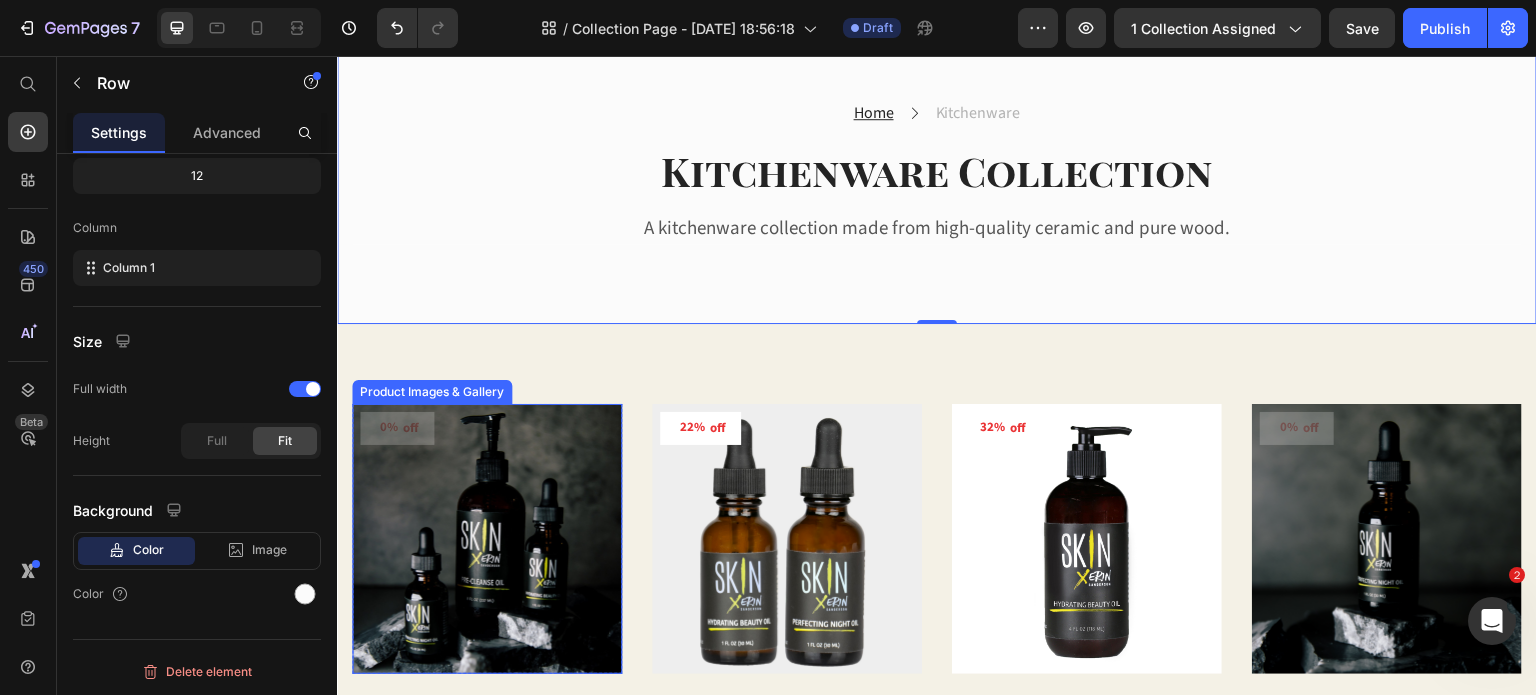 click on "Product Images & Gallery" at bounding box center (432, 392) 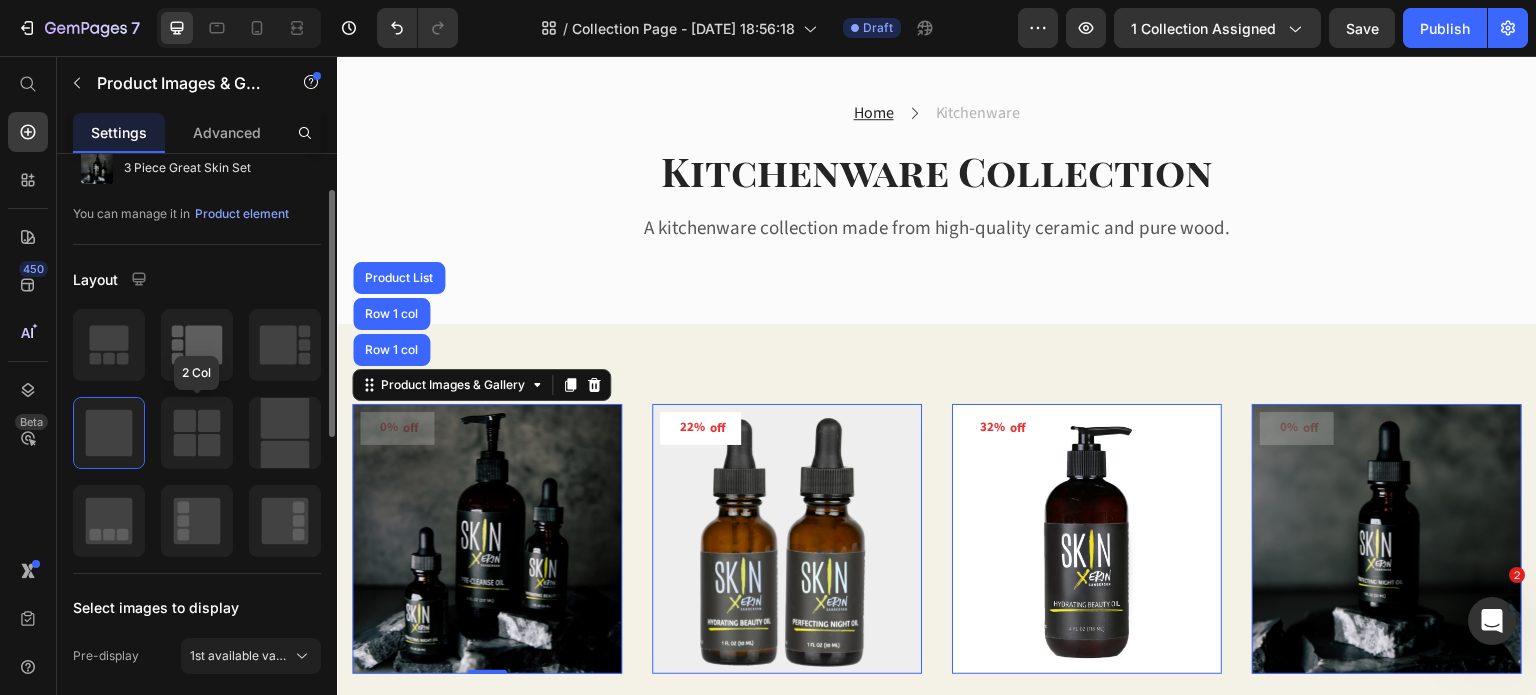 scroll, scrollTop: 78, scrollLeft: 0, axis: vertical 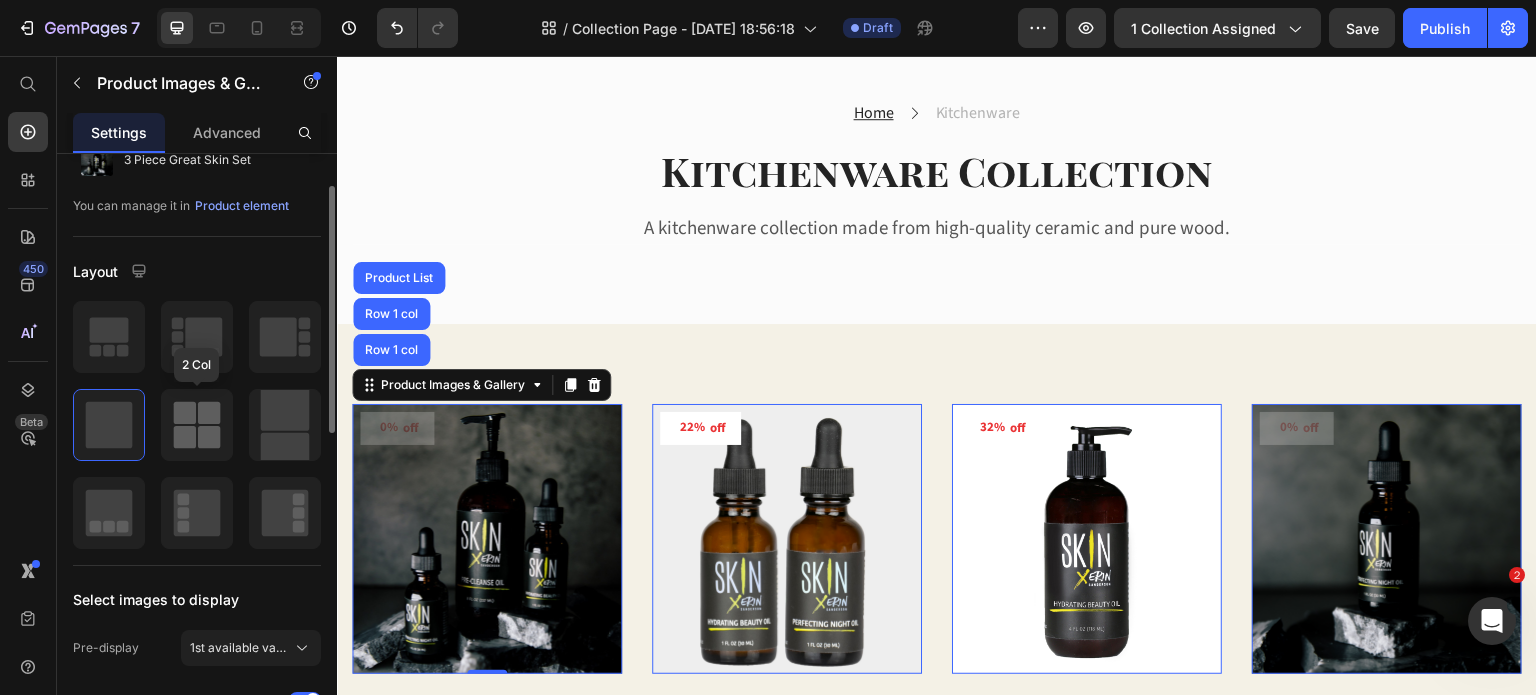 click 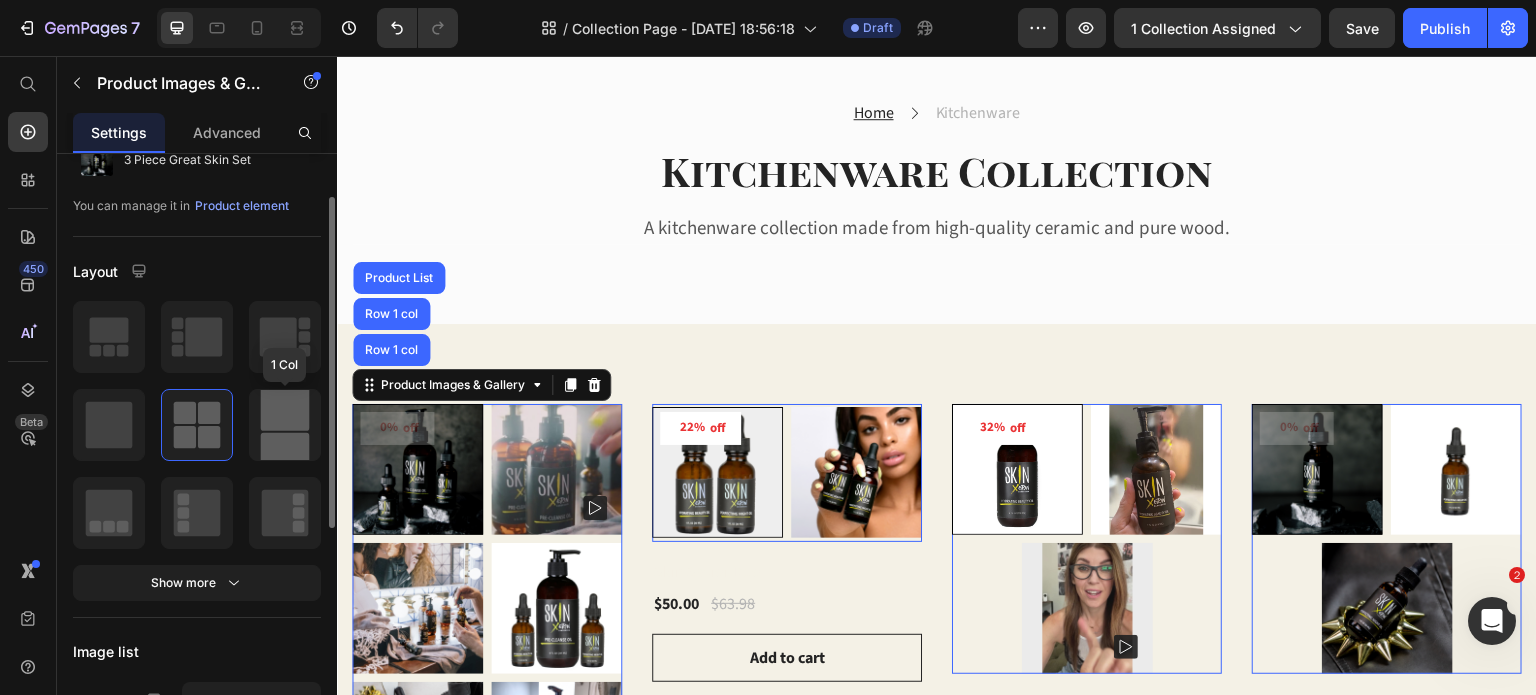 click 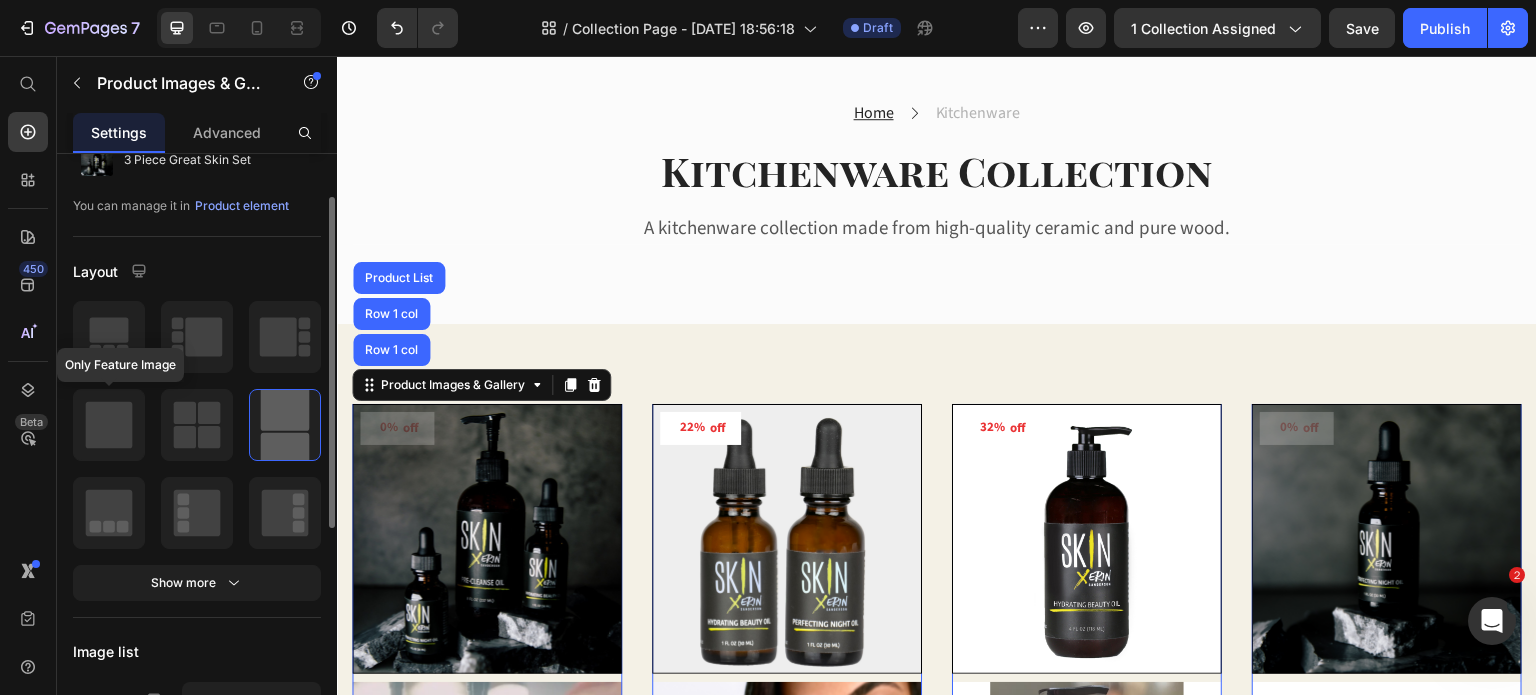 click 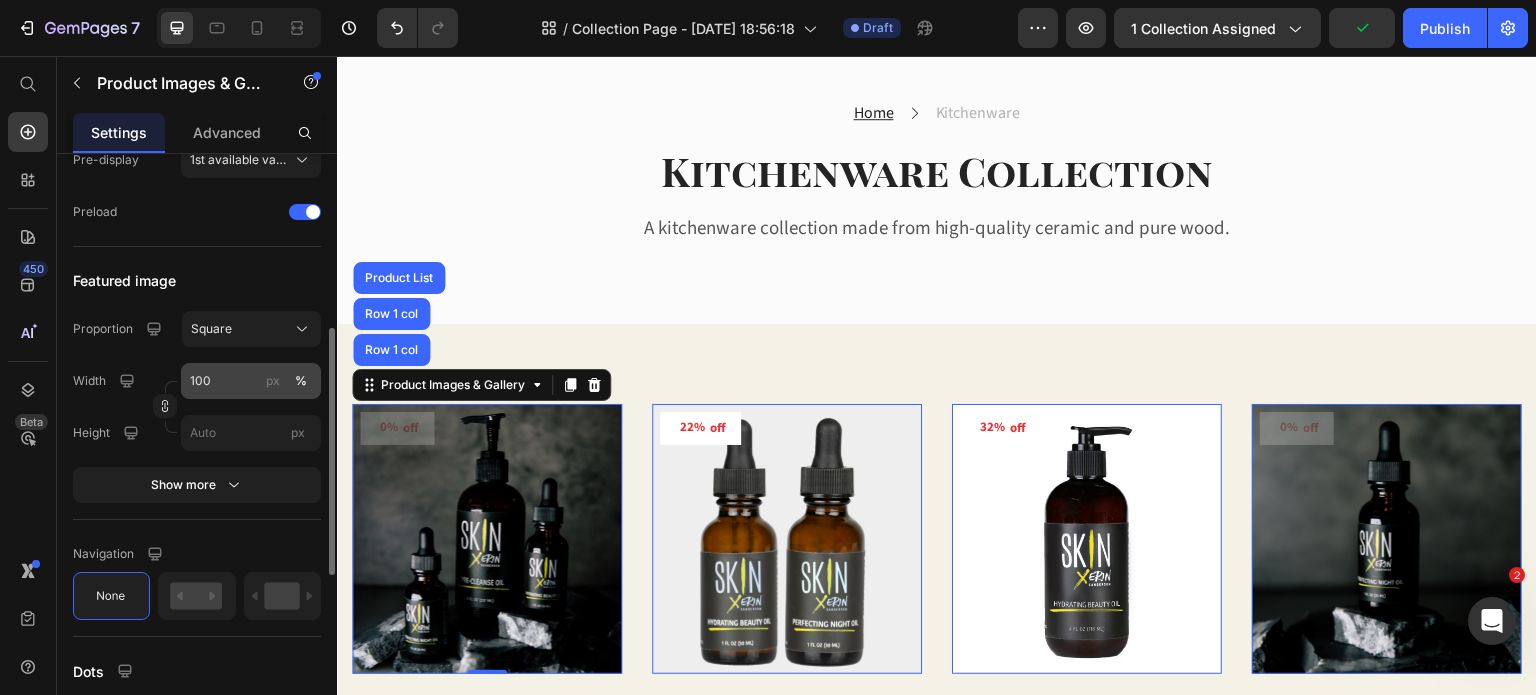scroll, scrollTop: 568, scrollLeft: 0, axis: vertical 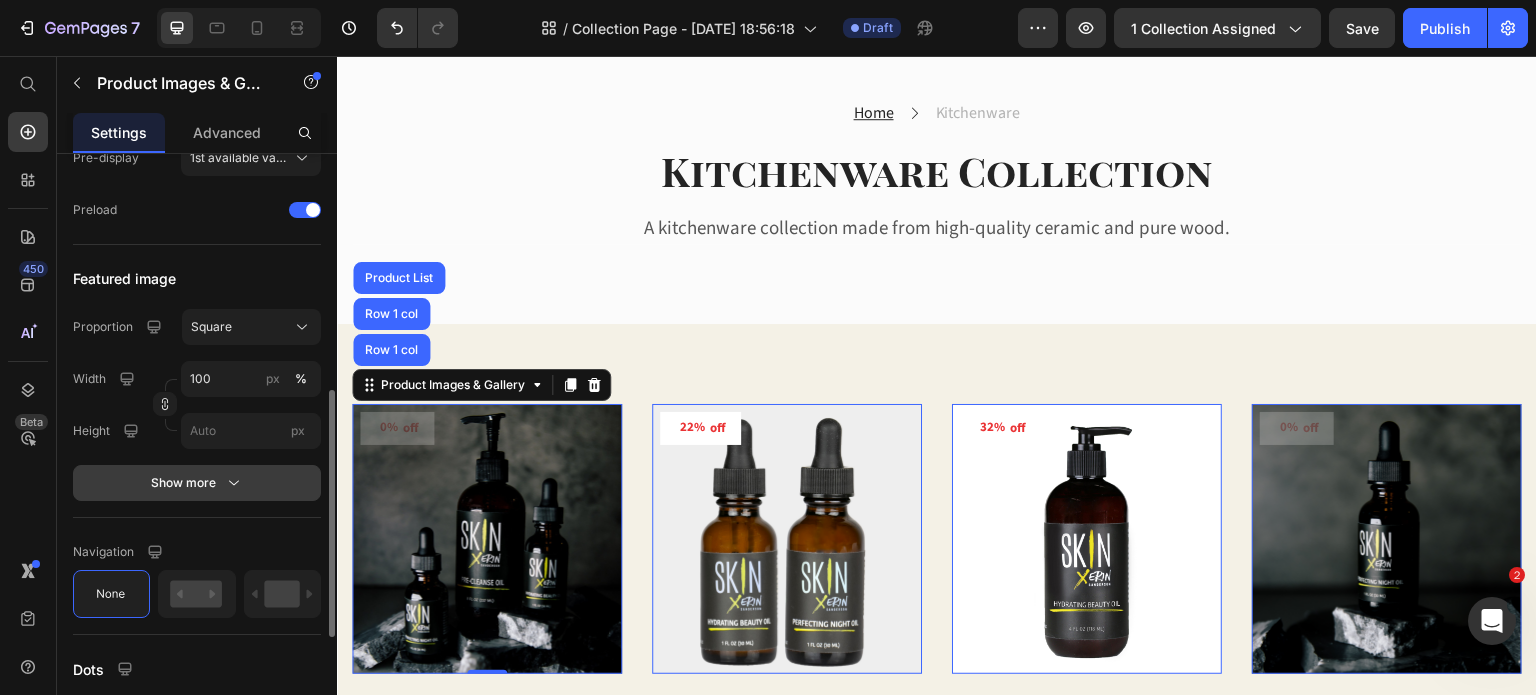 click on "Show more" at bounding box center [197, 483] 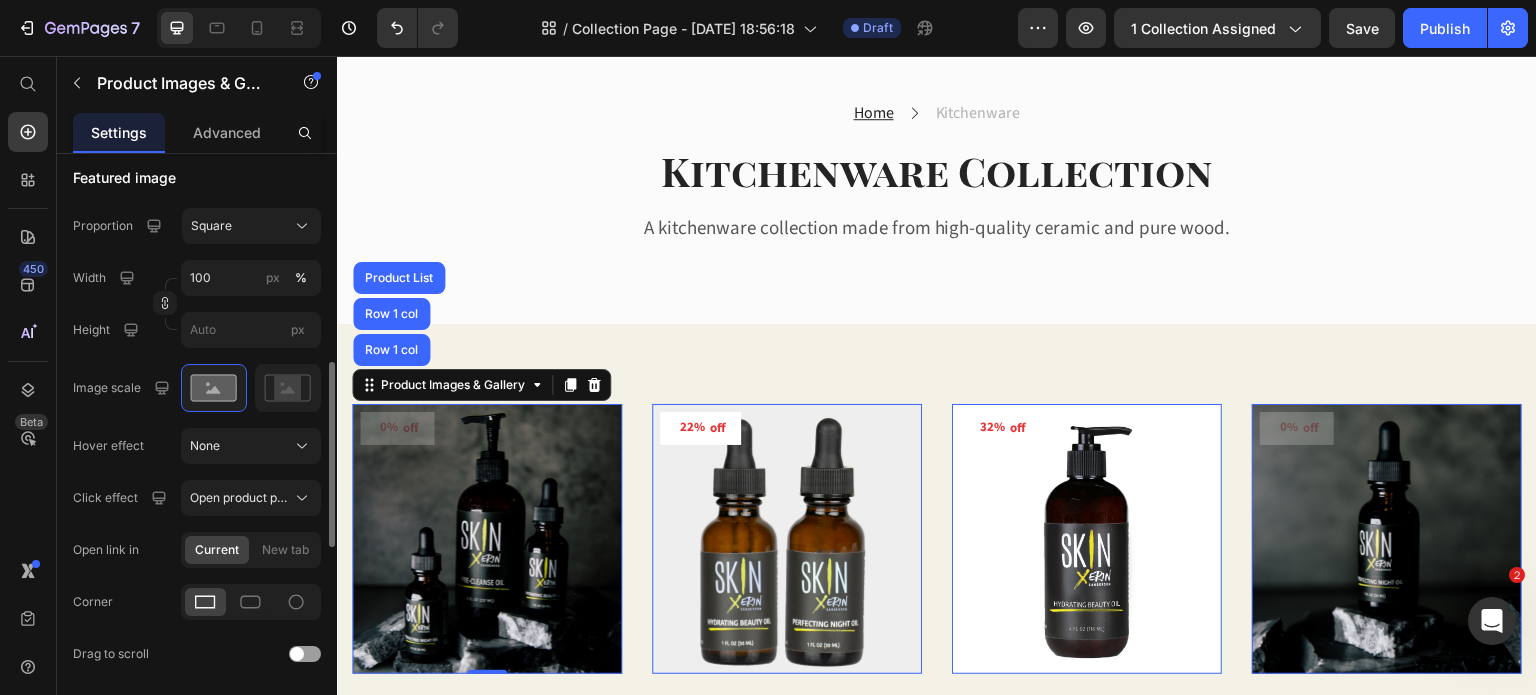 scroll, scrollTop: 724, scrollLeft: 0, axis: vertical 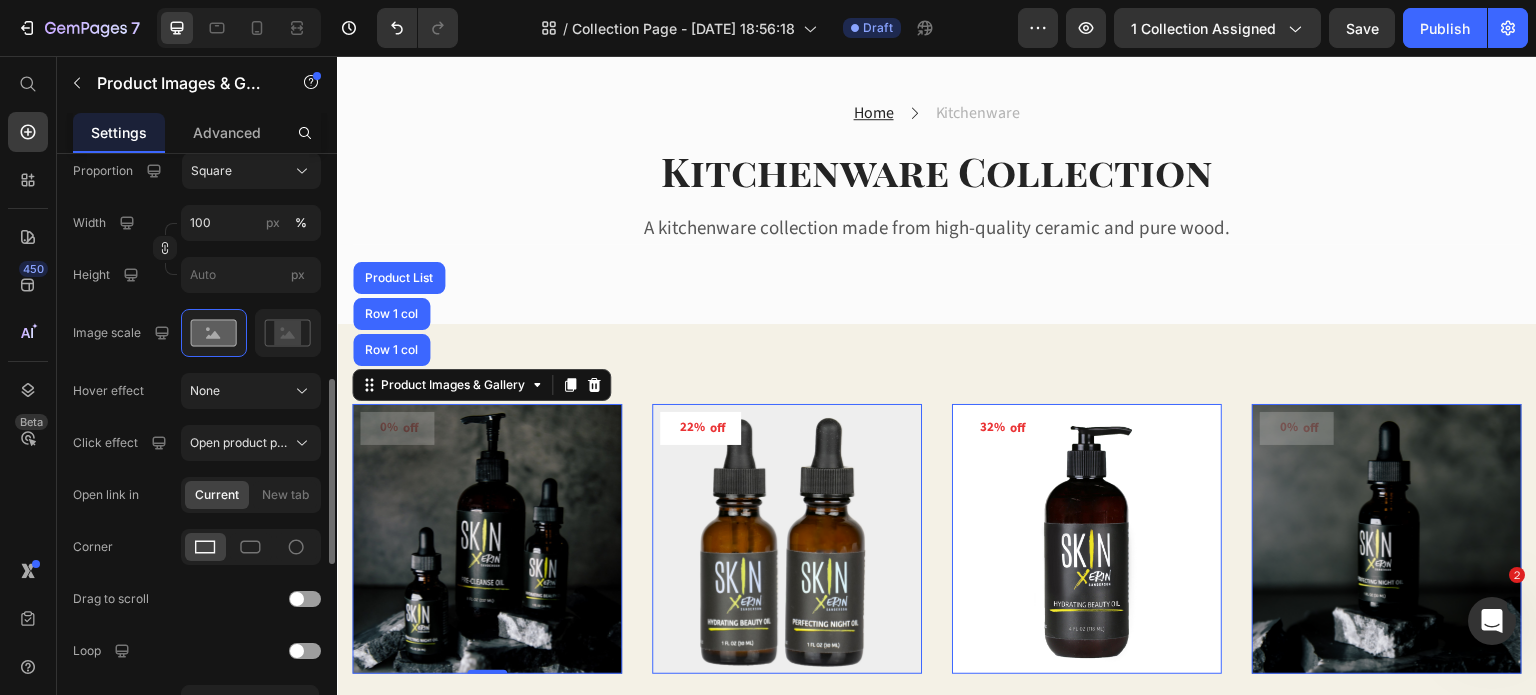 click on "Current New tab" 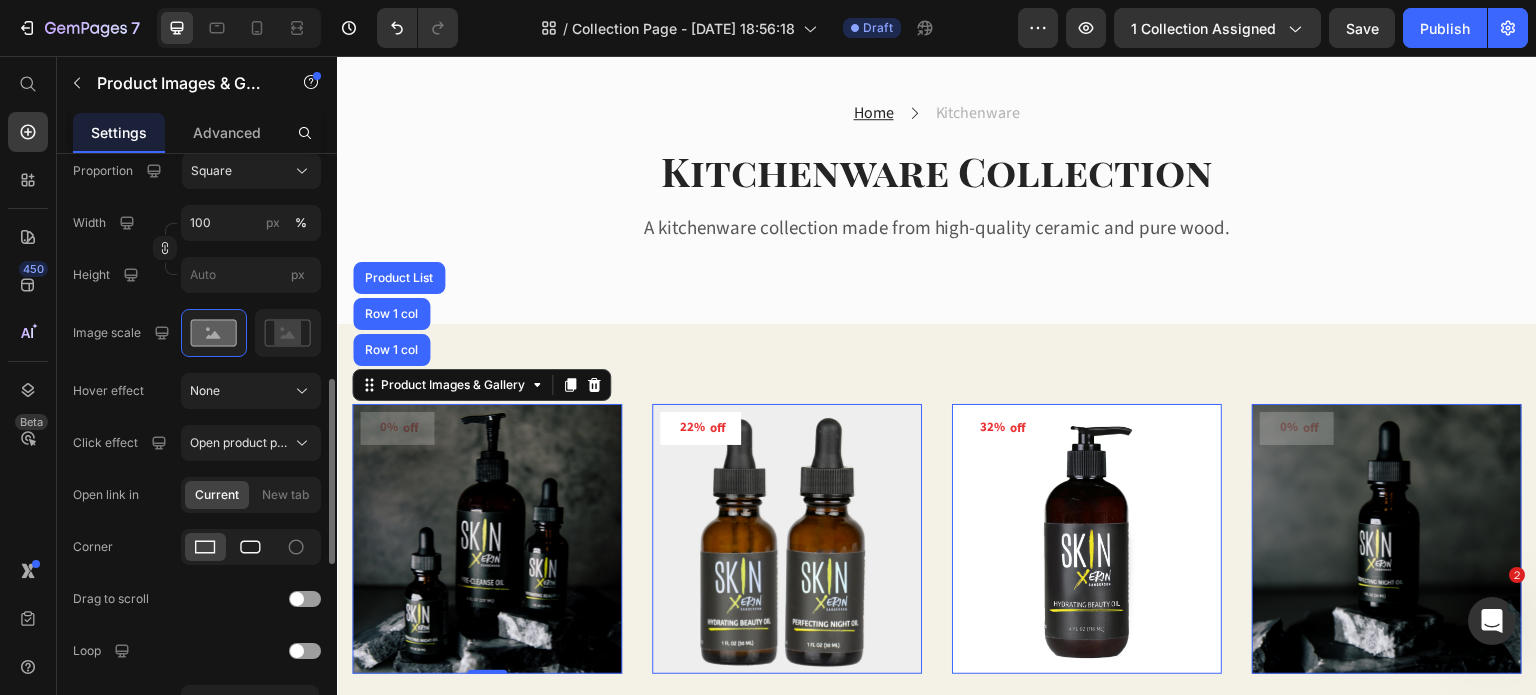 click 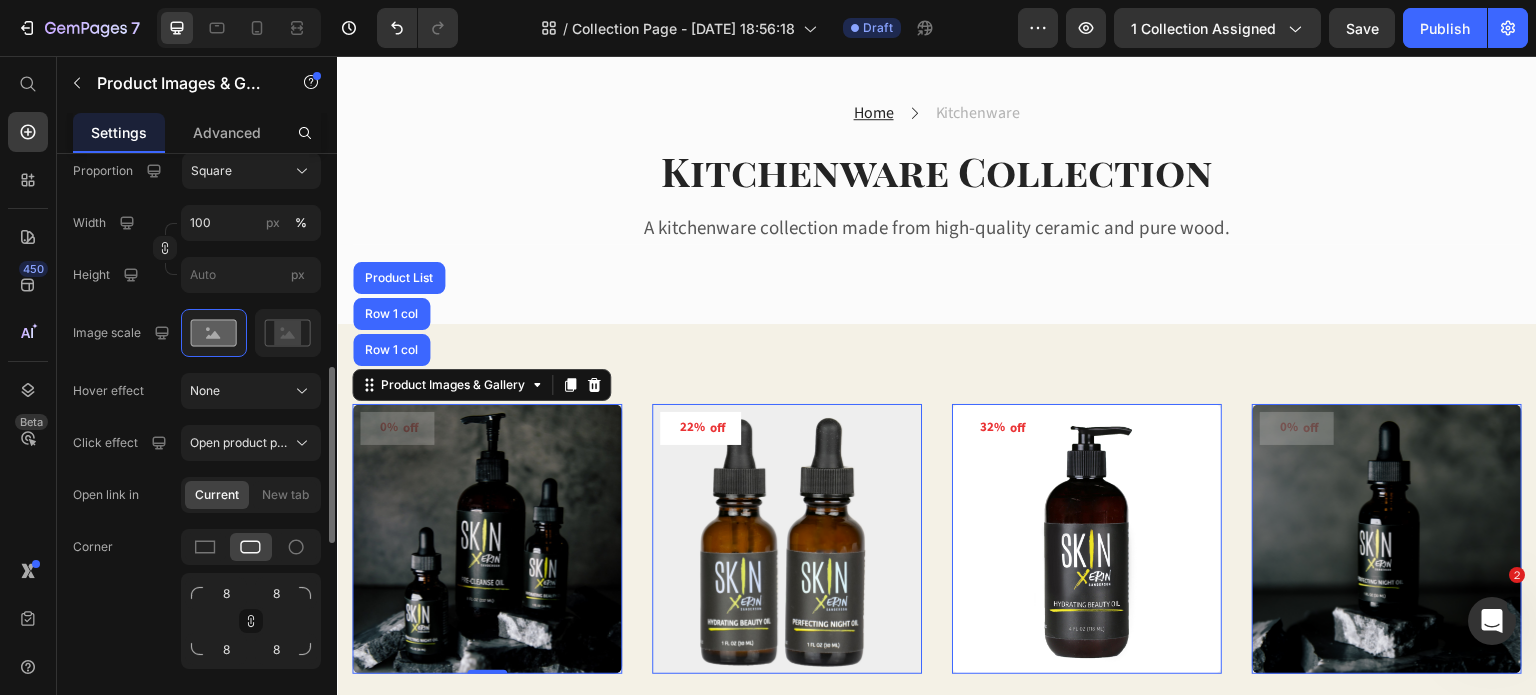 click 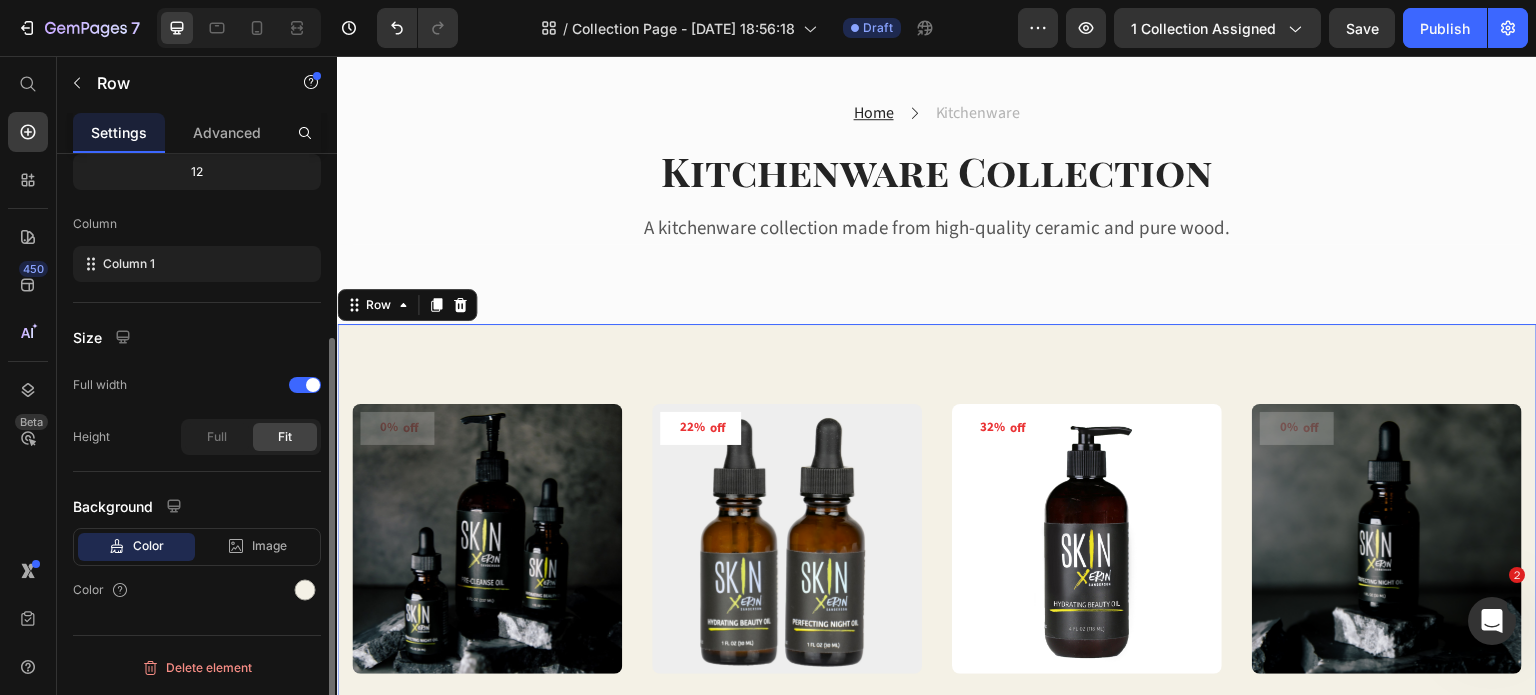 click on "0% off (P) Tag Product Images & Gallery Row 3 Piece Great Skin Set (P) Title $74.99 (P) Price $0.00 (P) Price Row Row Add to cart (P) Cart Button 22% off (P) Tag Product Images & Gallery Row Skin Savior Duo (P) Title $50.00 (P) Price $63.98 (P) Price Row Row Add to cart (P) Cart Button 32% off (P) Tag Product Images & Gallery Row Loyalty Size Hydrating Beauty Oil (P) Title $87.00 (P) Price $127.96 (P) Price Row Row Out of stocks (P) Cart Button 0% off (P) Tag Product Images & Gallery Row Perfecting Night Oil (P) Title $31.99 (P) Price $0.00 (P) Price Row Row Add to cart (P) Cart Button 0% off (P) Tag Product Images & Gallery Row 6 Piece Great SKIN Deluxe Kit (P) Title $90.00 (P) Price $0.00 (P) Price Row Row Add to cart (P) Cart Button 0% off (P) Tag Product Images & Gallery Row Pre-Cleanse Oil (P) Title $19.97 (P) Price $0.00 (P) Price Row Row Add to cart (P) Cart Button 0% off (P) Tag Product Images & Gallery Row Hydrating Beauty Oil (P) Title $31.99 (P) Price $0.00 (P) Price Row Row Add to cart 0% off Row" at bounding box center (937, 1099) 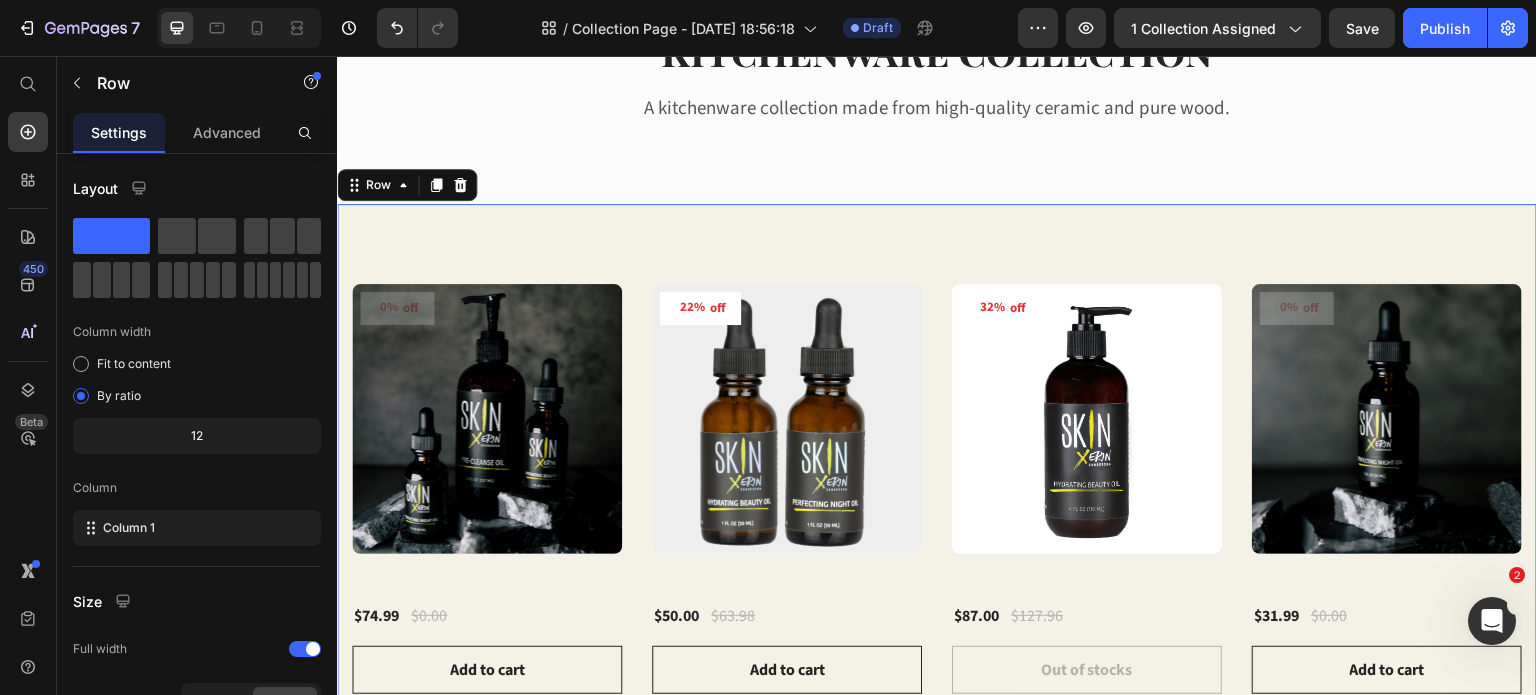 scroll, scrollTop: 200, scrollLeft: 0, axis: vertical 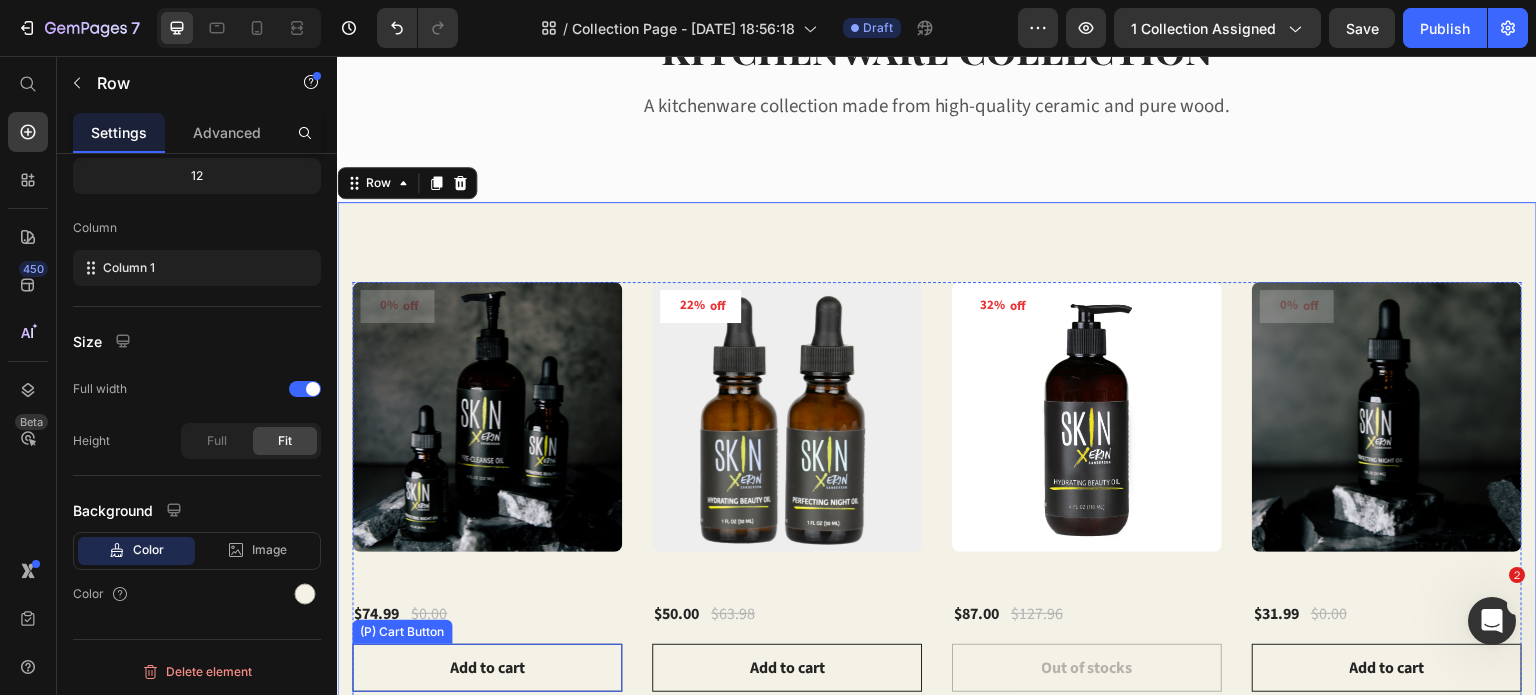 click on "0% off (P) Tag Product Images & Gallery Row 3 Piece Great Skin Set (P) Title $74.99 (P) Price $0.00 (P) Price Row Row Add to cart (P) Cart Button" at bounding box center [487, 487] 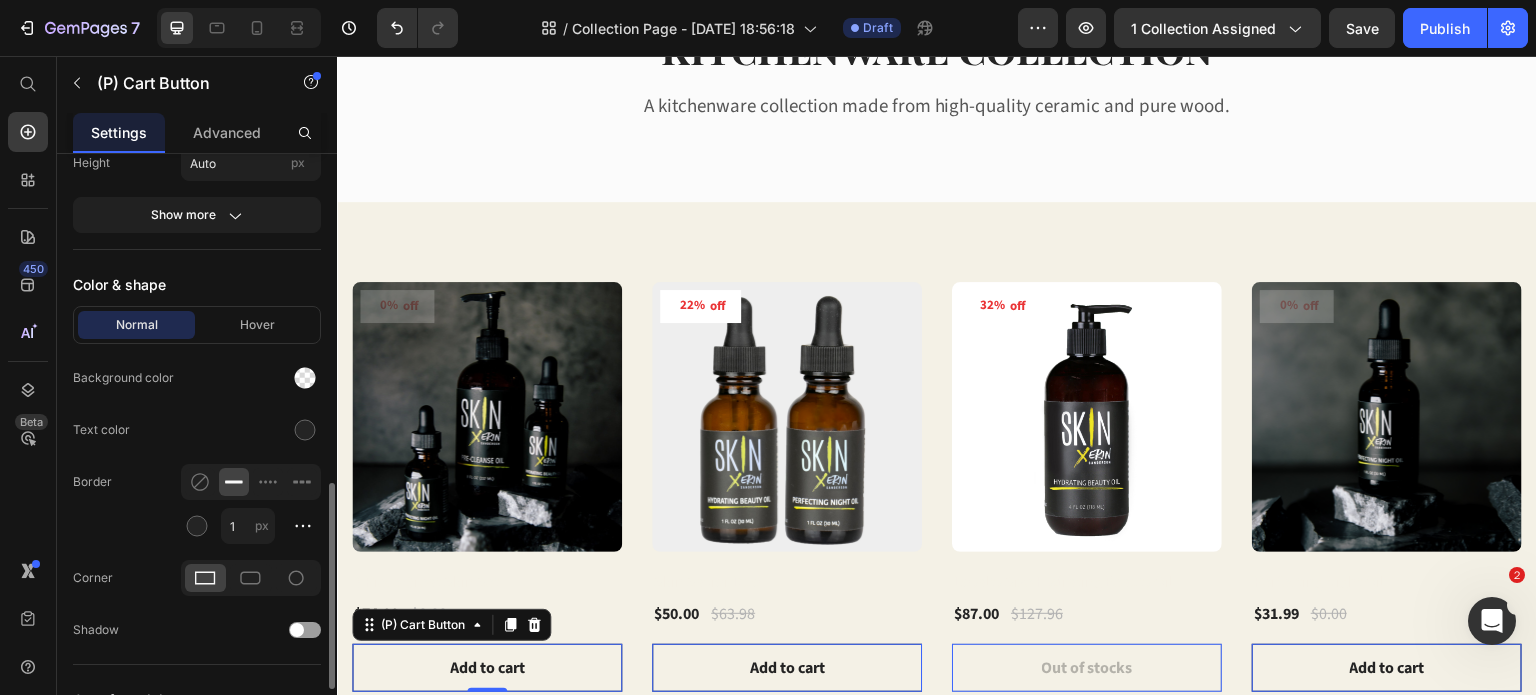scroll, scrollTop: 931, scrollLeft: 0, axis: vertical 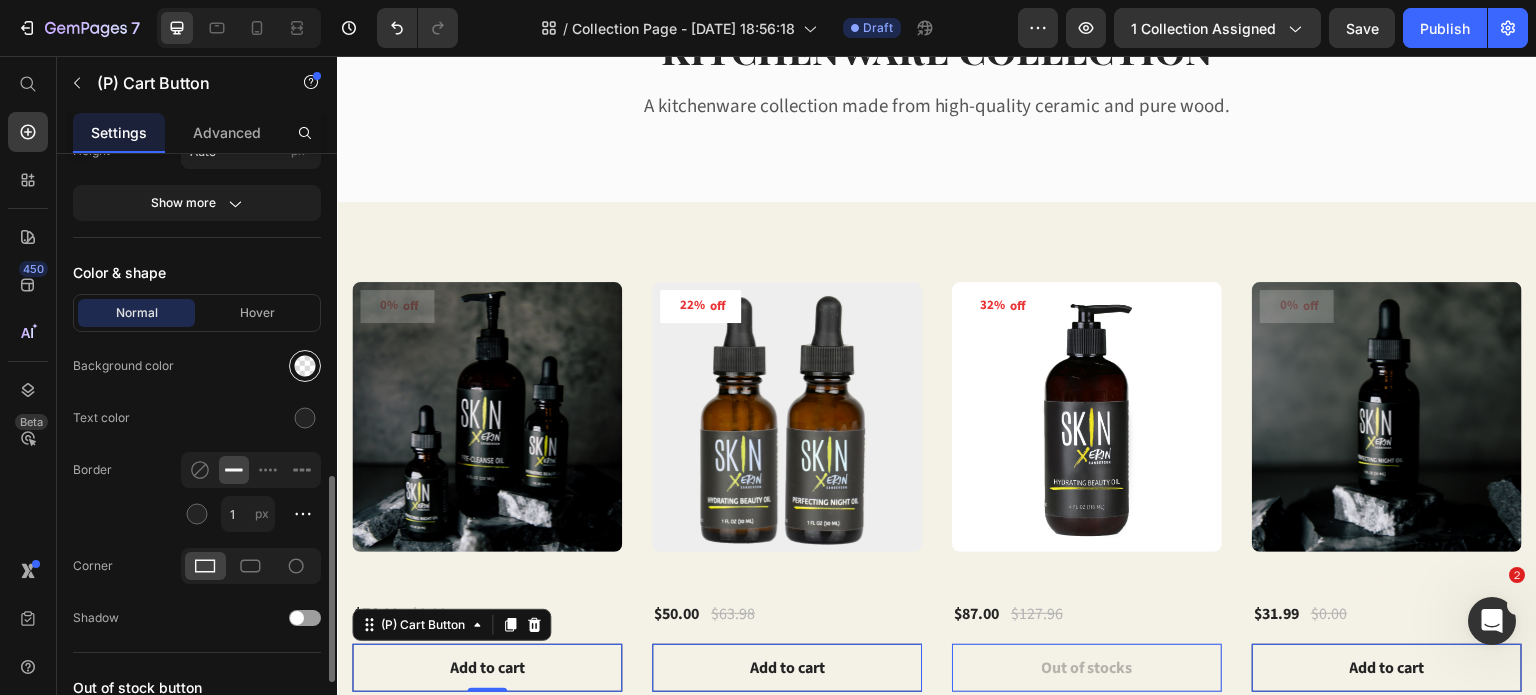 click at bounding box center [305, 366] 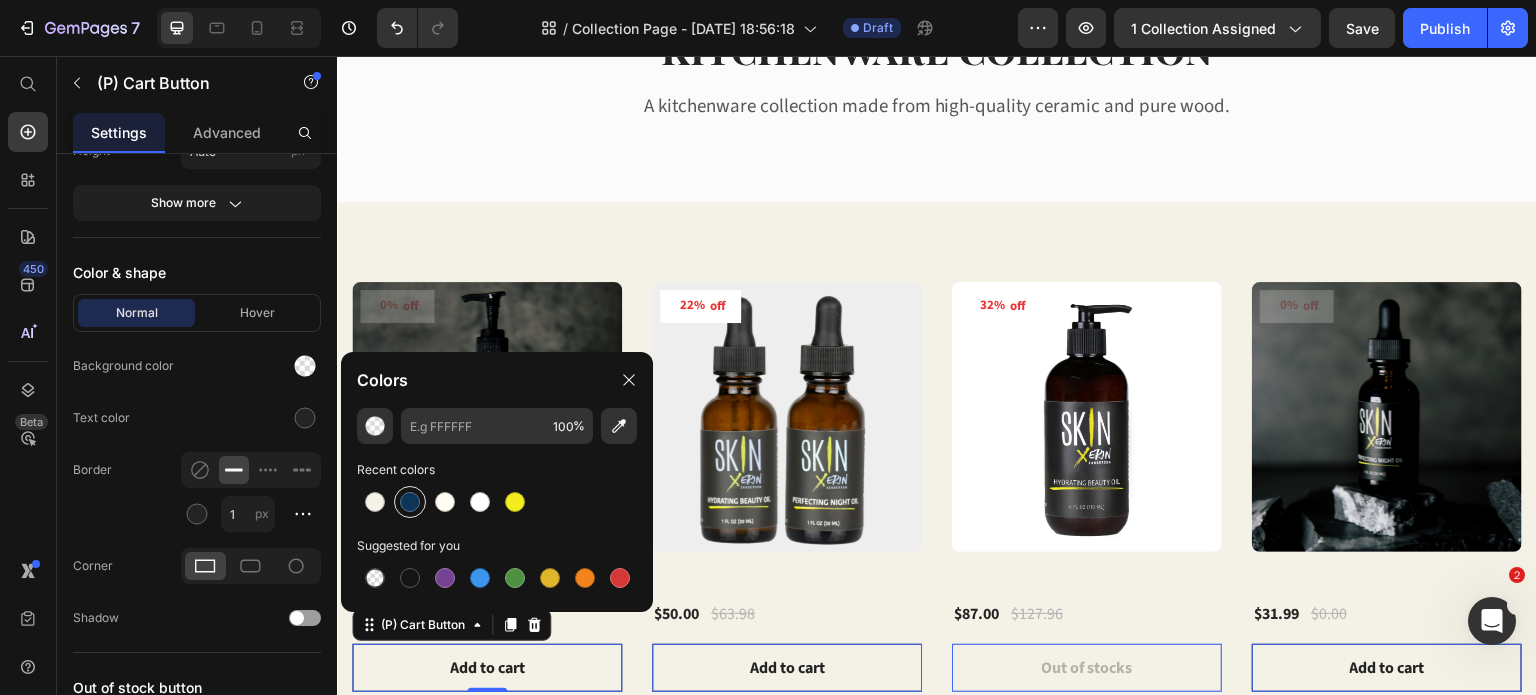 click at bounding box center [410, 502] 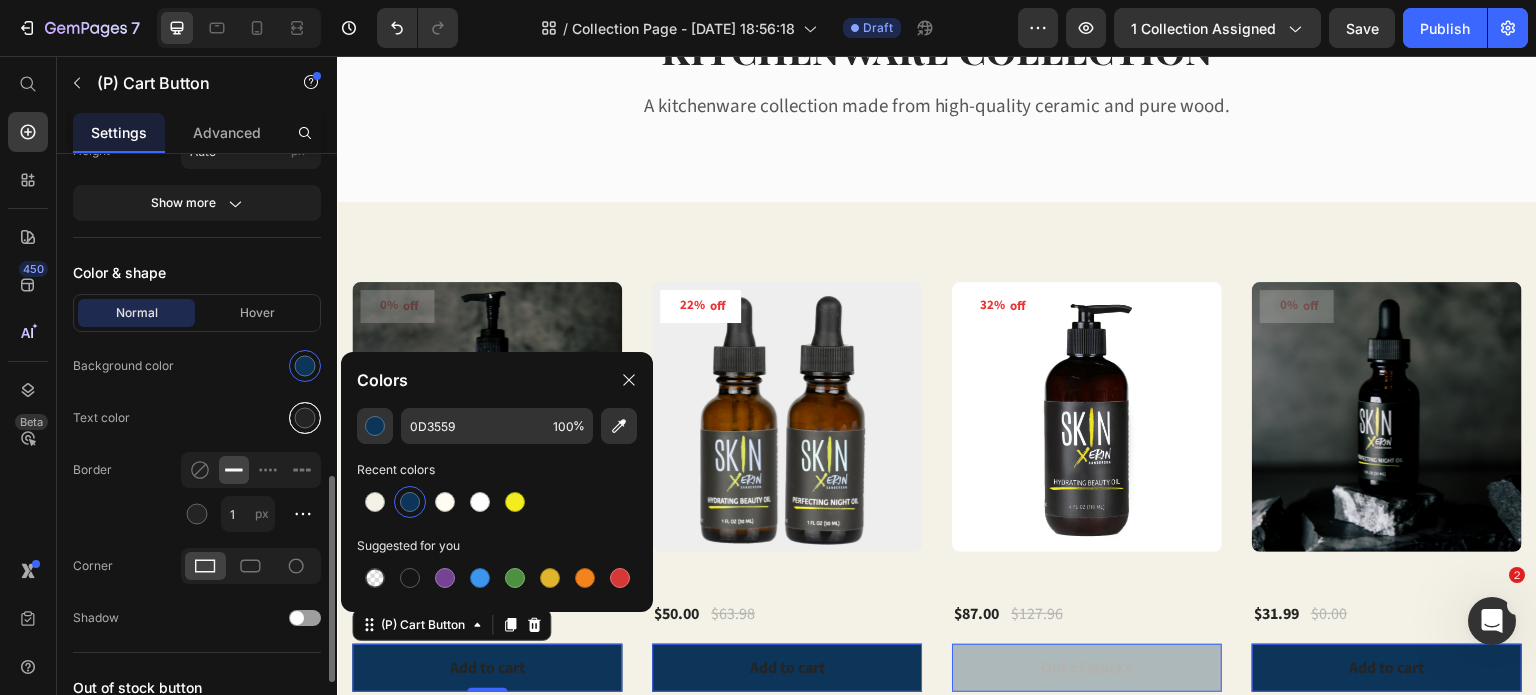 click at bounding box center (305, 418) 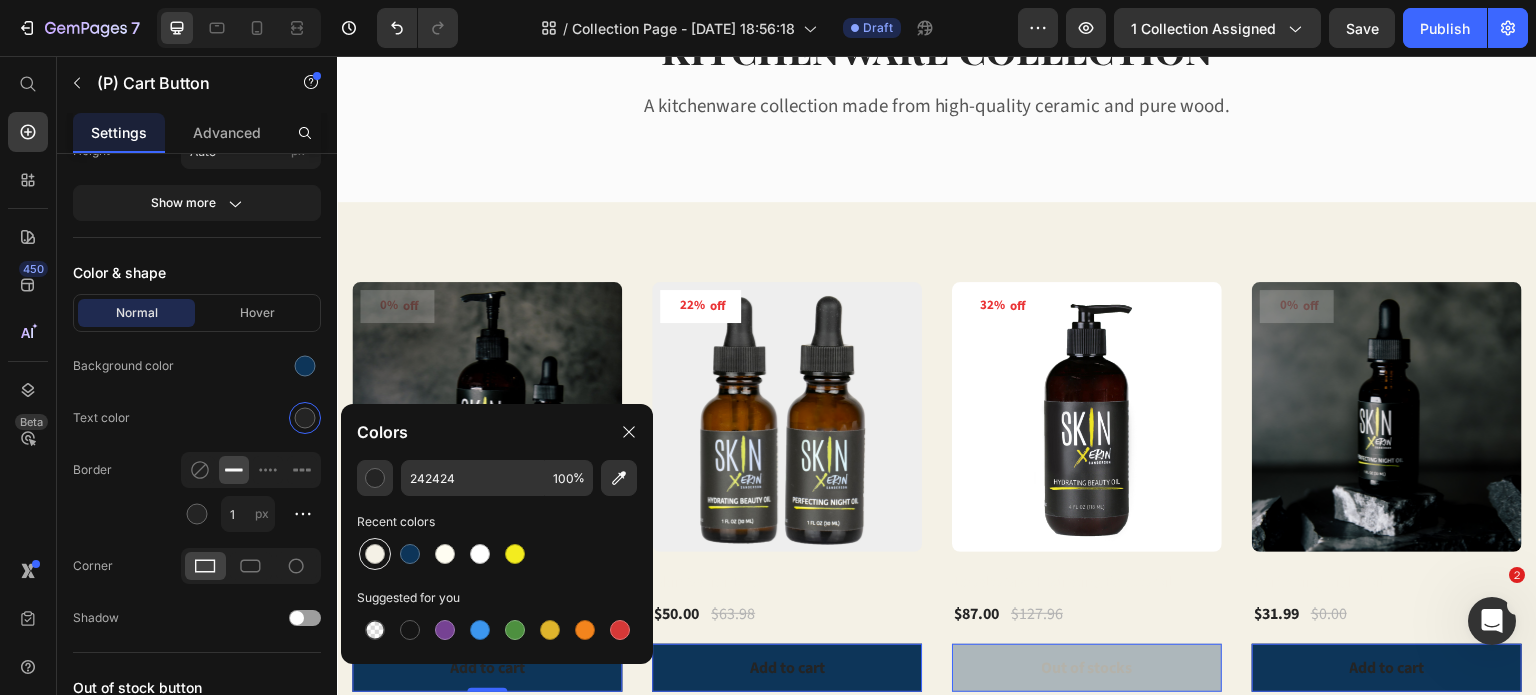 click at bounding box center (375, 554) 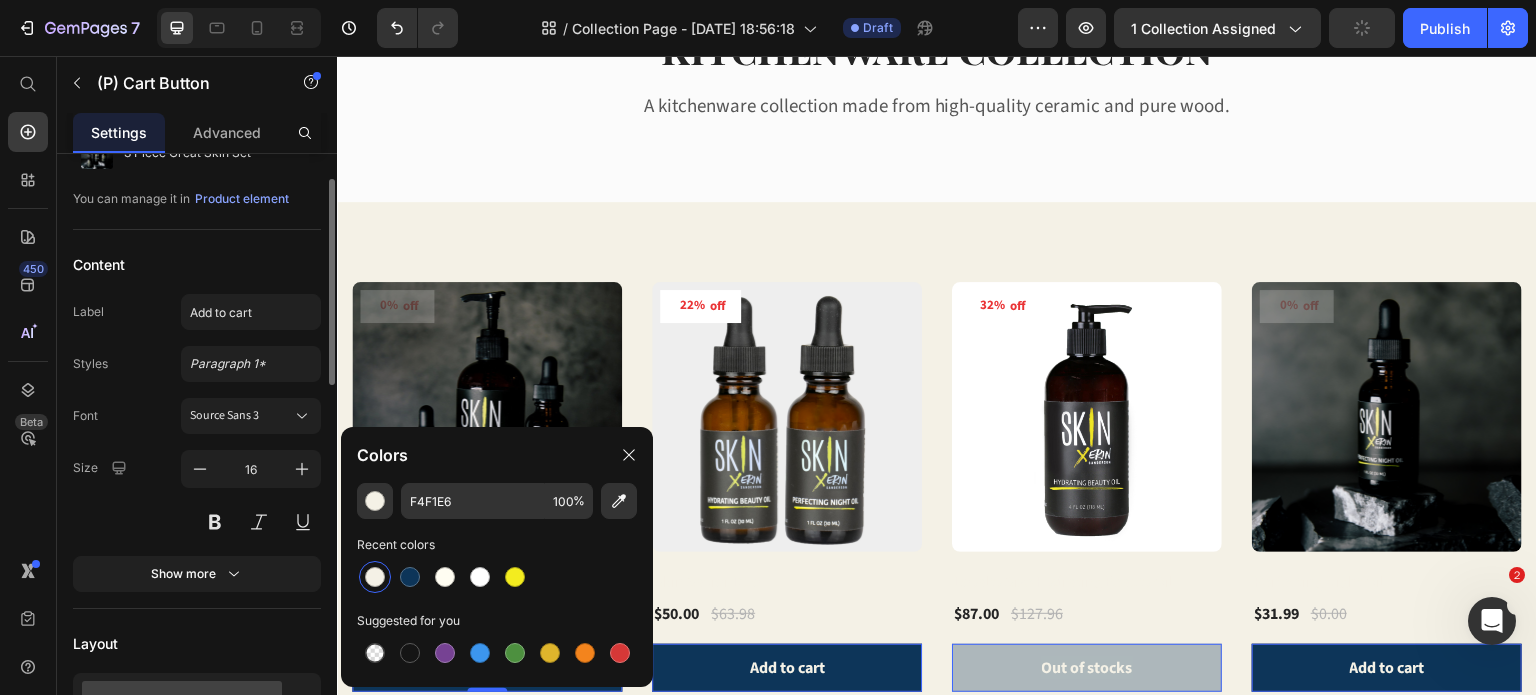 scroll, scrollTop: 81, scrollLeft: 0, axis: vertical 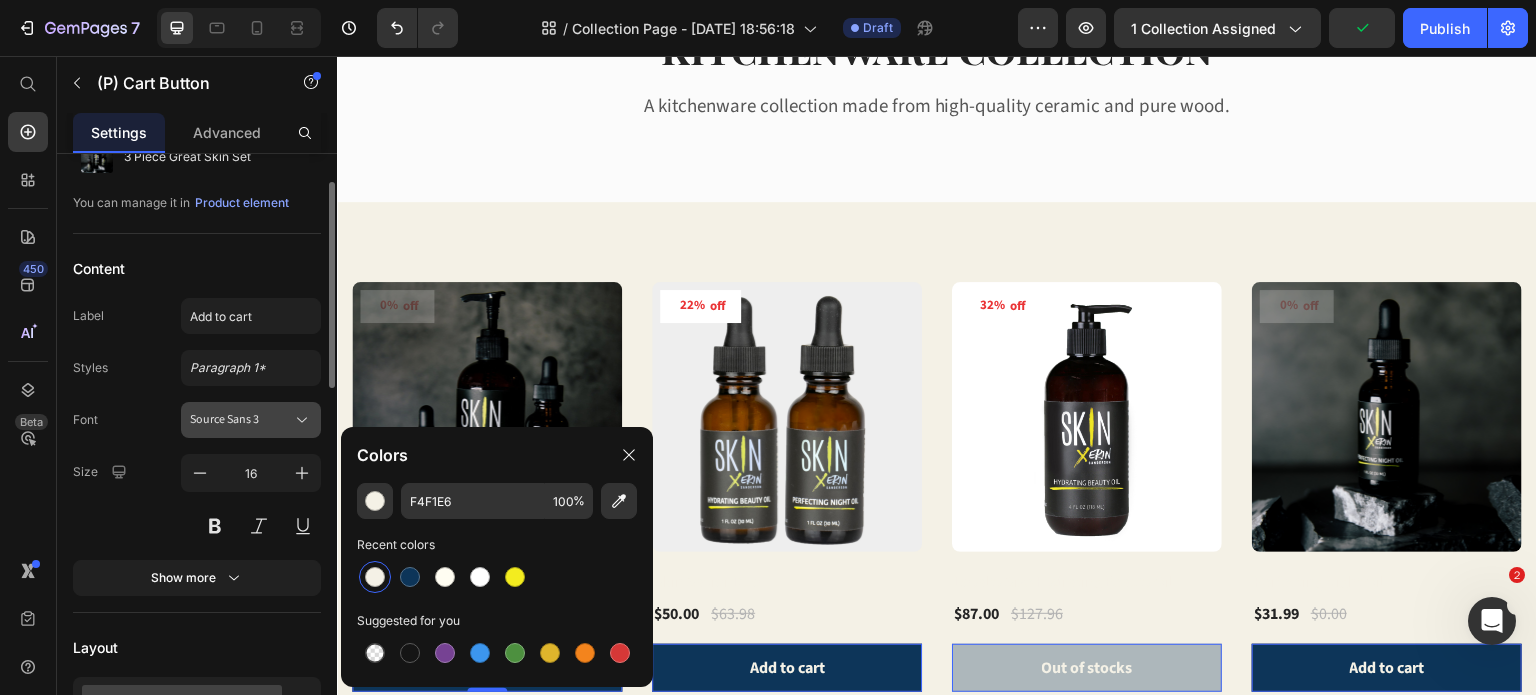 click on "Source Sans 3" at bounding box center (241, 420) 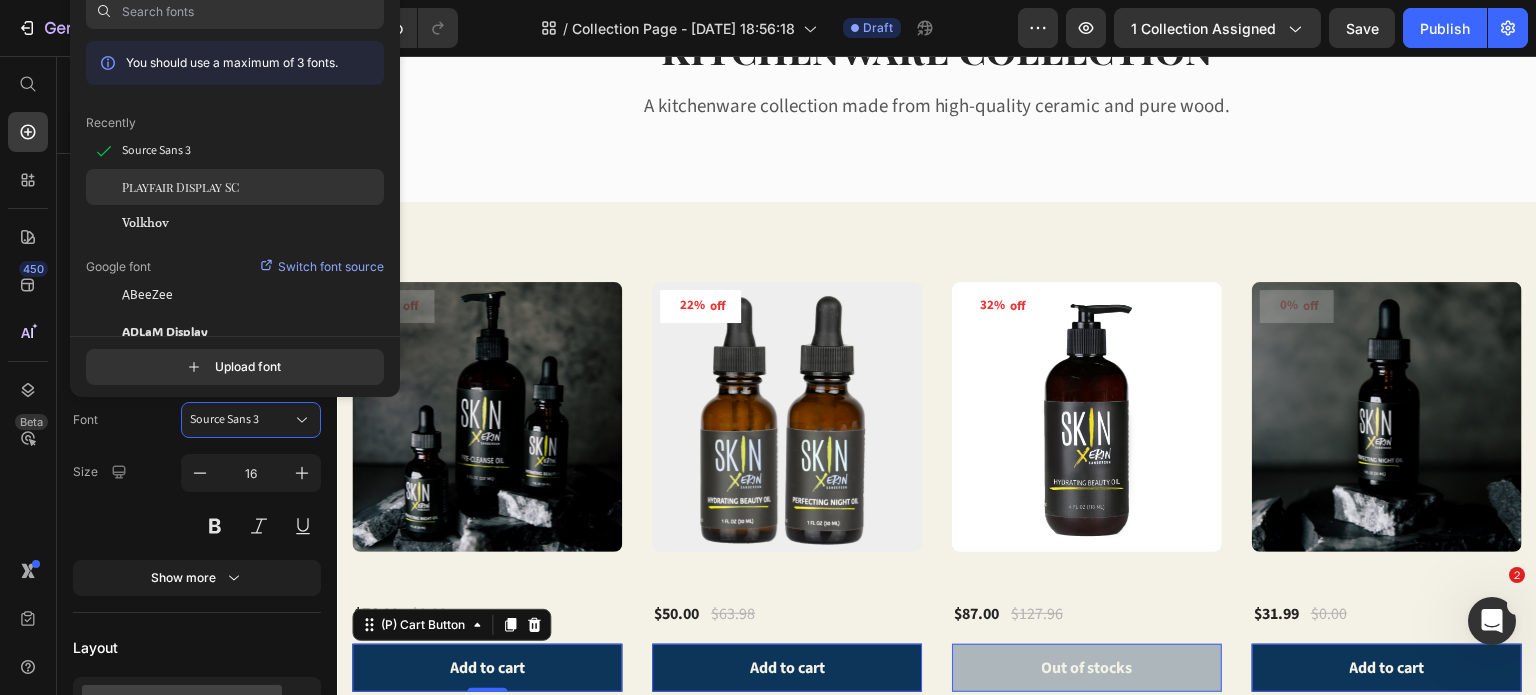 click on "Playfair Display SC" 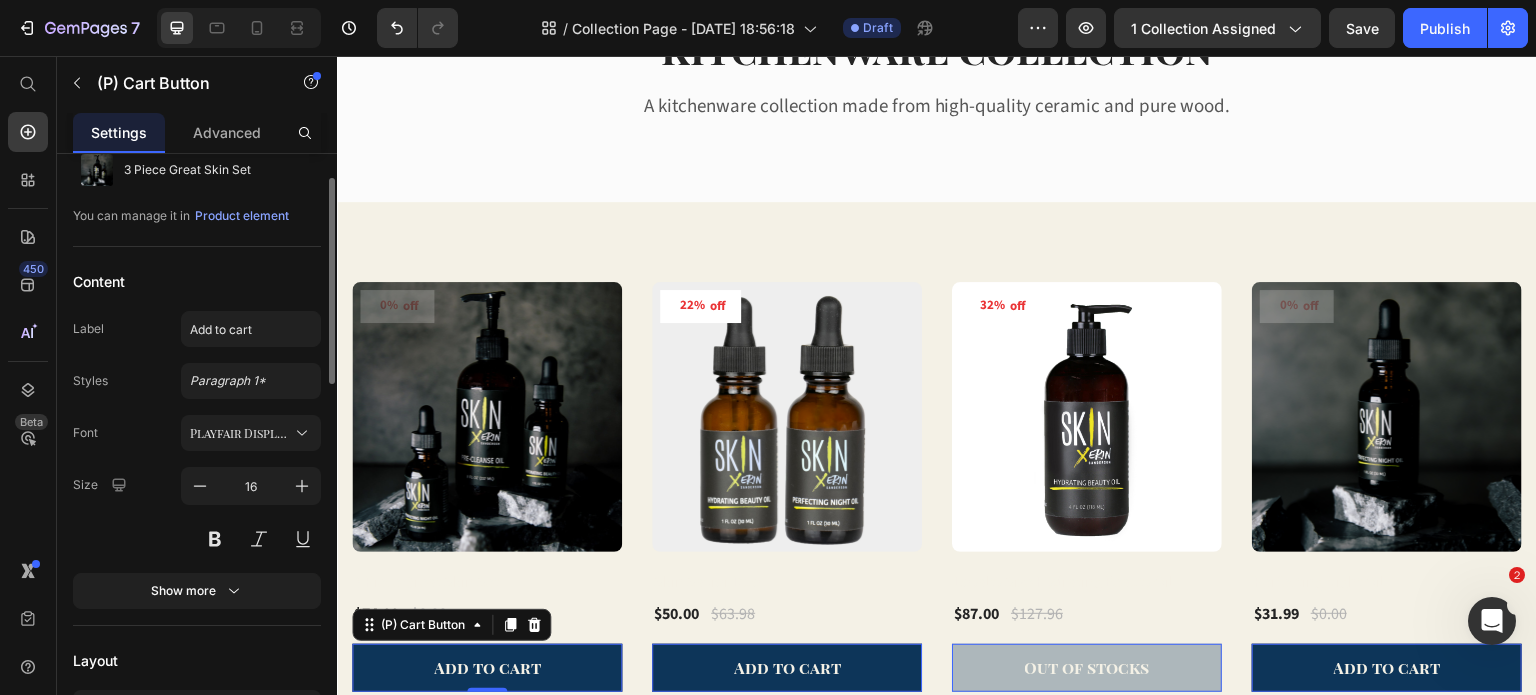 scroll, scrollTop: 70, scrollLeft: 0, axis: vertical 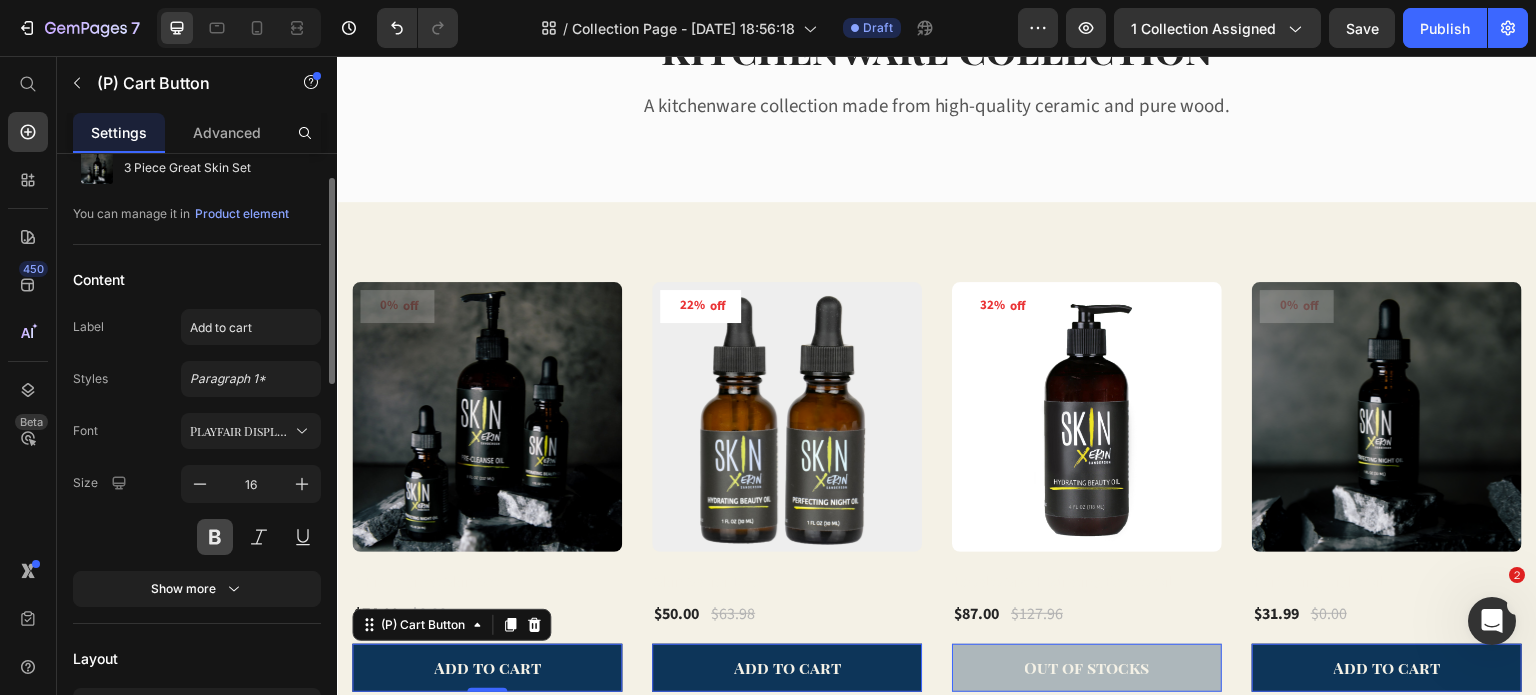 click at bounding box center (215, 537) 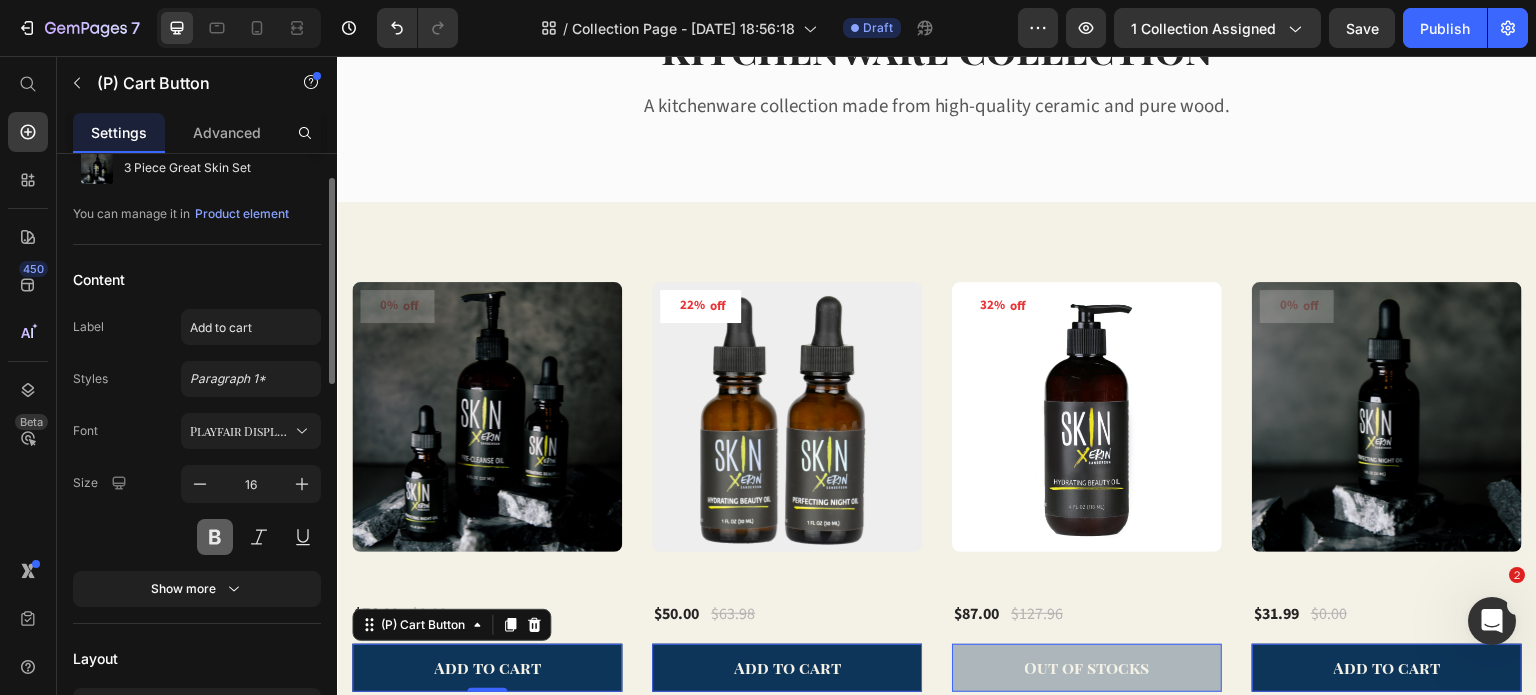 click at bounding box center (215, 537) 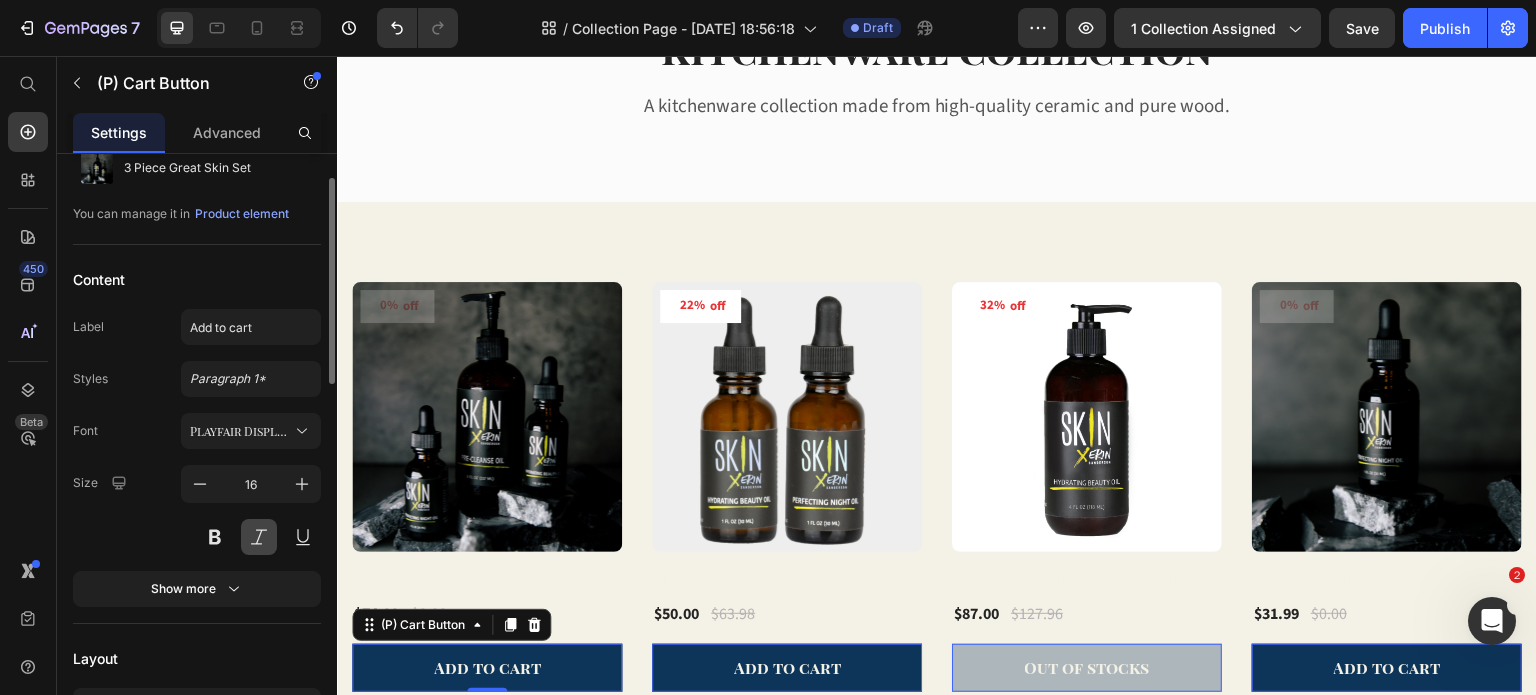 click at bounding box center [259, 537] 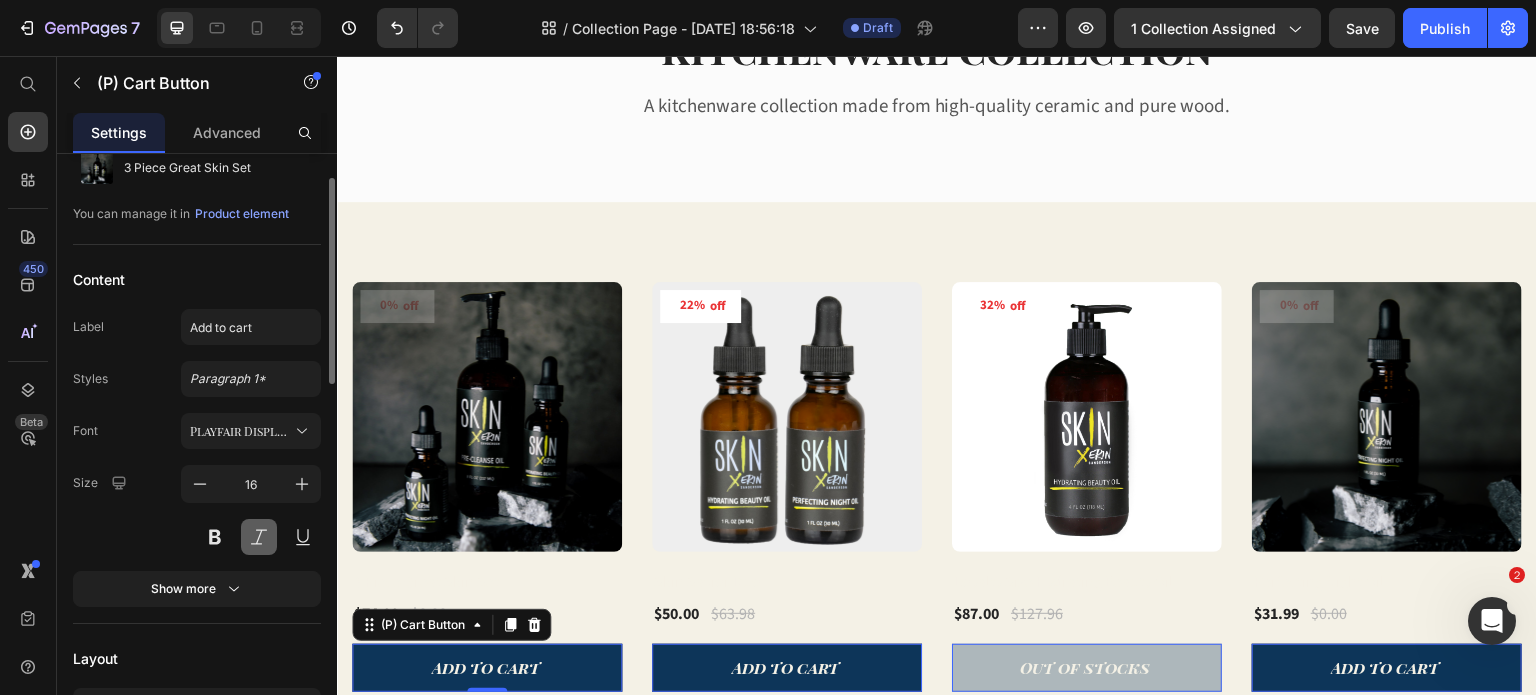 click at bounding box center [259, 537] 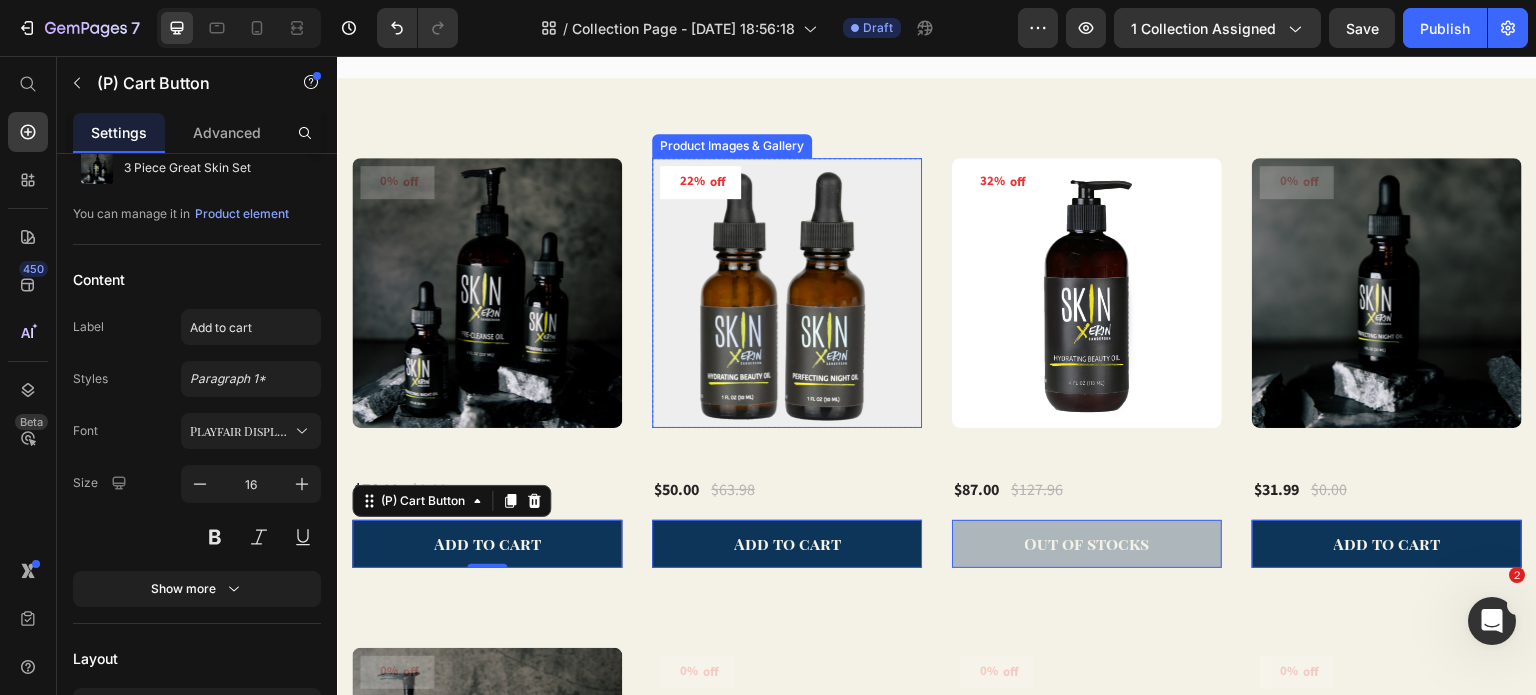 scroll, scrollTop: 321, scrollLeft: 0, axis: vertical 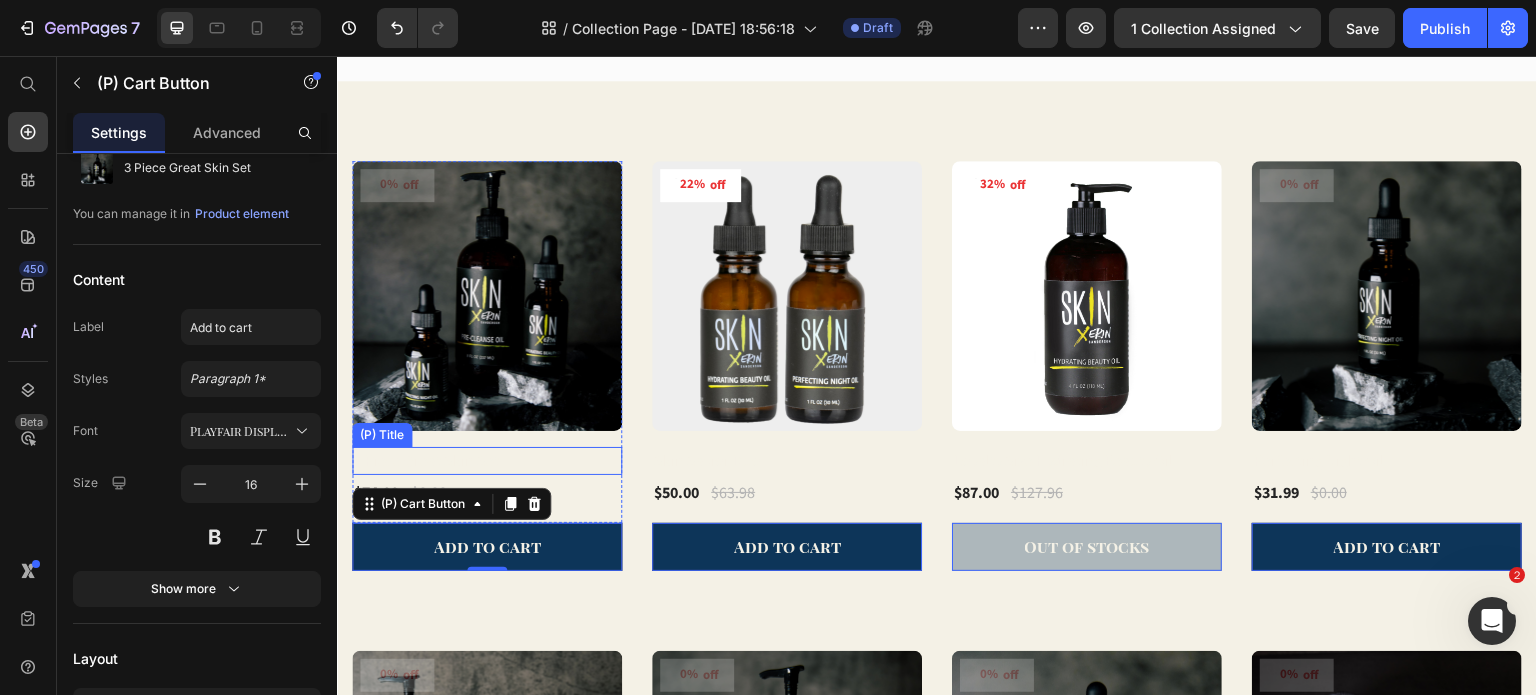 click on "3 Piece Great Skin Set" at bounding box center [487, 461] 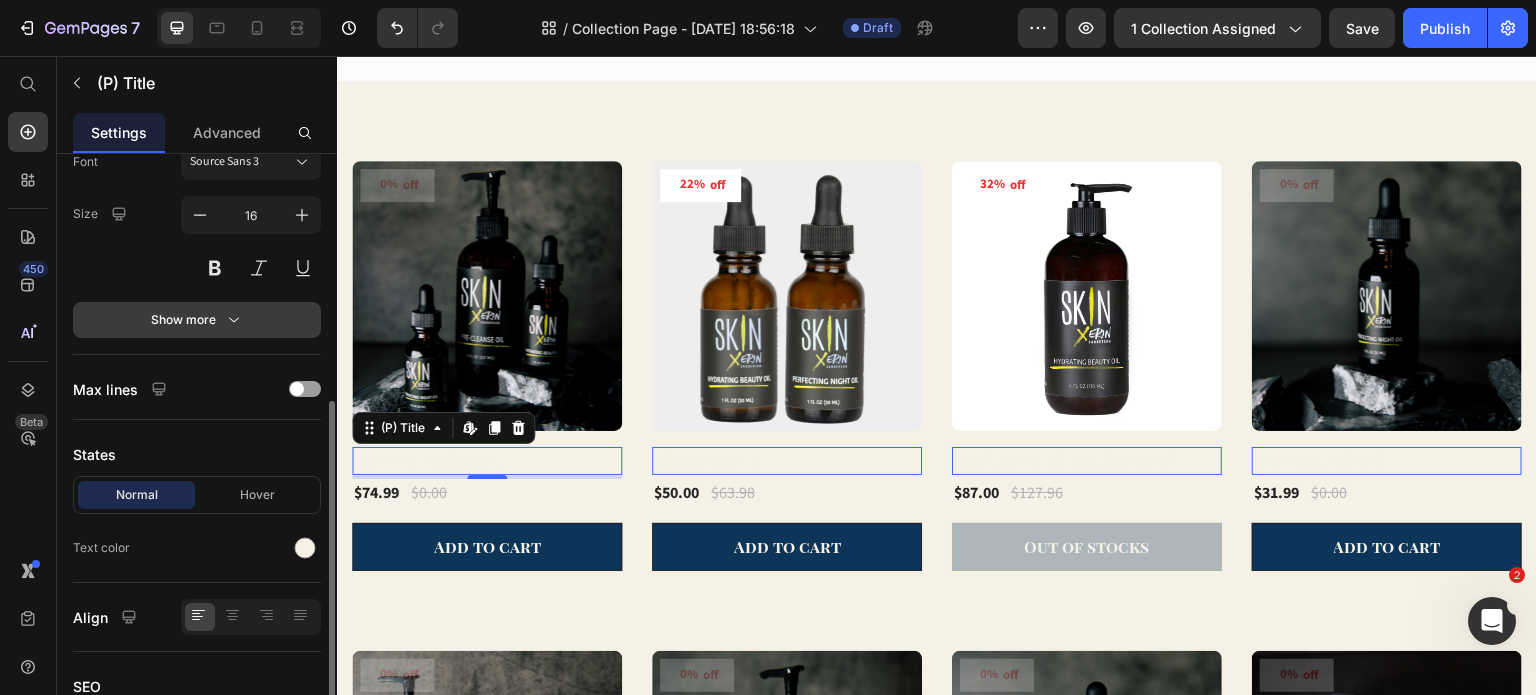 scroll, scrollTop: 497, scrollLeft: 0, axis: vertical 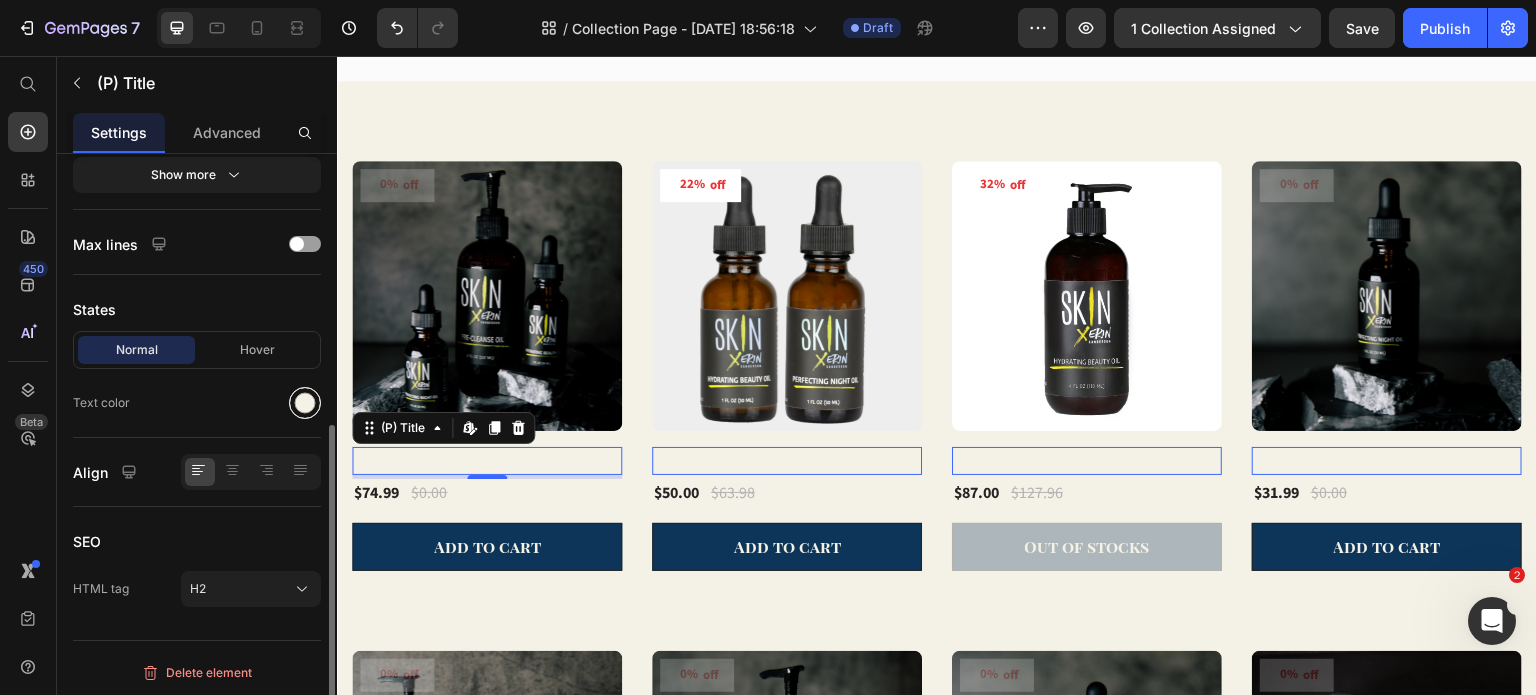 click at bounding box center [305, 403] 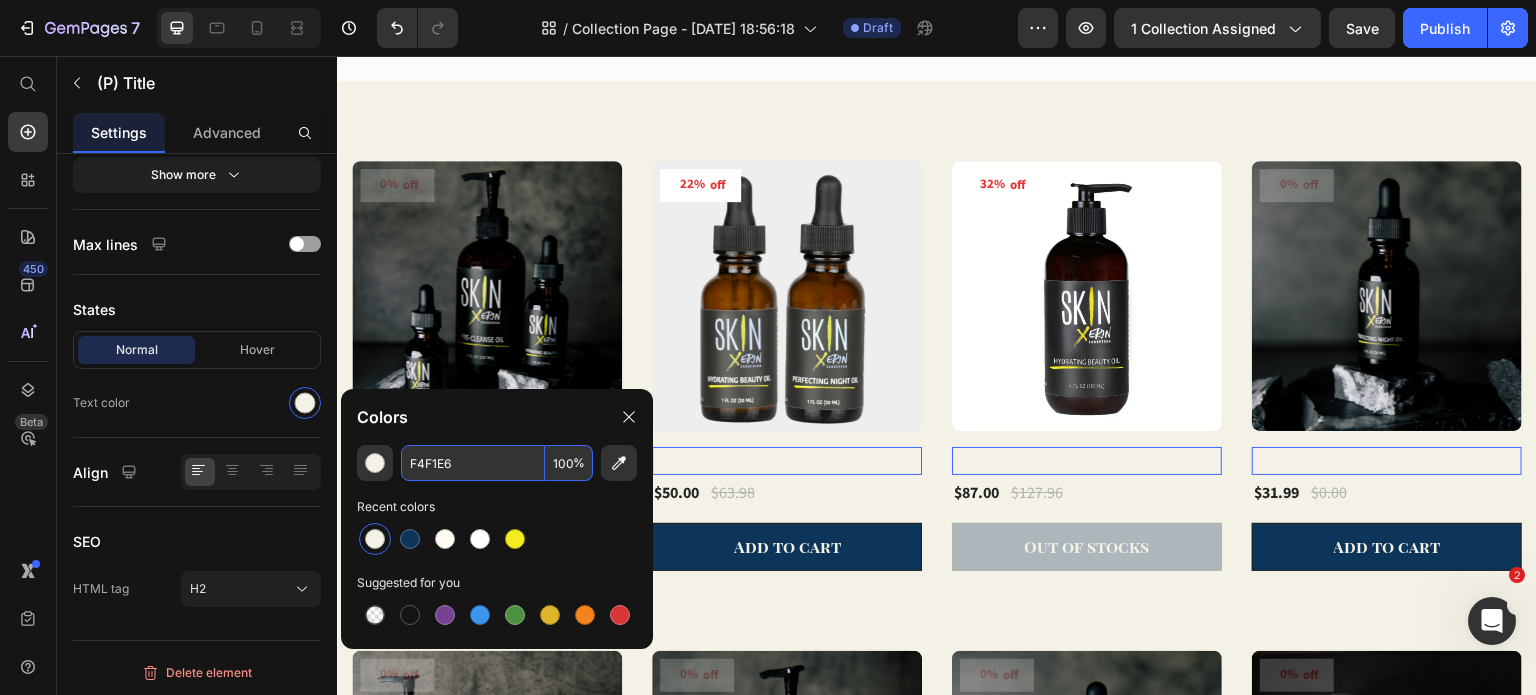 click on "F4F1E6" at bounding box center (473, 463) 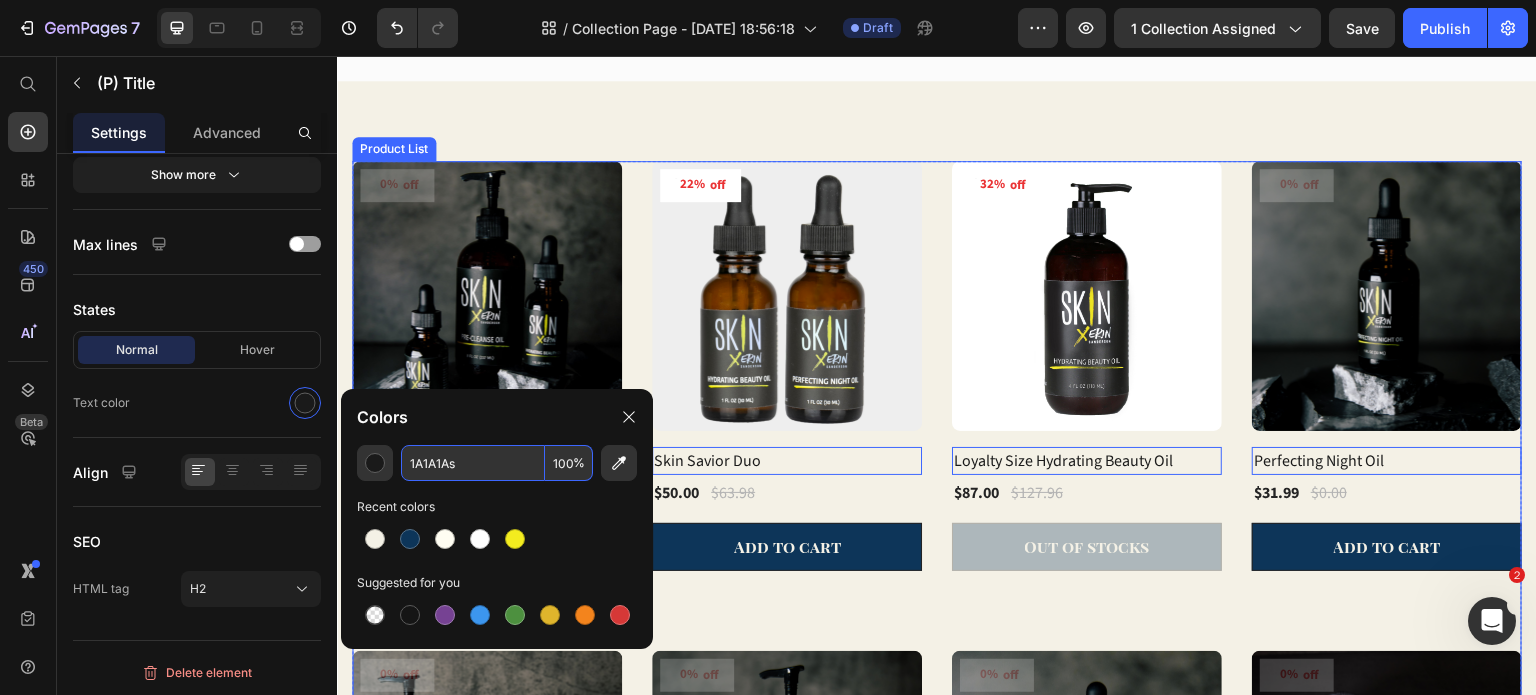 type on "1A1A1A" 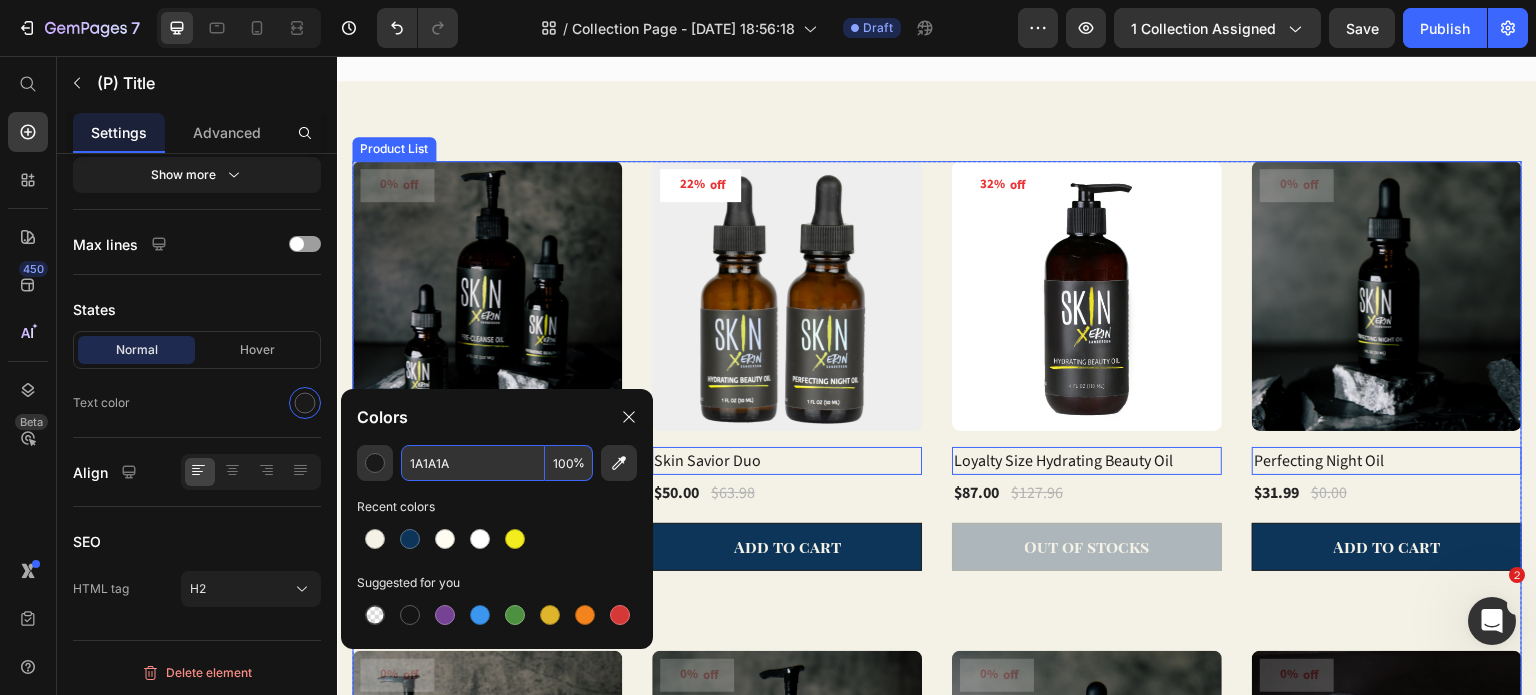 click on "0% off (P) Tag Product Images & Gallery Row 3 Piece Great Skin Set (P) Title   Edit content in Shopify 4 $74.99 (P) Price $0.00 (P) Price Row Row Add to cart (P) Cart Button 22% off (P) Tag Product Images & Gallery Row Skin Savior Duo (P) Title   Edit content in Shopify 0 $50.00 (P) Price $63.98 (P) Price Row Row Add to cart (P) Cart Button 32% off (P) Tag Product Images & Gallery Row Loyalty Size Hydrating Beauty Oil (P) Title   Edit content in Shopify 0 $87.00 (P) Price $127.96 (P) Price Row Row Out of stocks (P) Cart Button 0% off (P) Tag Product Images & Gallery Row Perfecting Night Oil (P) Title   Edit content in Shopify 0 $31.99 (P) Price $0.00 (P) Price Row Row Add to cart (P) Cart Button 0% off (P) Tag Product Images & Gallery Row 6 Piece Great SKIN Deluxe Kit (P) Title   Edit content in Shopify 0 $90.00 (P) Price $0.00 (P) Price Row Row Add to cart (P) Cart Button 0% off (P) Tag Product Images & Gallery Row Pre-Cleanse Oil (P) Title   Edit content in Shopify 0 $19.97 (P) Price $0.00 (P) Price Row Row" at bounding box center (937, 856) 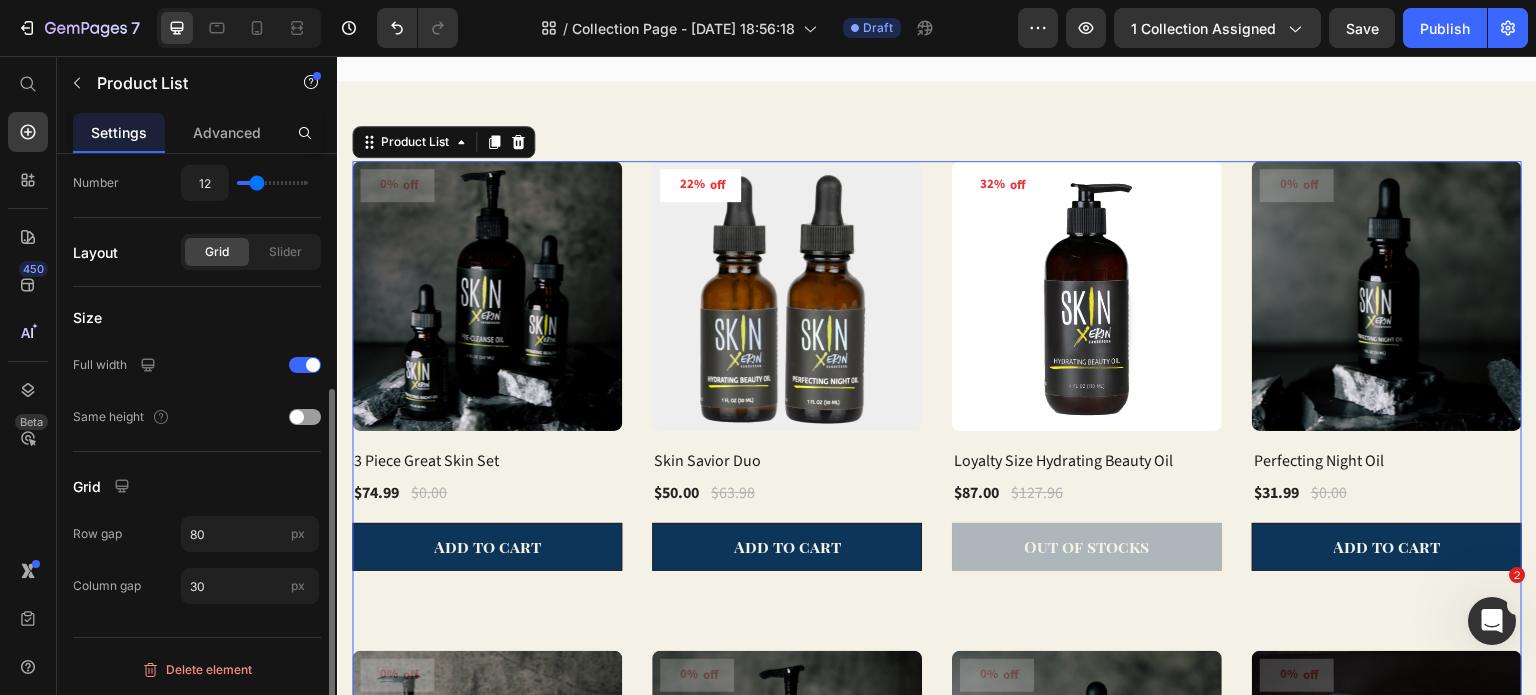 scroll, scrollTop: 0, scrollLeft: 0, axis: both 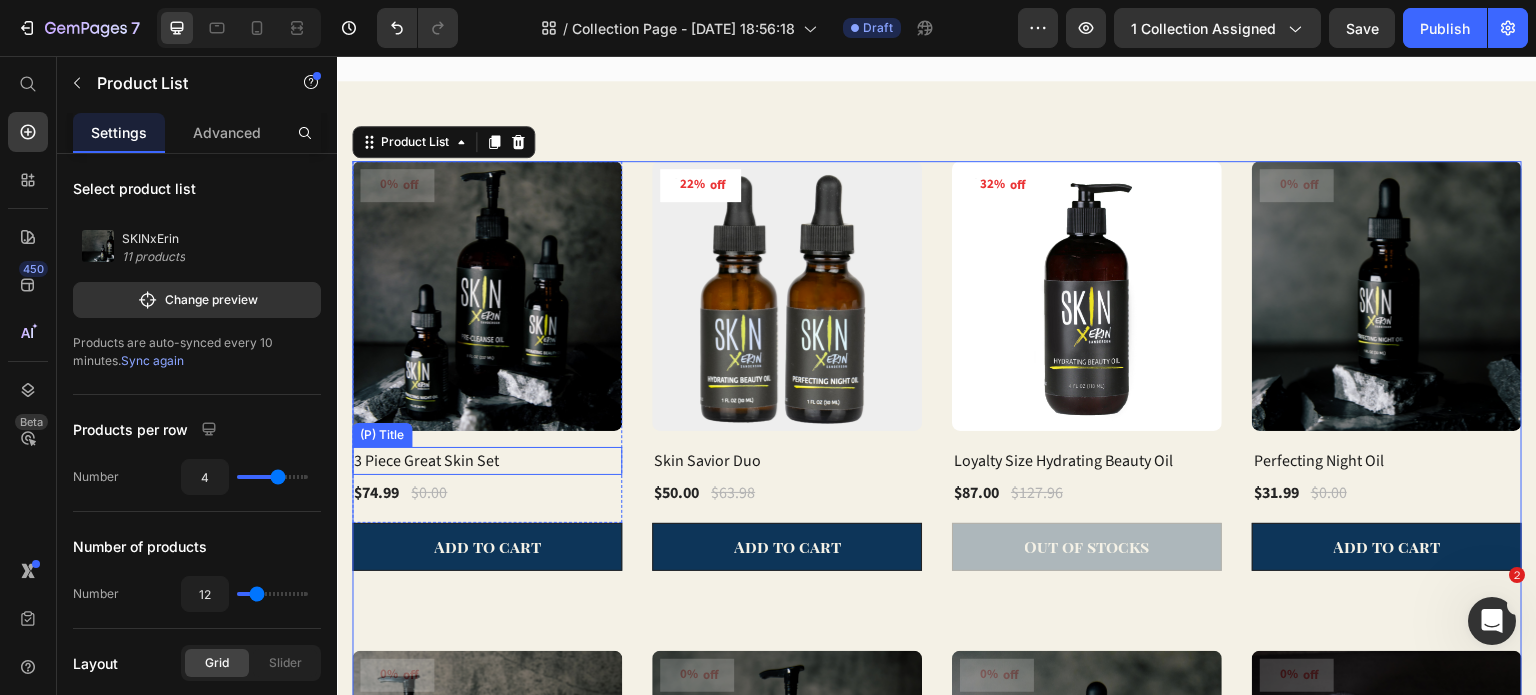 click on "3 Piece Great Skin Set" at bounding box center [487, 461] 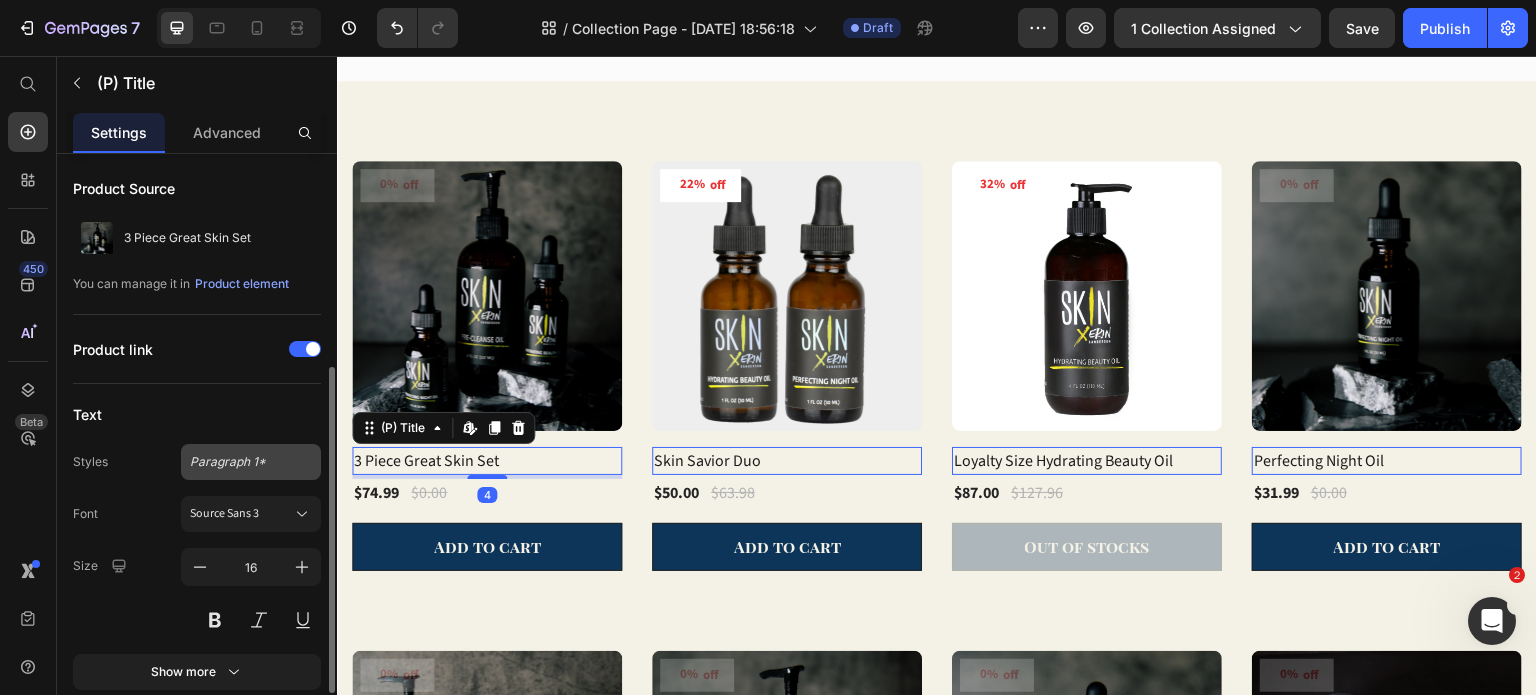 scroll, scrollTop: 191, scrollLeft: 0, axis: vertical 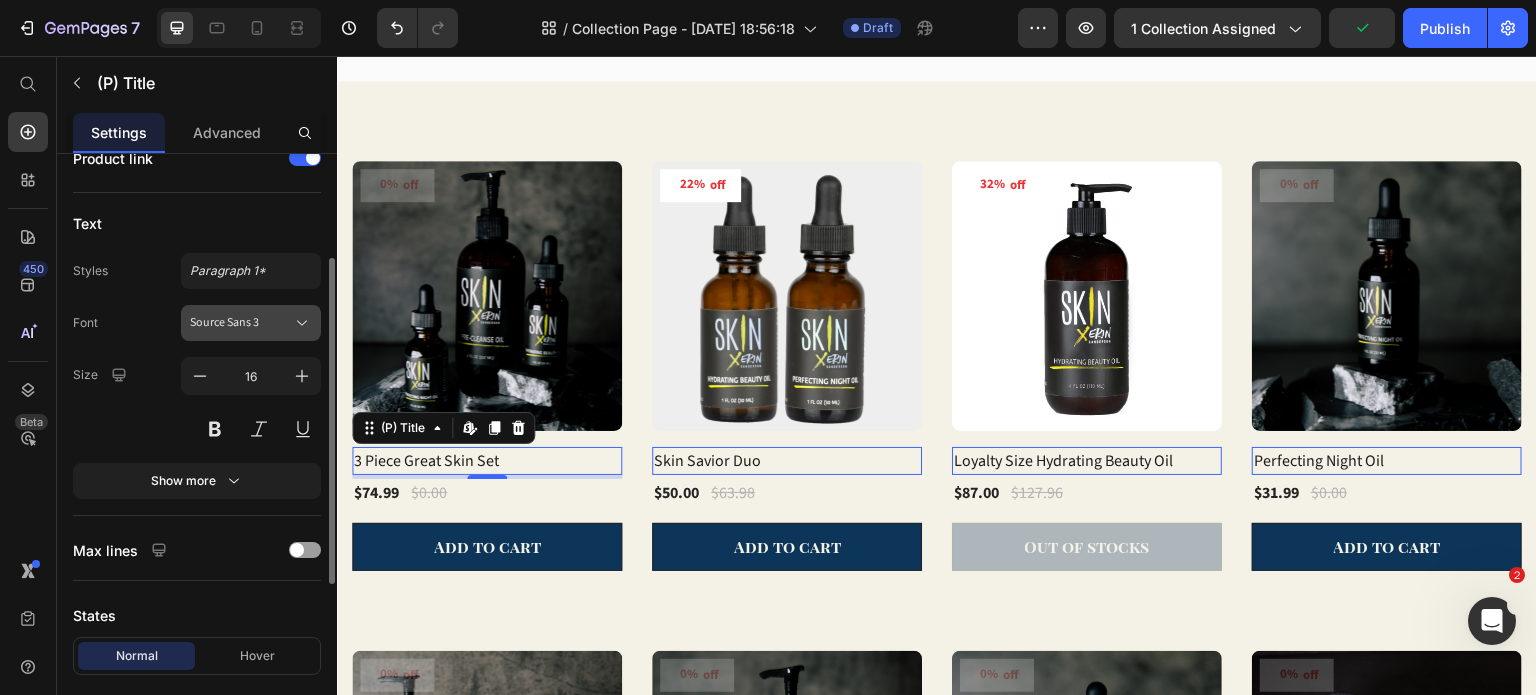 click on "Source Sans 3" at bounding box center (251, 323) 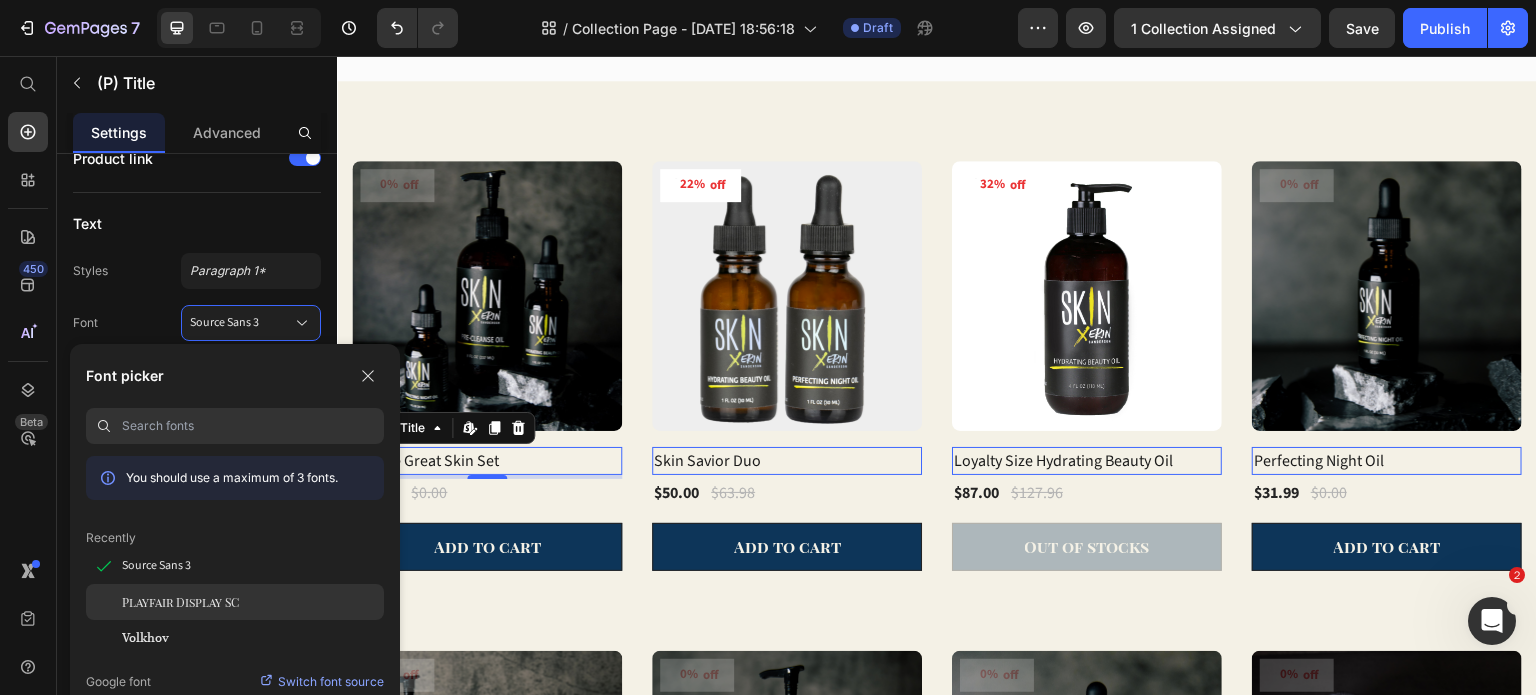 click on "Playfair Display SC" at bounding box center (180, 602) 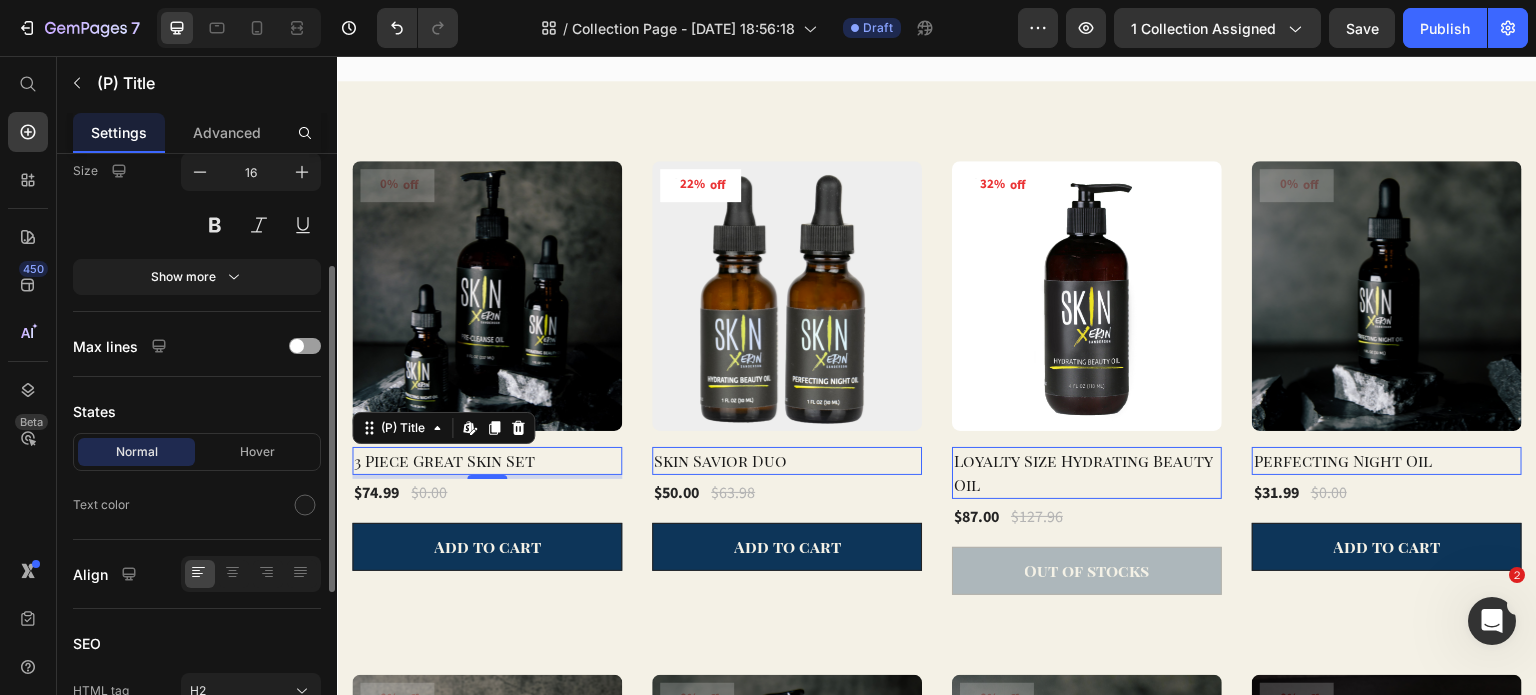 scroll, scrollTop: 398, scrollLeft: 0, axis: vertical 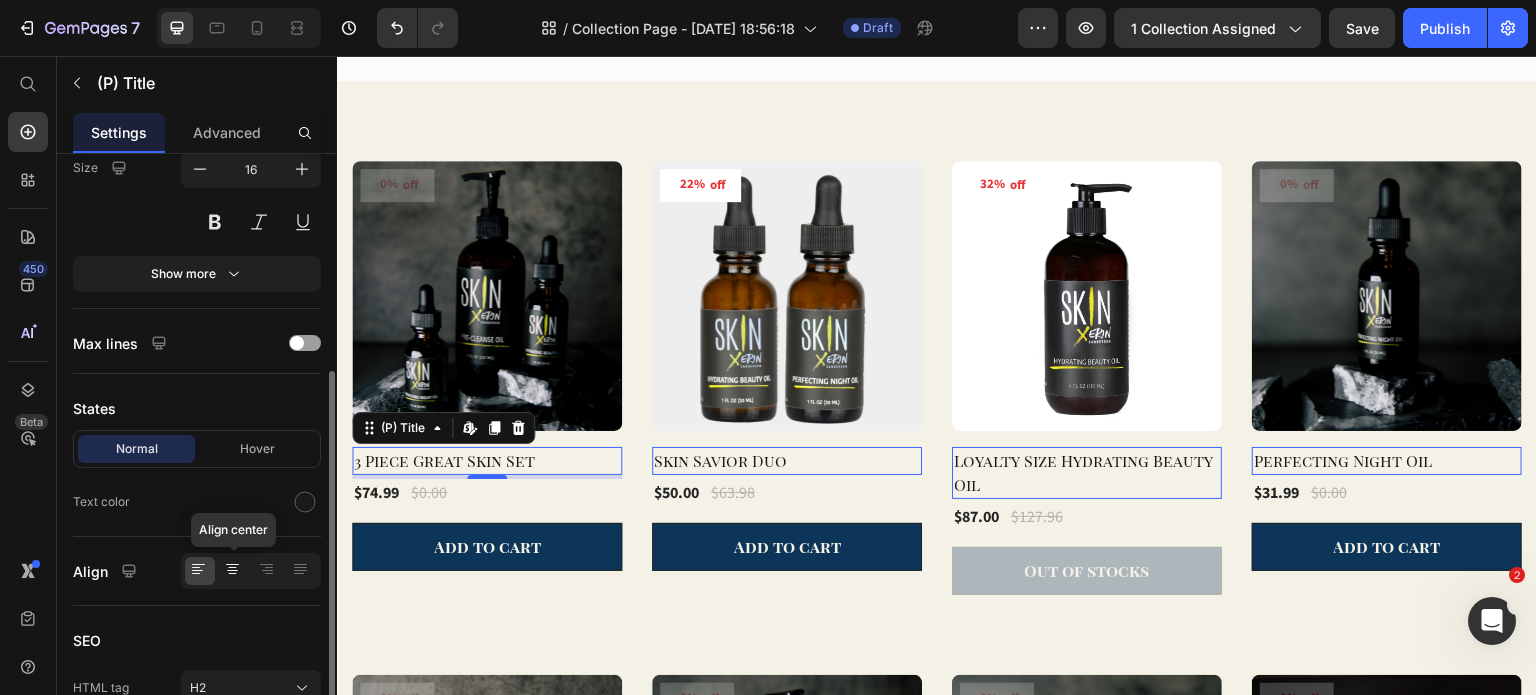 click 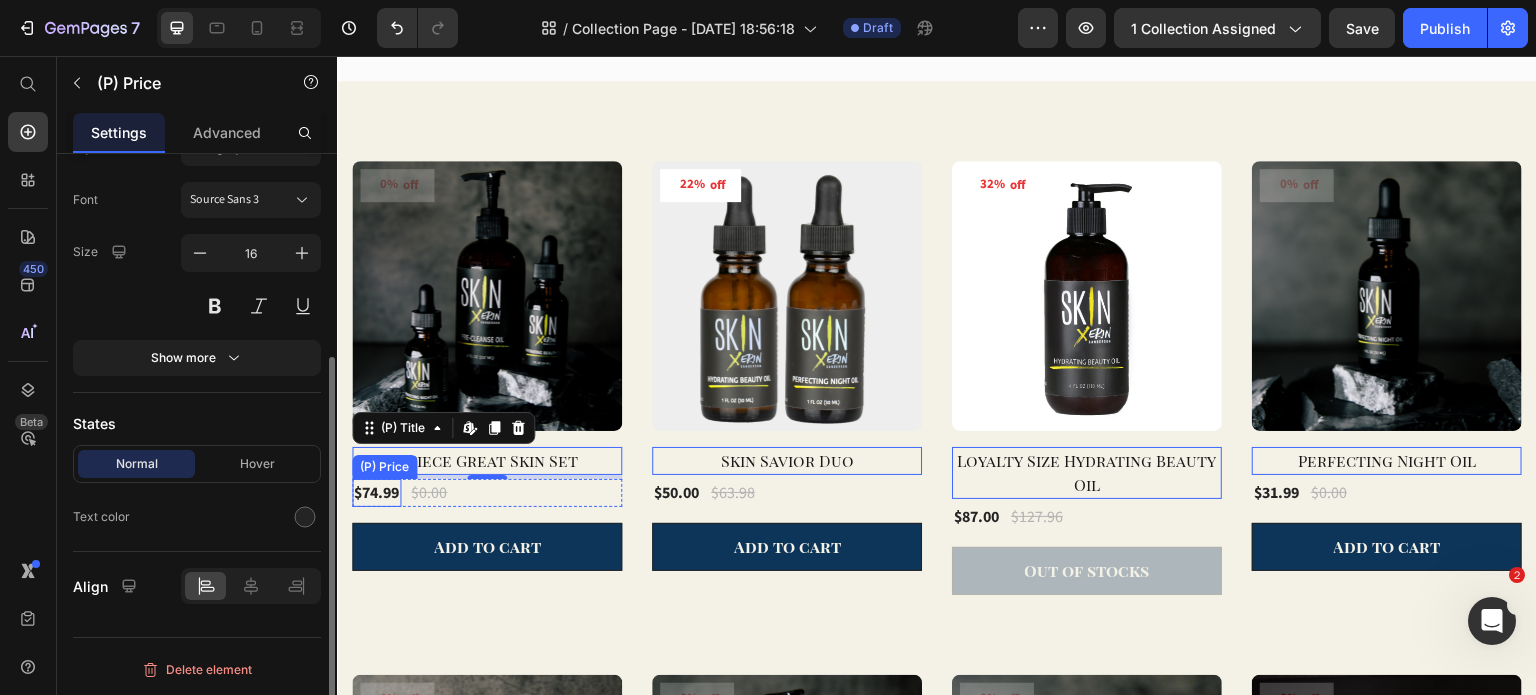 click on "$74.99" at bounding box center (376, 493) 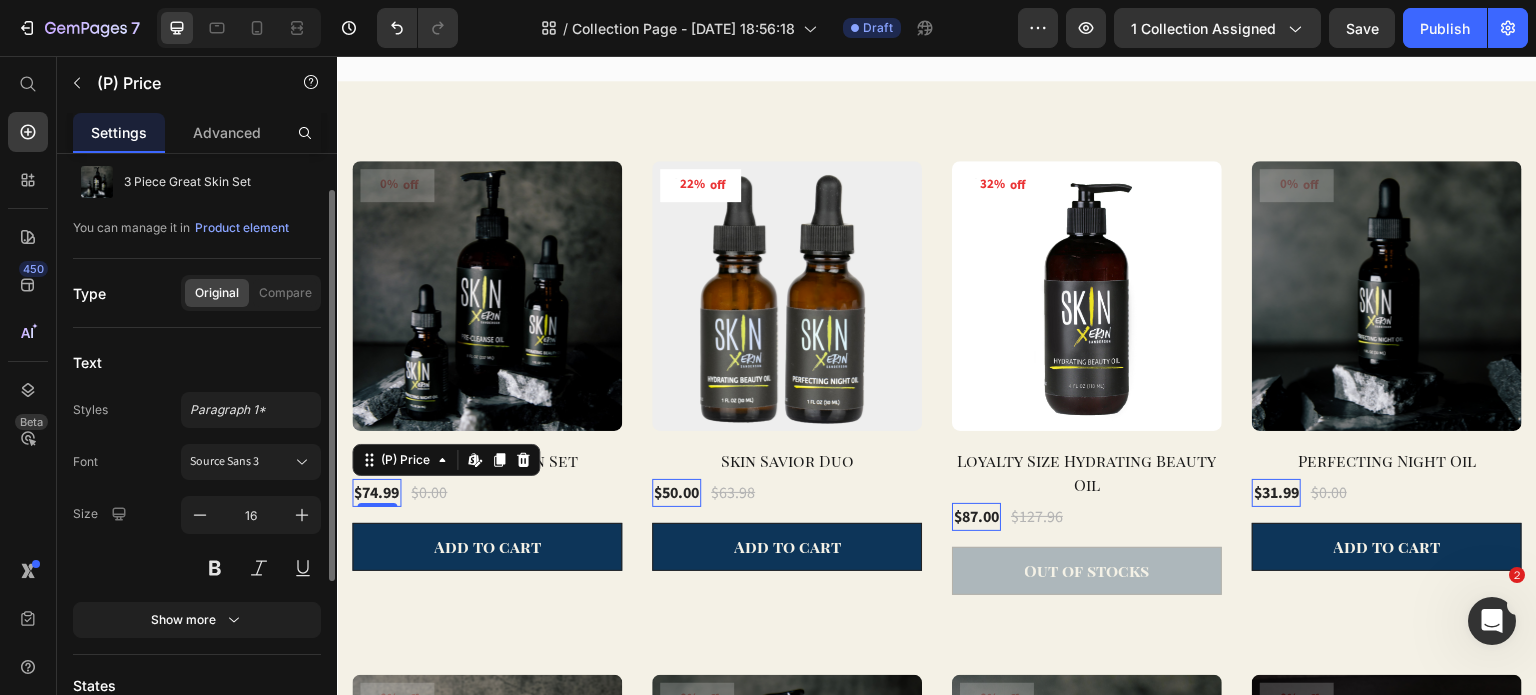 scroll, scrollTop: 58, scrollLeft: 0, axis: vertical 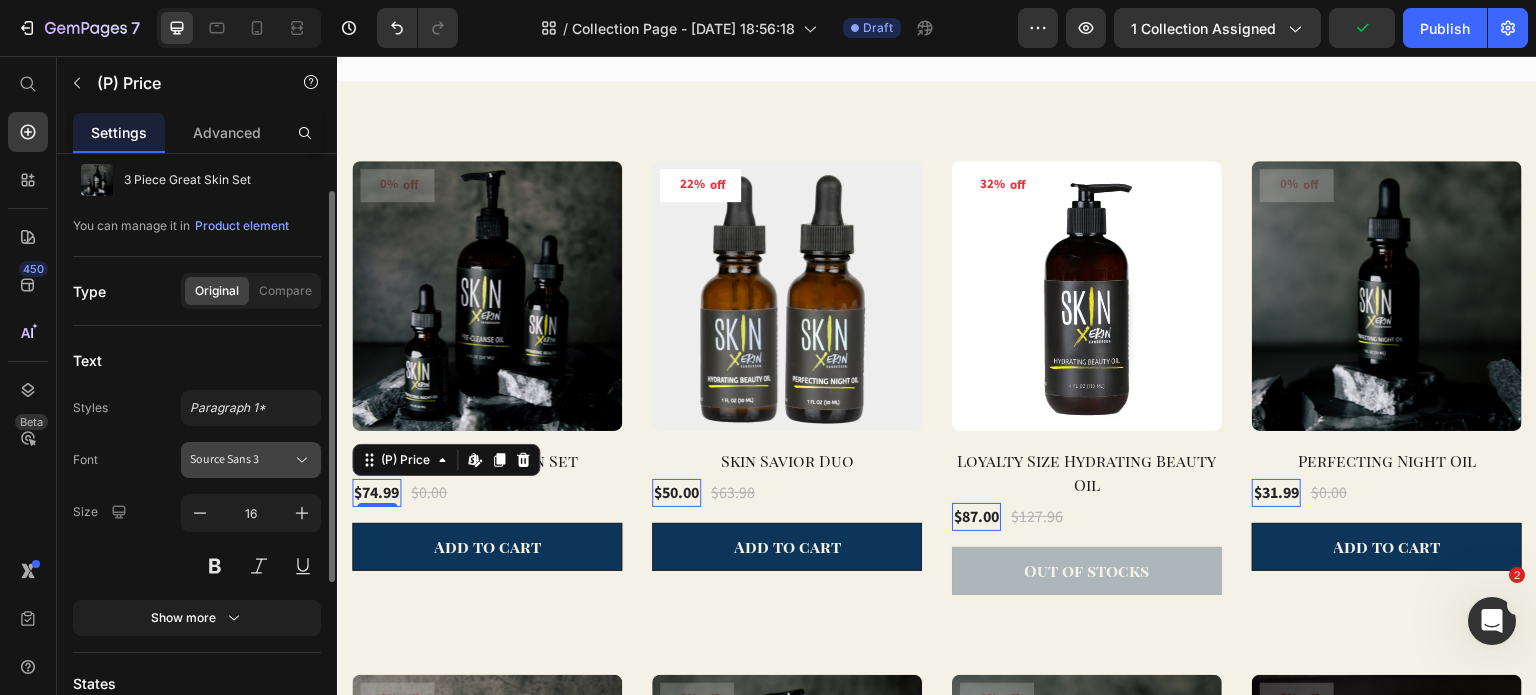 click 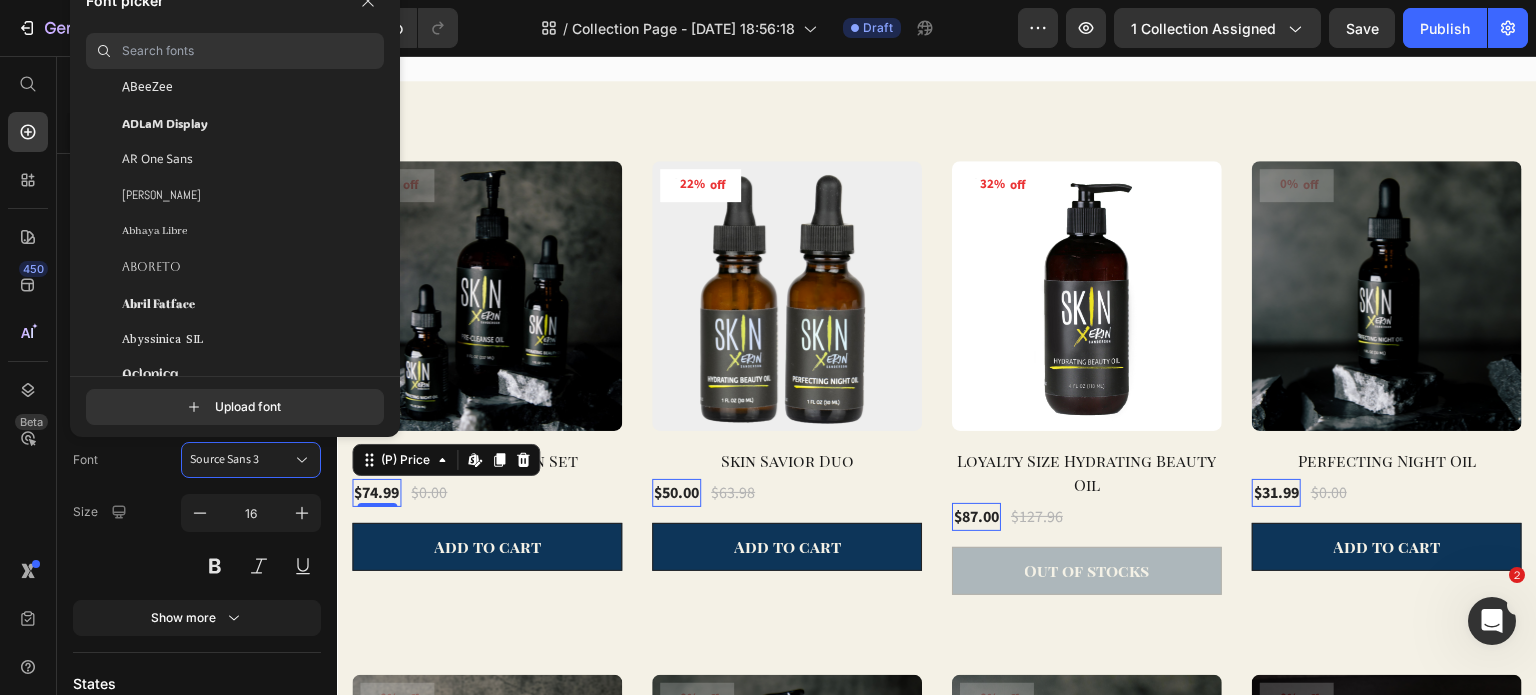 scroll, scrollTop: 0, scrollLeft: 0, axis: both 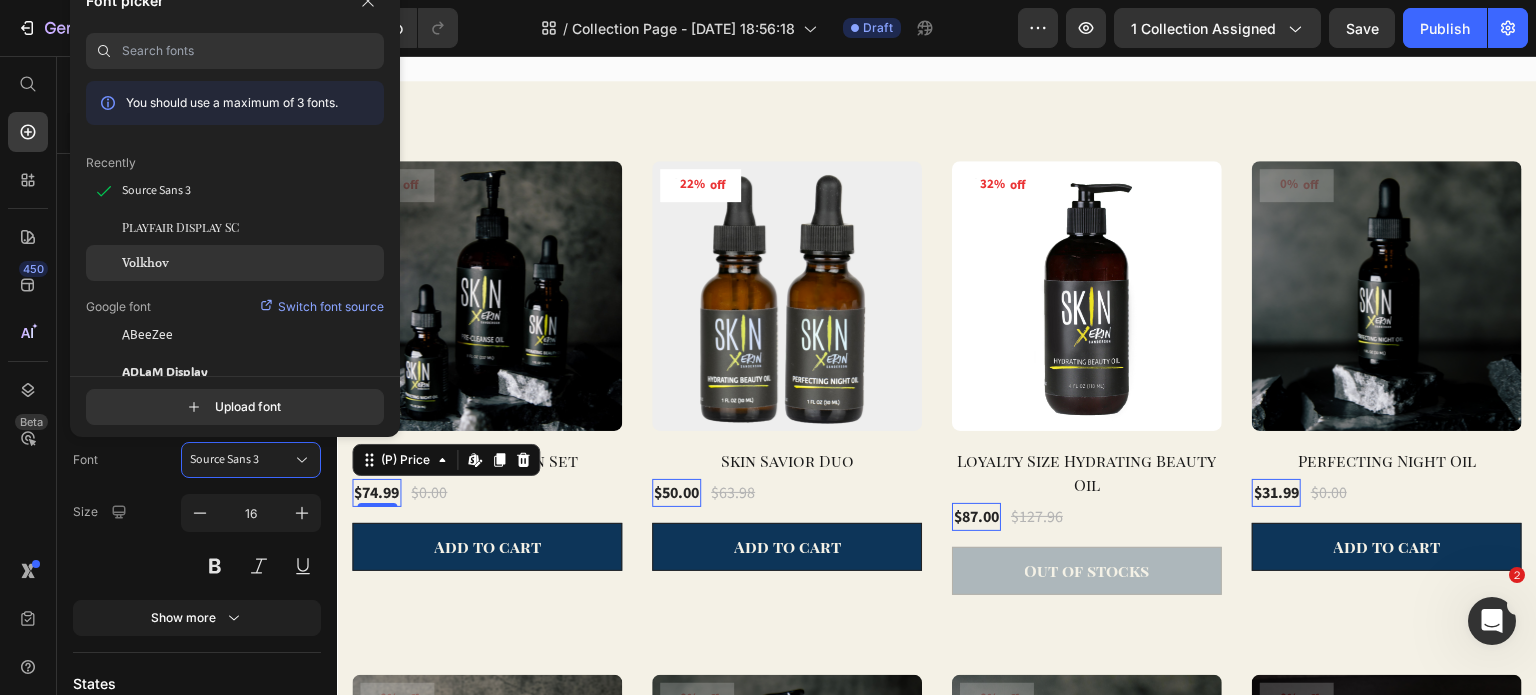 click on "Volkhov" 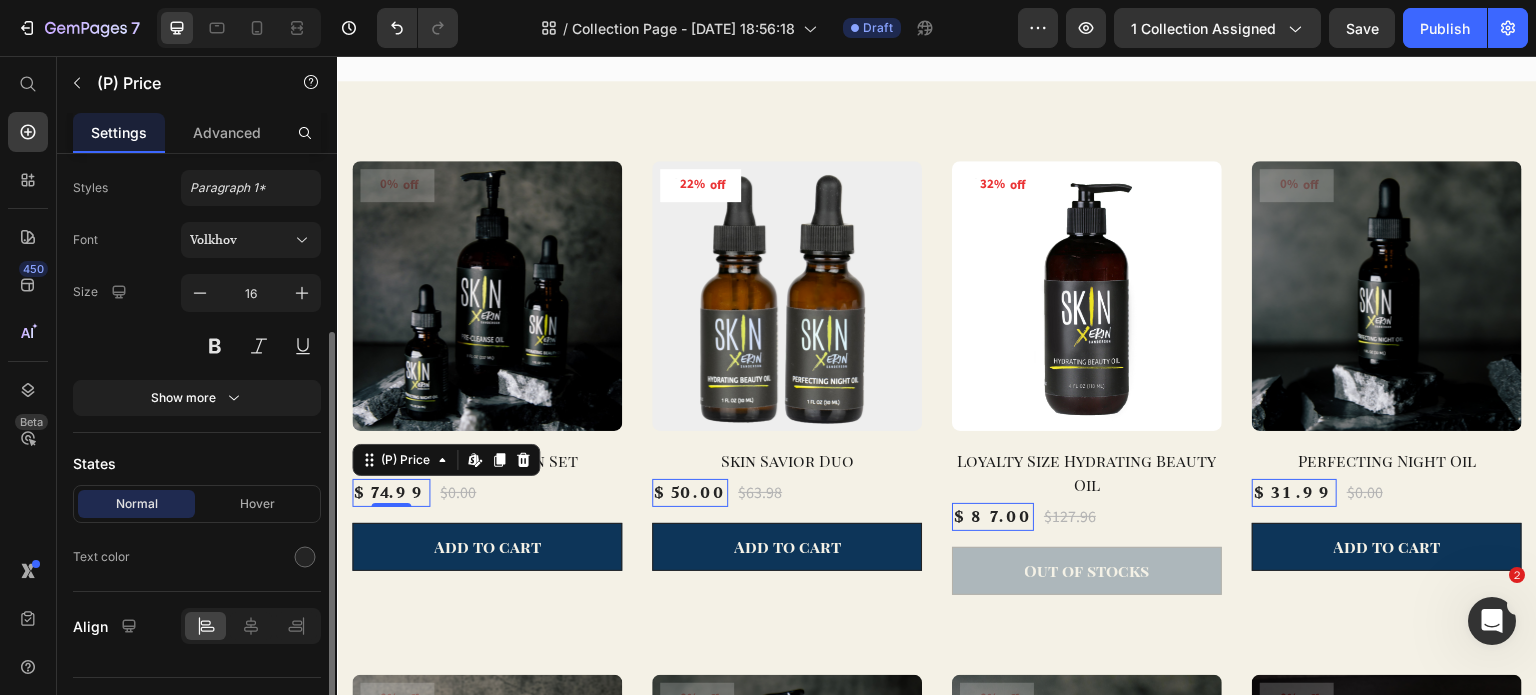 scroll, scrollTop: 280, scrollLeft: 0, axis: vertical 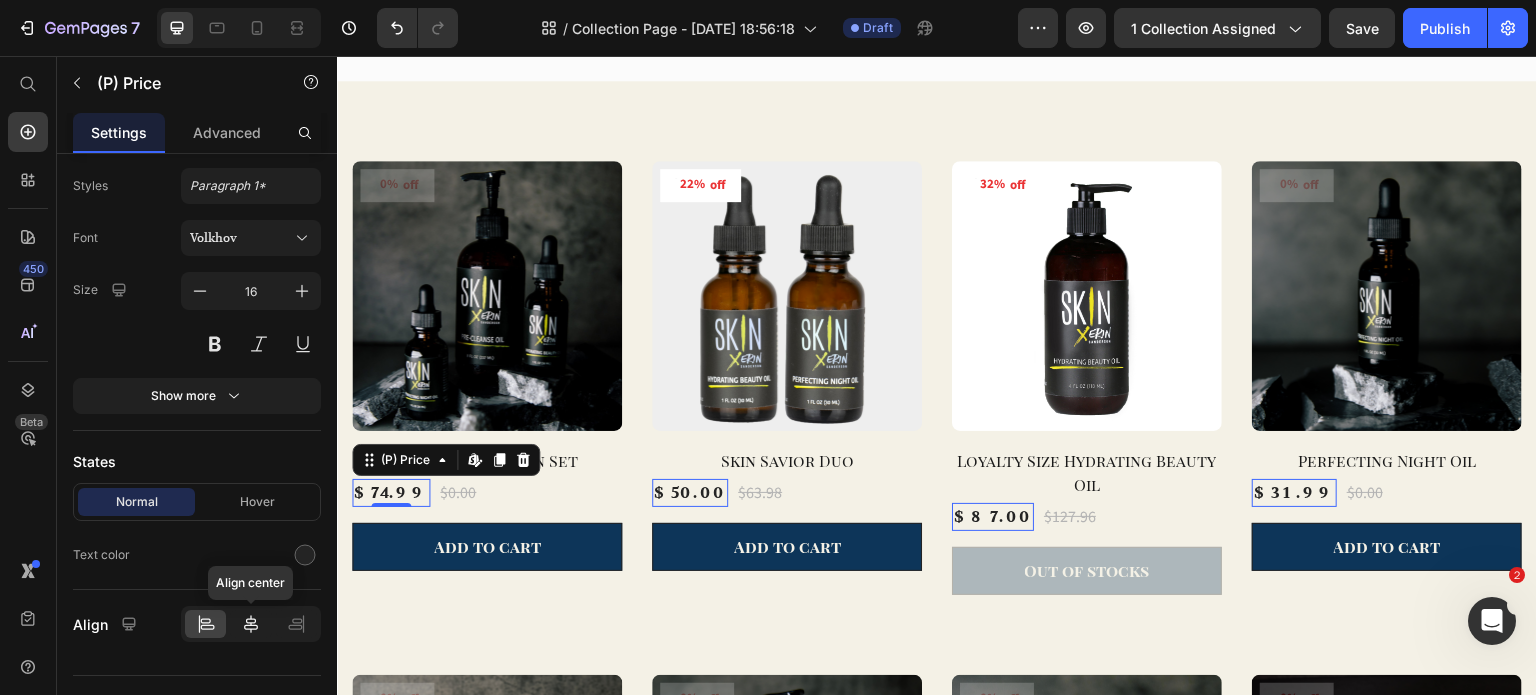 click 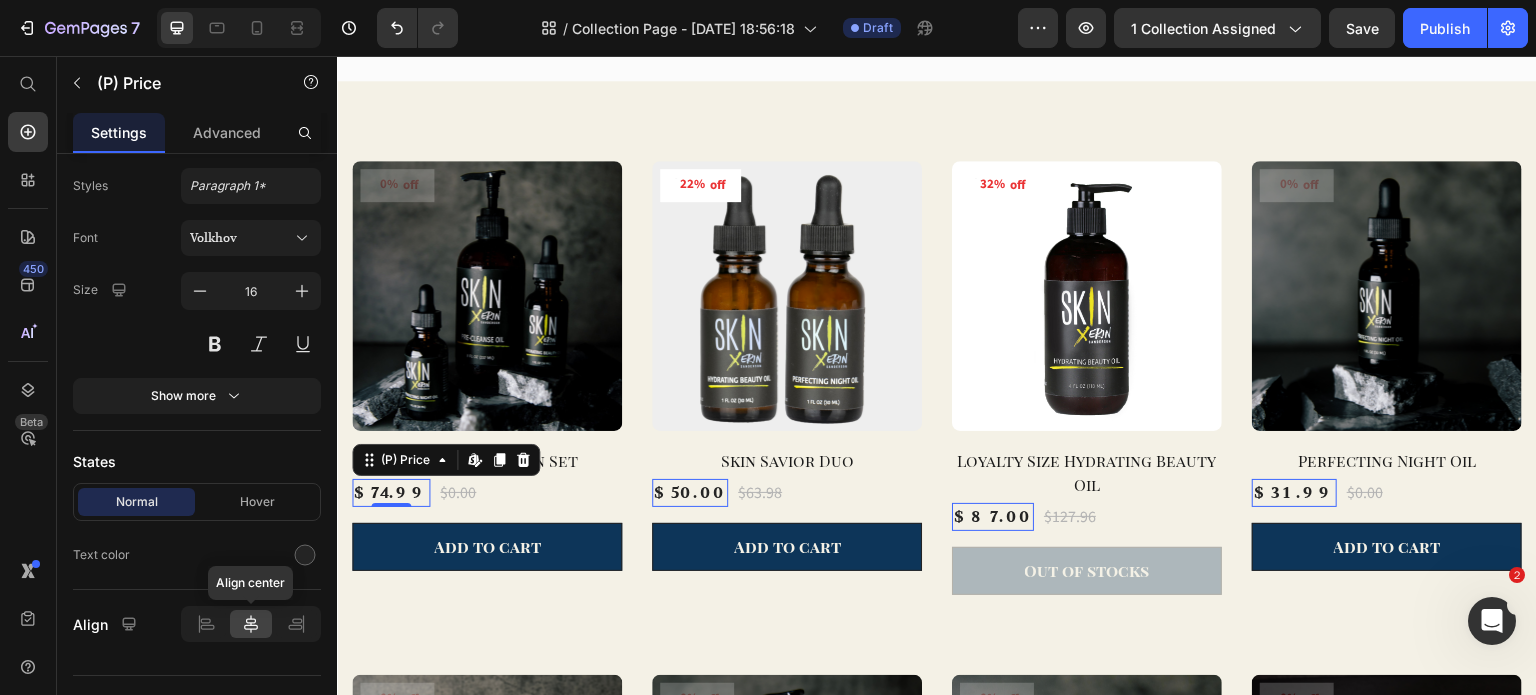 click 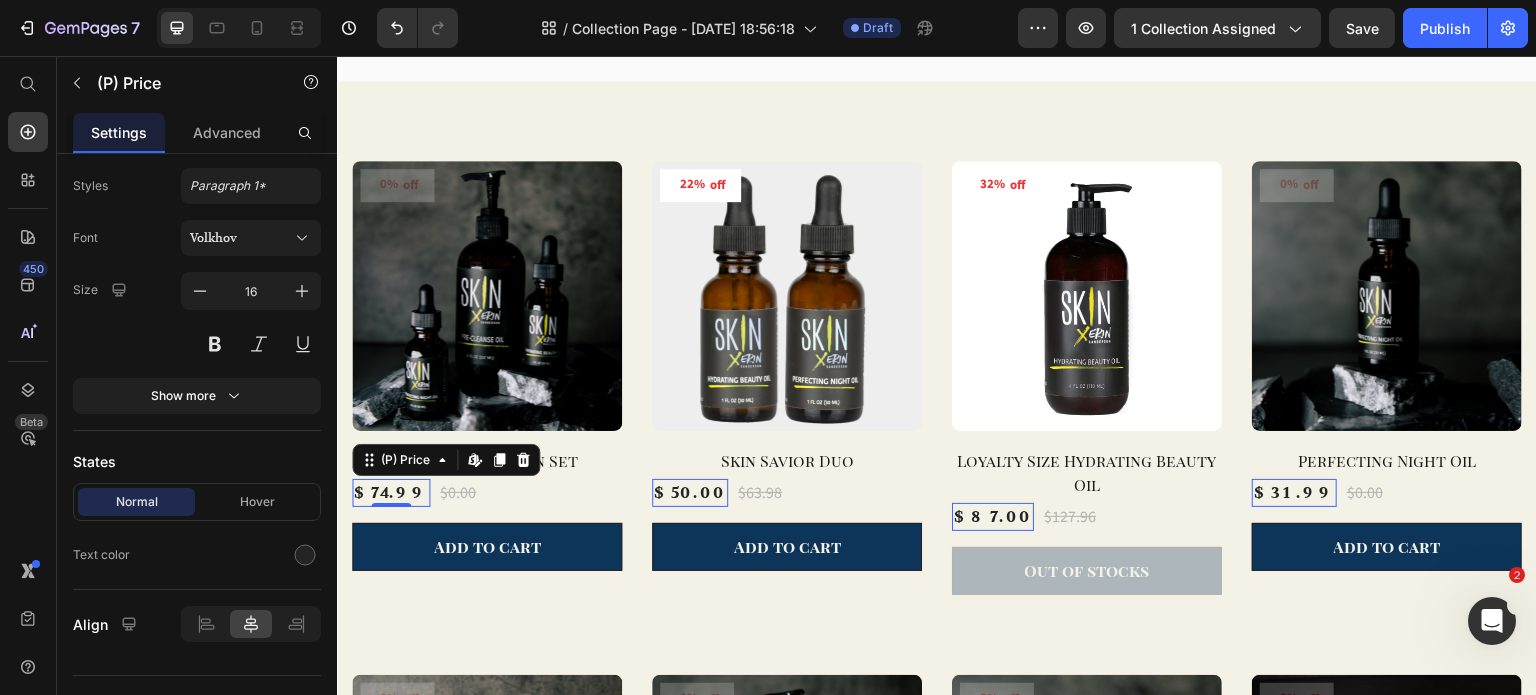 scroll, scrollTop: 316, scrollLeft: 0, axis: vertical 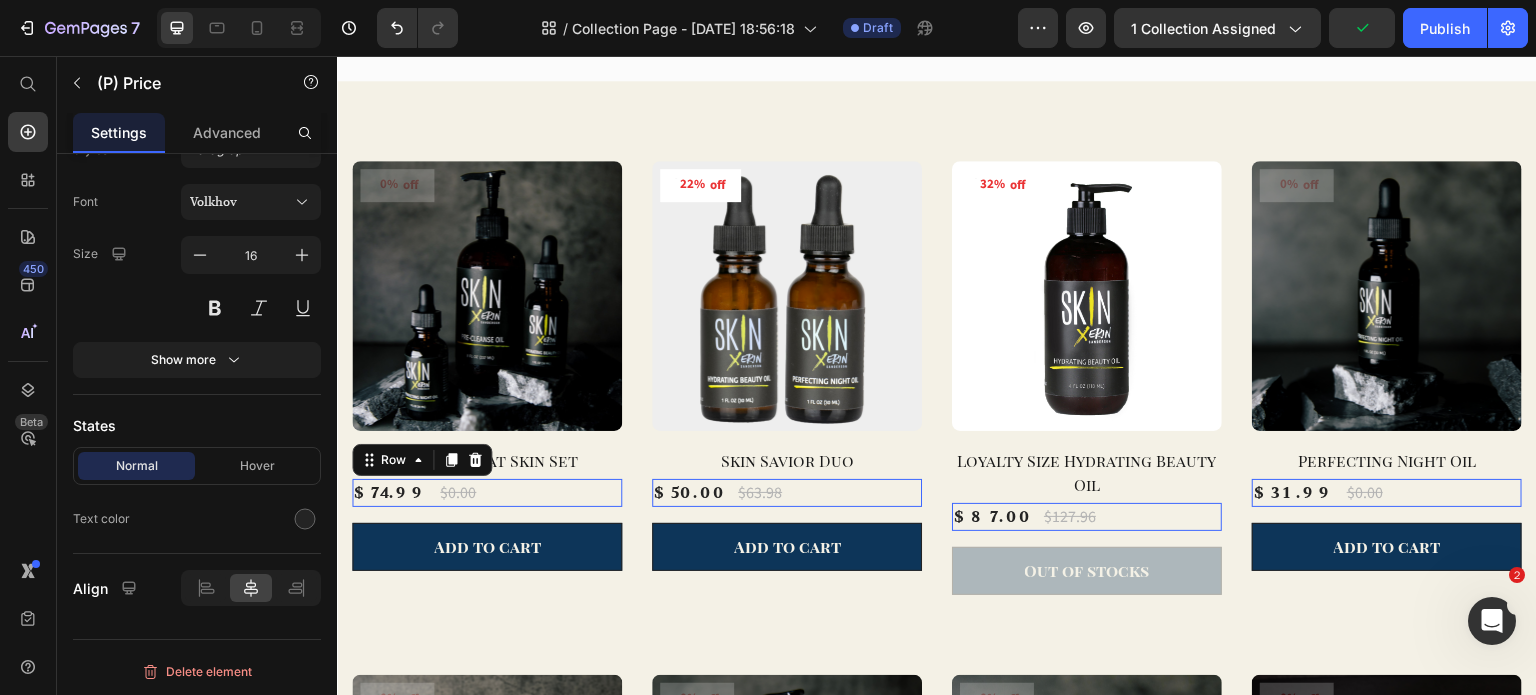 click on "$74.99 (P) Price $0.00 (P) Price Row   0" at bounding box center [487, 493] 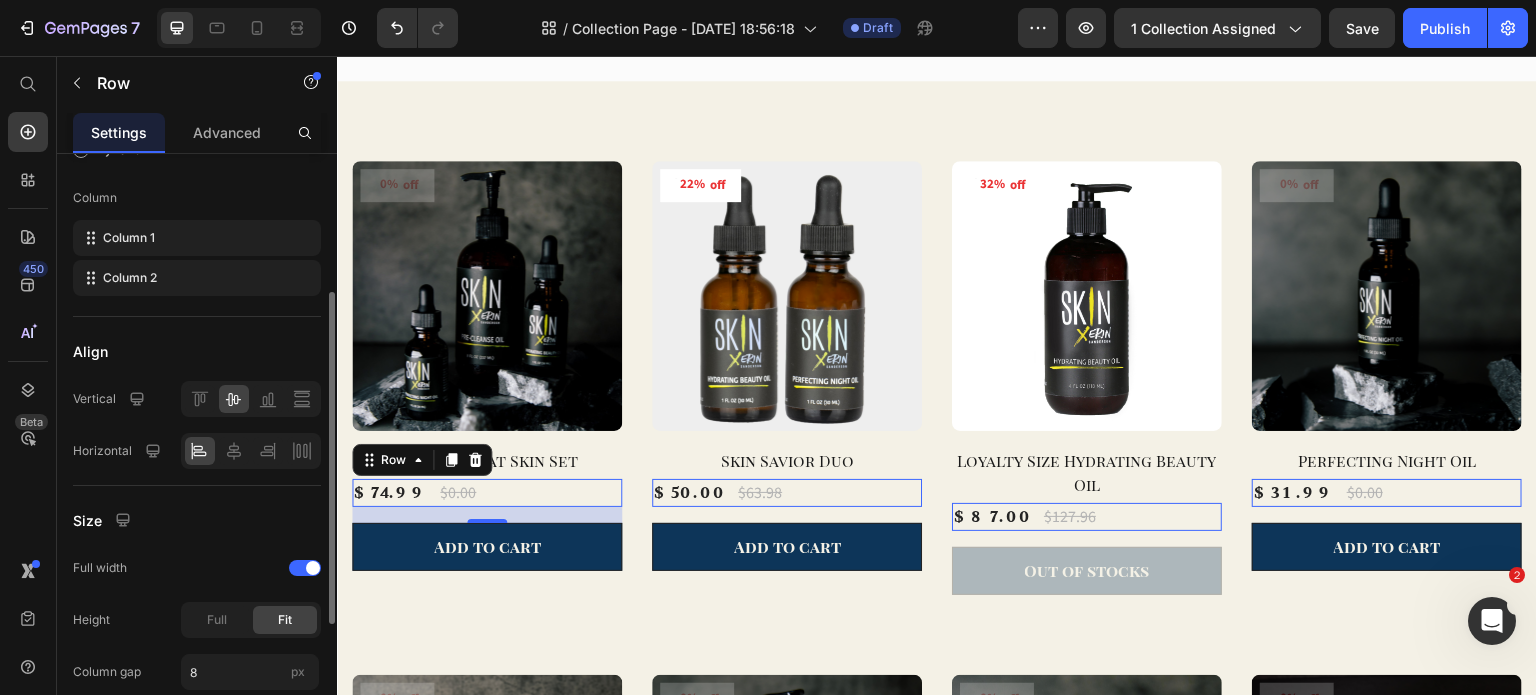 scroll, scrollTop: 250, scrollLeft: 0, axis: vertical 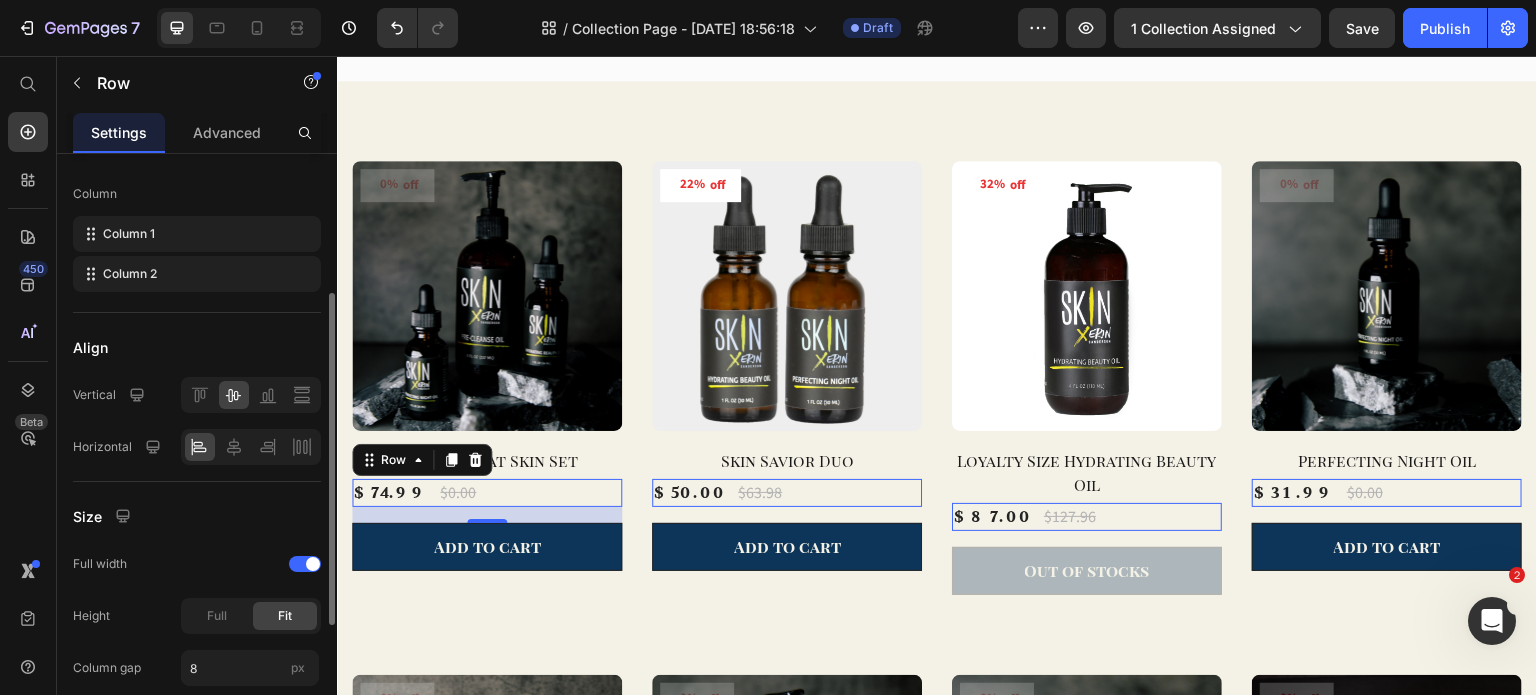 click 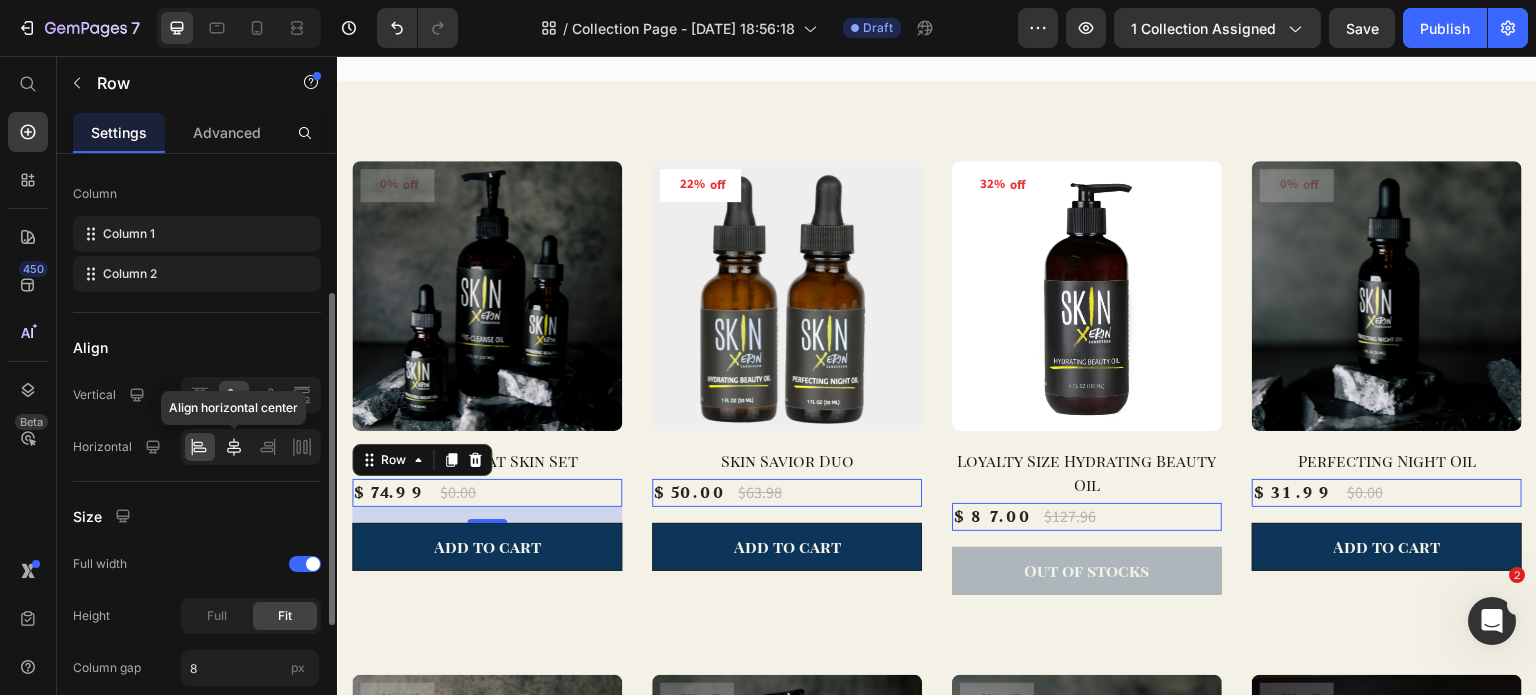 click 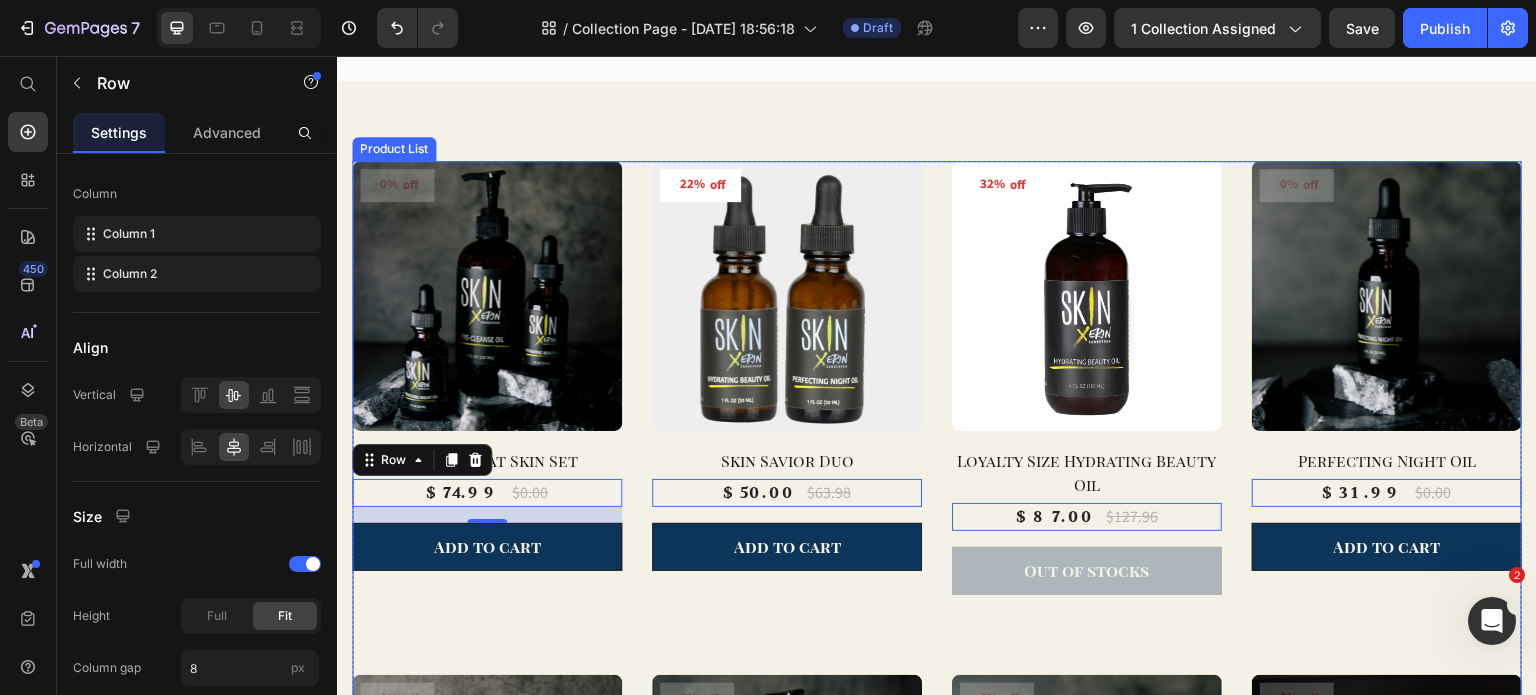 click on "0% off (P) Tag Product Images & Gallery Row 3 Piece Great Skin Set (P) Title $74.99 (P) Price $0.00 (P) Price Row   16 Row Add to cart (P) Cart Button 22% off (P) Tag Product Images & Gallery Row Skin Savior Duo (P) Title $50.00 (P) Price $63.98 (P) Price Row   0 Row Add to cart (P) Cart Button 32% off (P) Tag Product Images & Gallery Row Loyalty Size Hydrating Beauty Oil (P) Title $87.00 (P) Price $127.96 (P) Price Row   0 Row Out of stocks (P) Cart Button 0% off (P) Tag Product Images & Gallery Row Perfecting Night Oil (P) Title $31.99 (P) Price $0.00 (P) Price Row   0 Row Add to cart (P) Cart Button 0% off (P) Tag Product Images & Gallery Row 6 Piece Great SKIN Deluxe Kit (P) Title $90.00 (P) Price $0.00 (P) Price Row   0 Row Add to cart (P) Cart Button 0% off (P) Tag Product Images & Gallery Row Pre-Cleanse Oil (P) Title $19.97 (P) Price $0.00 (P) Price Row   0 Row Add to cart (P) Cart Button 0% off (P) Tag Product Images & Gallery Row Hydrating Beauty Oil (P) Title $31.99 (P) Price $0.00 (P) Price Row" at bounding box center [937, 880] 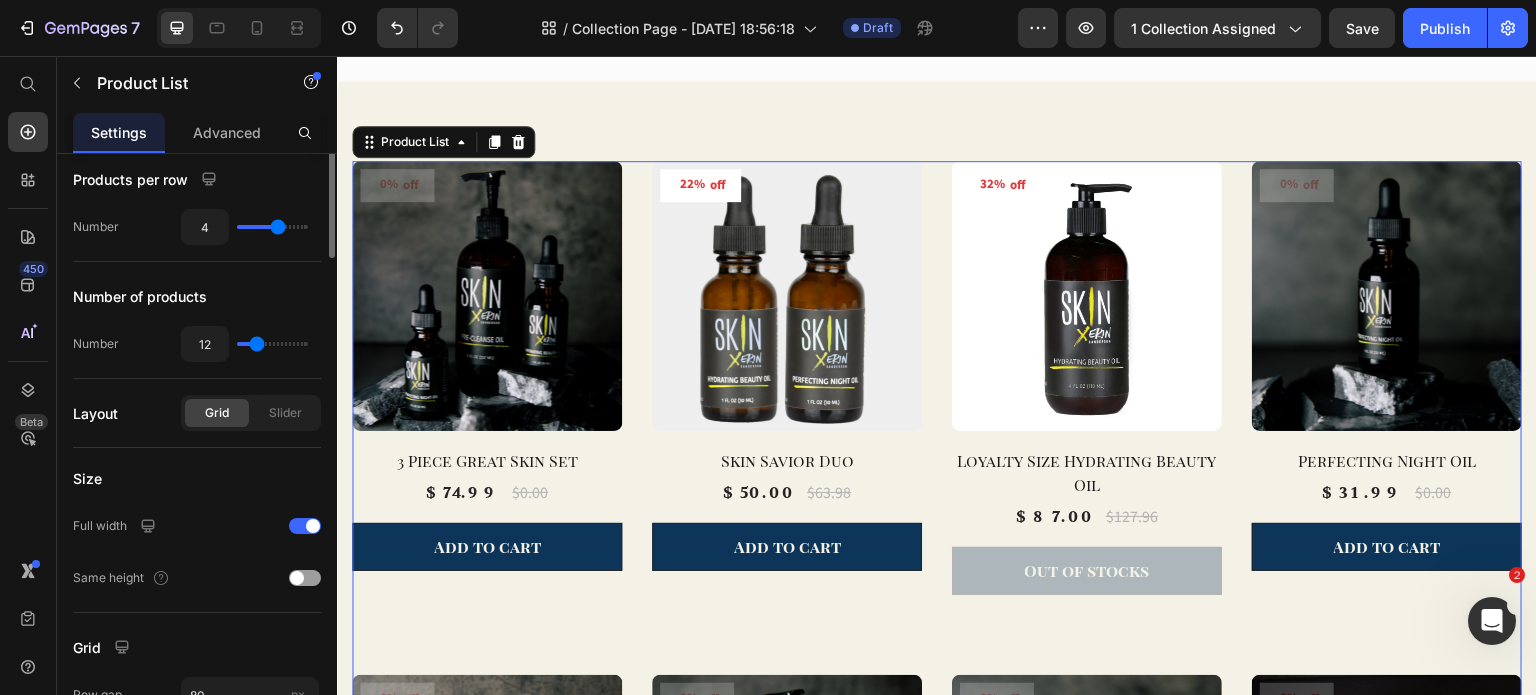 scroll, scrollTop: 0, scrollLeft: 0, axis: both 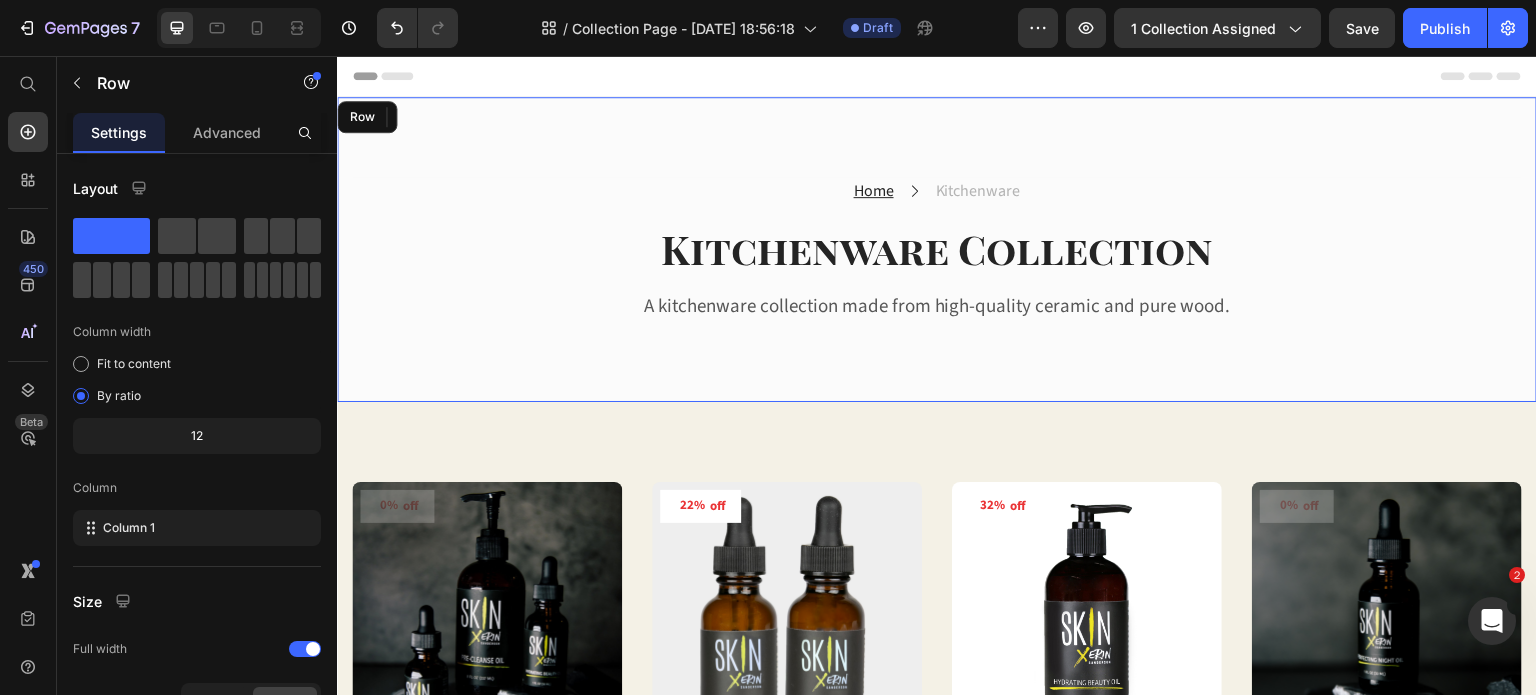 click on "Home Text block
Icon Kitchenware Text block Row Kitchenware Collection Heading A kitchenware collection made from high-quality ceramic and pure wood. Text block [GEOGRAPHIC_DATA]" at bounding box center (937, 249) 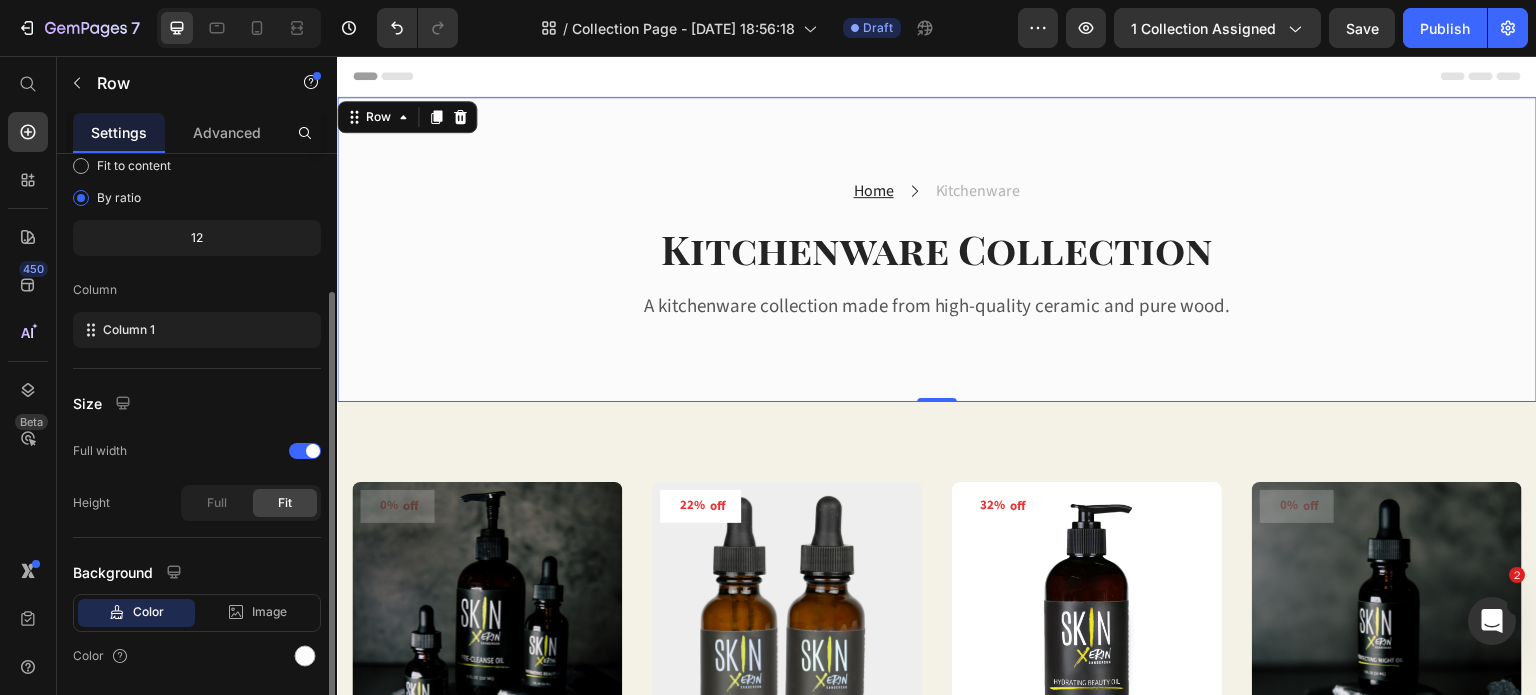scroll, scrollTop: 260, scrollLeft: 0, axis: vertical 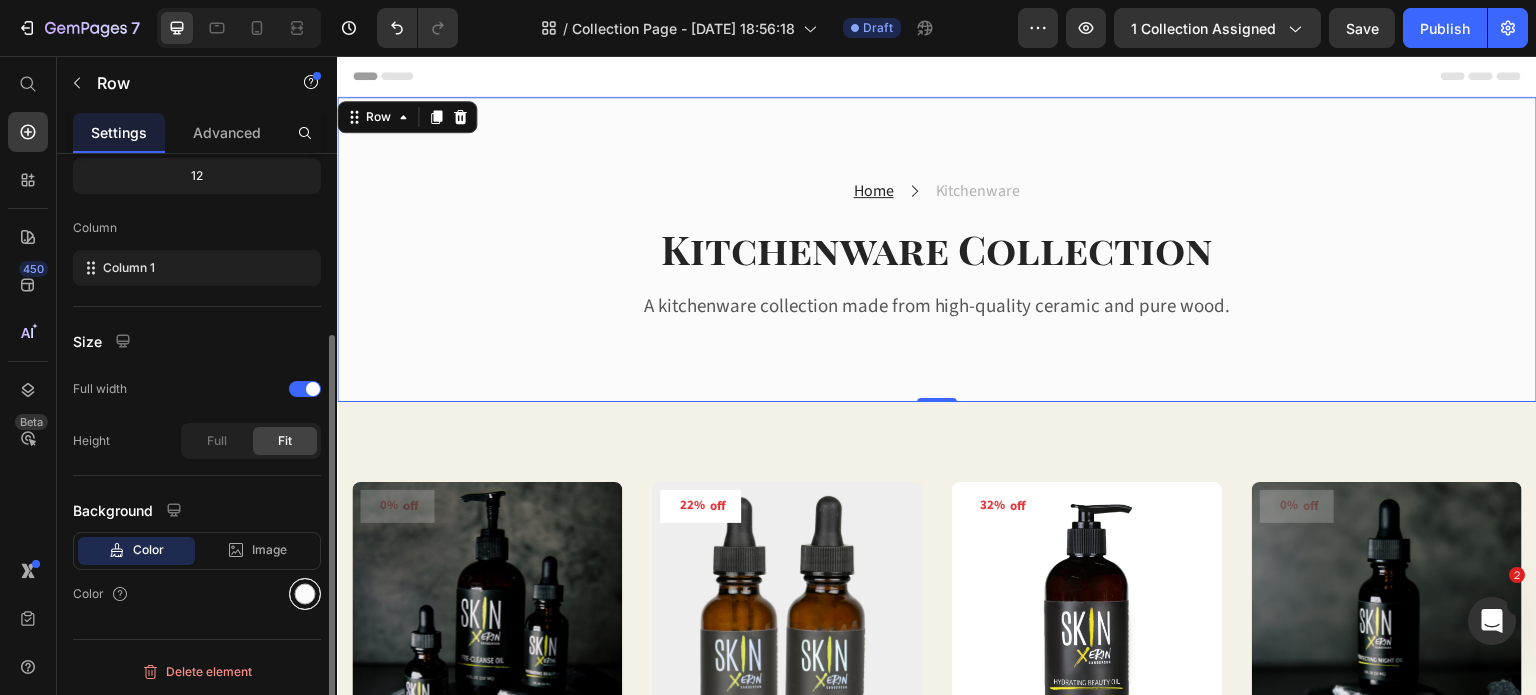 click at bounding box center [305, 594] 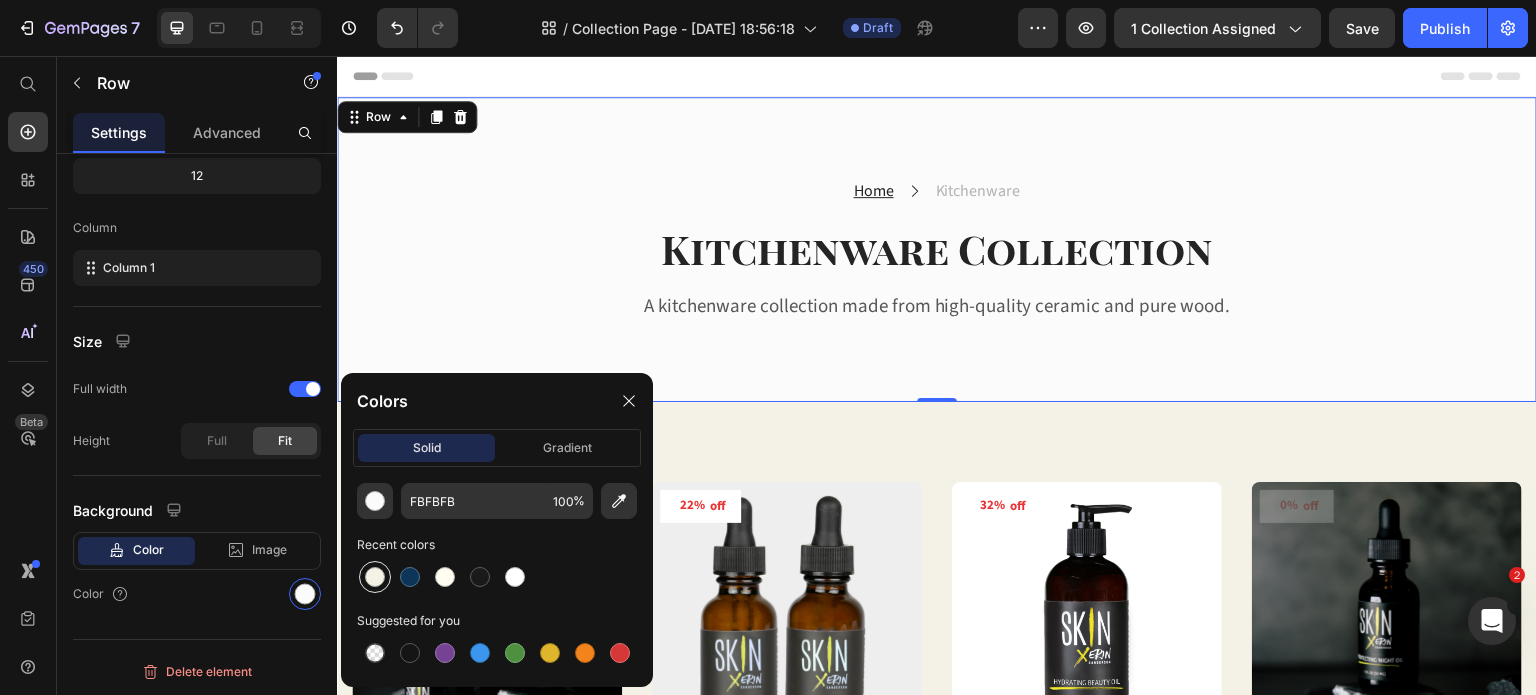 click at bounding box center (375, 577) 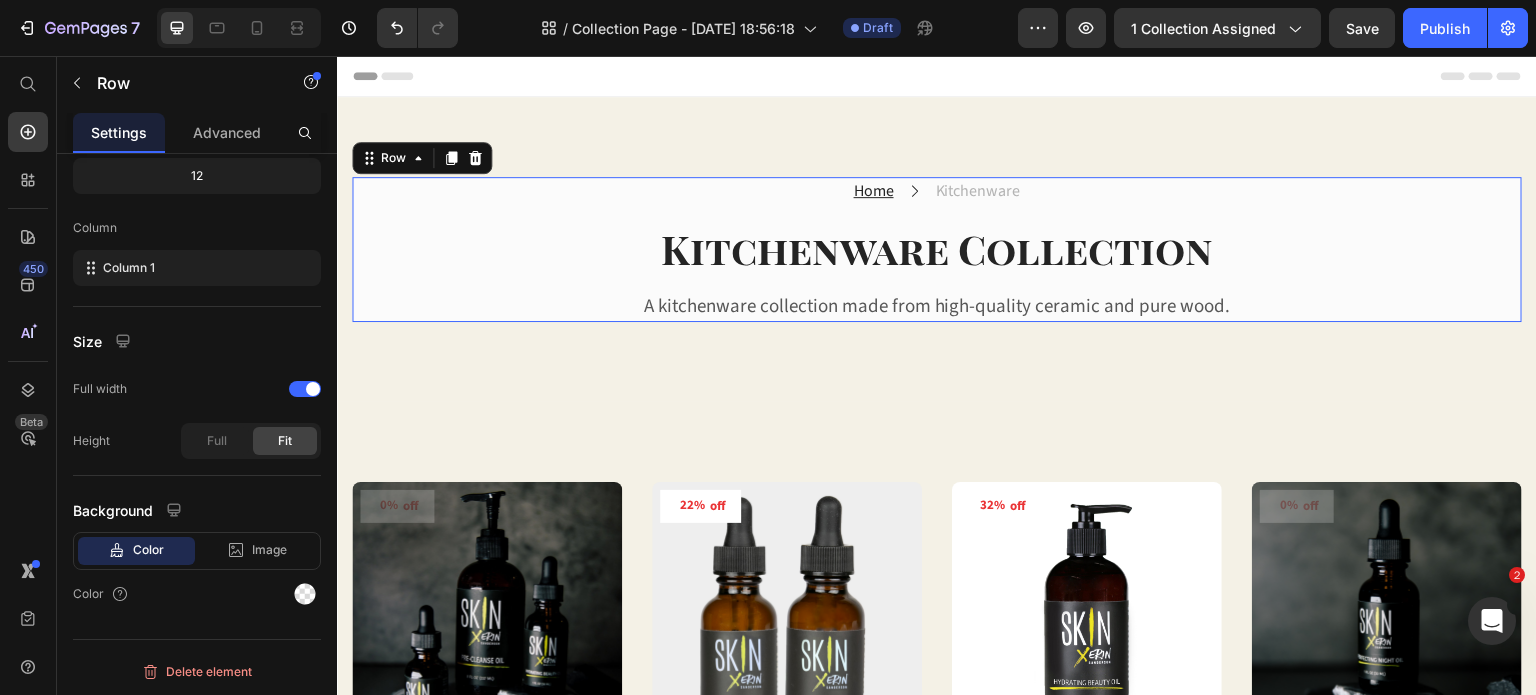 click on "Home Text block
Icon Kitchenware Text block Row Kitchenware Collection Heading A kitchenware collection made from high-quality ceramic and pure wood. Text block" at bounding box center (937, 249) 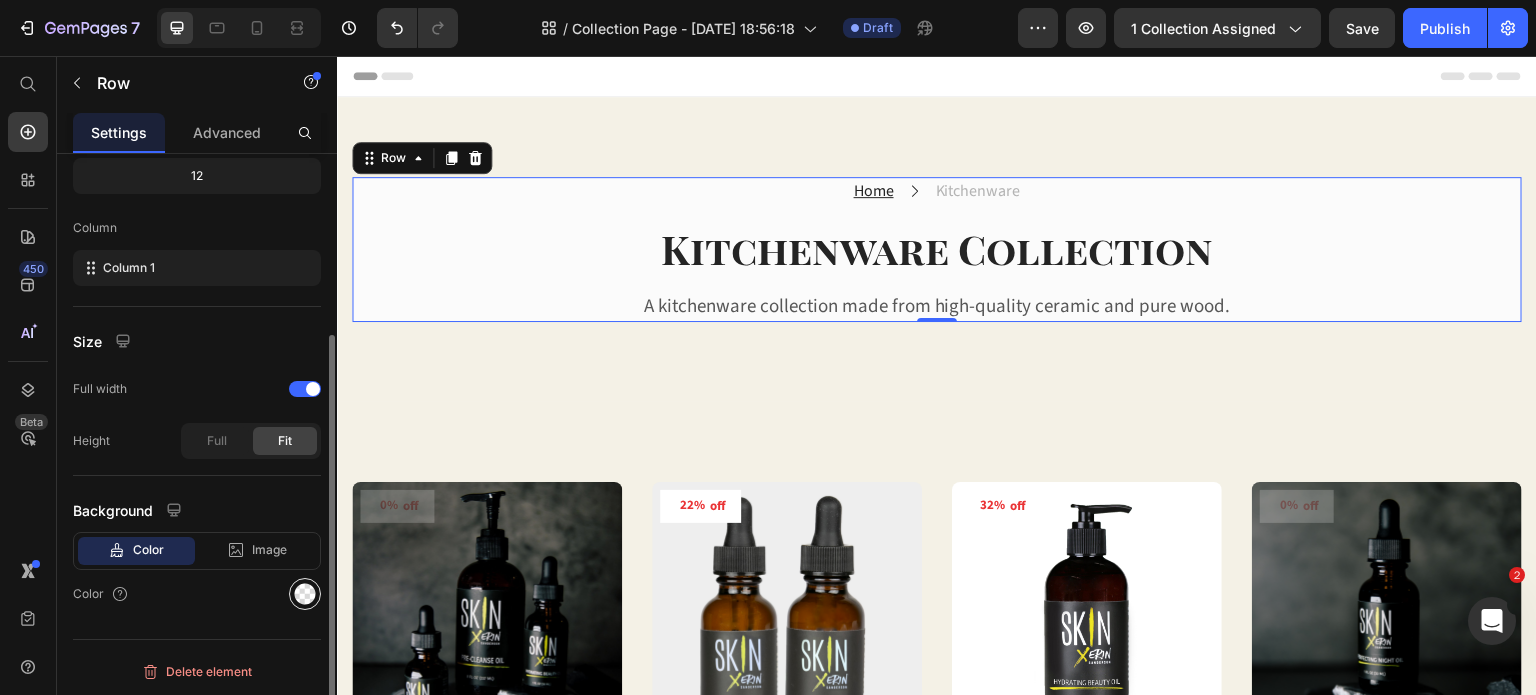 click at bounding box center (305, 594) 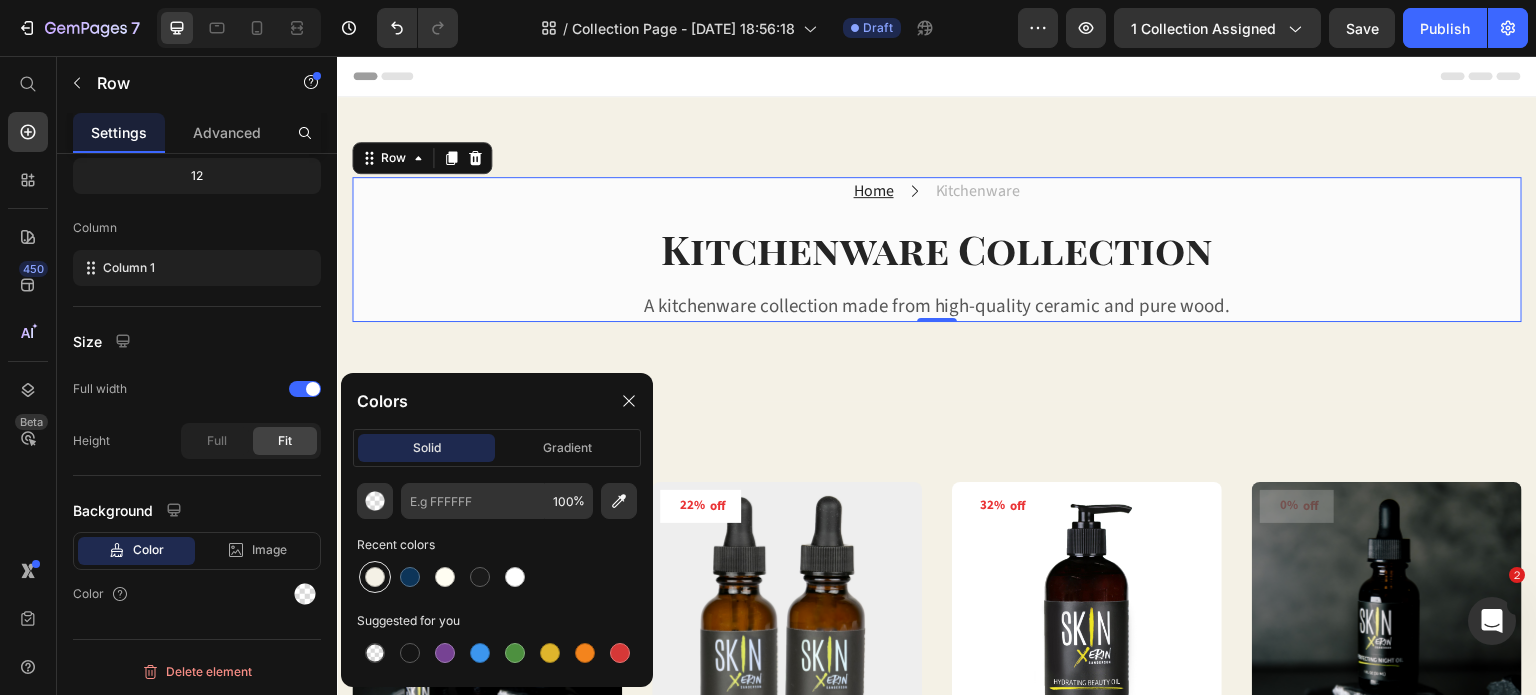click at bounding box center [375, 577] 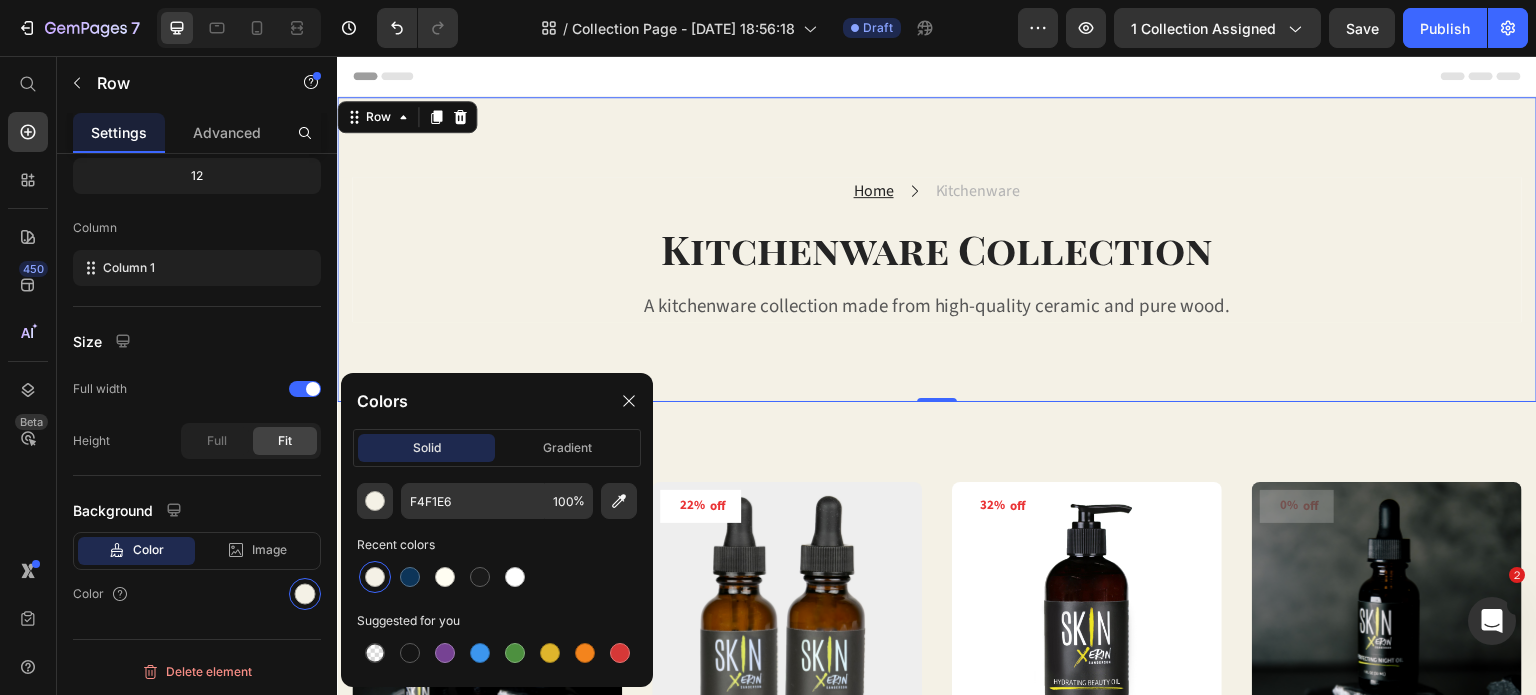 click on "Home Text block
Icon Kitchenware Text block Row Kitchenware Collection Heading A kitchenware collection made from high-quality ceramic and pure wood. Text block Row Row Row   0" at bounding box center (937, 249) 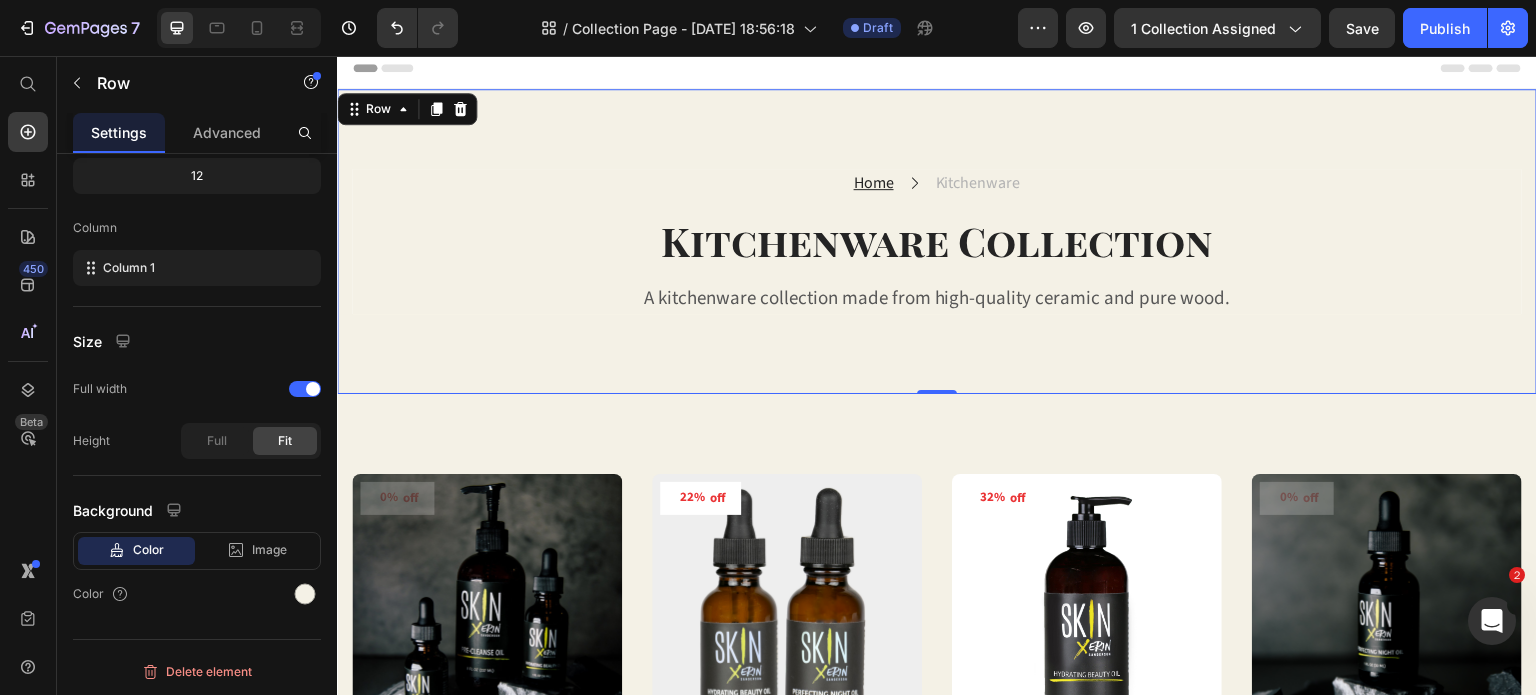 scroll, scrollTop: 0, scrollLeft: 0, axis: both 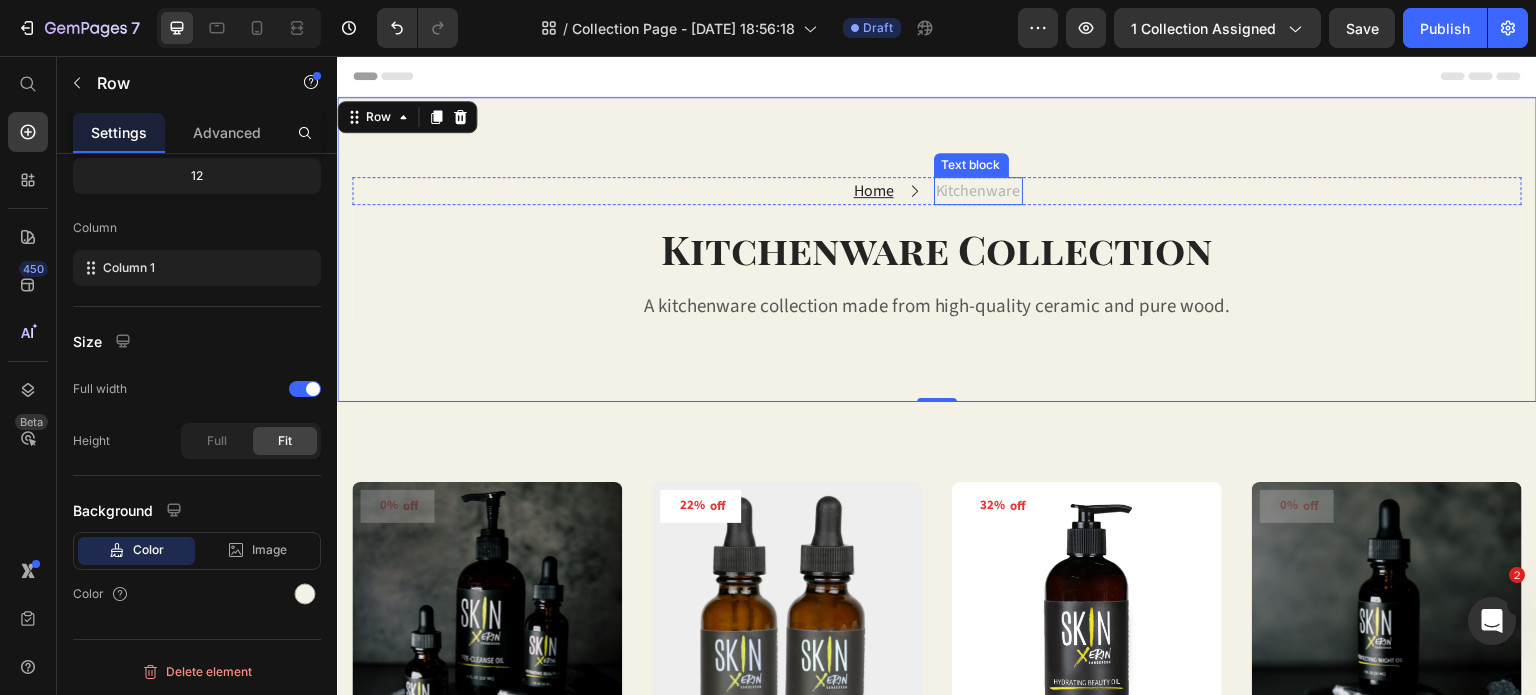 click on "Kitchenware" at bounding box center (978, 191) 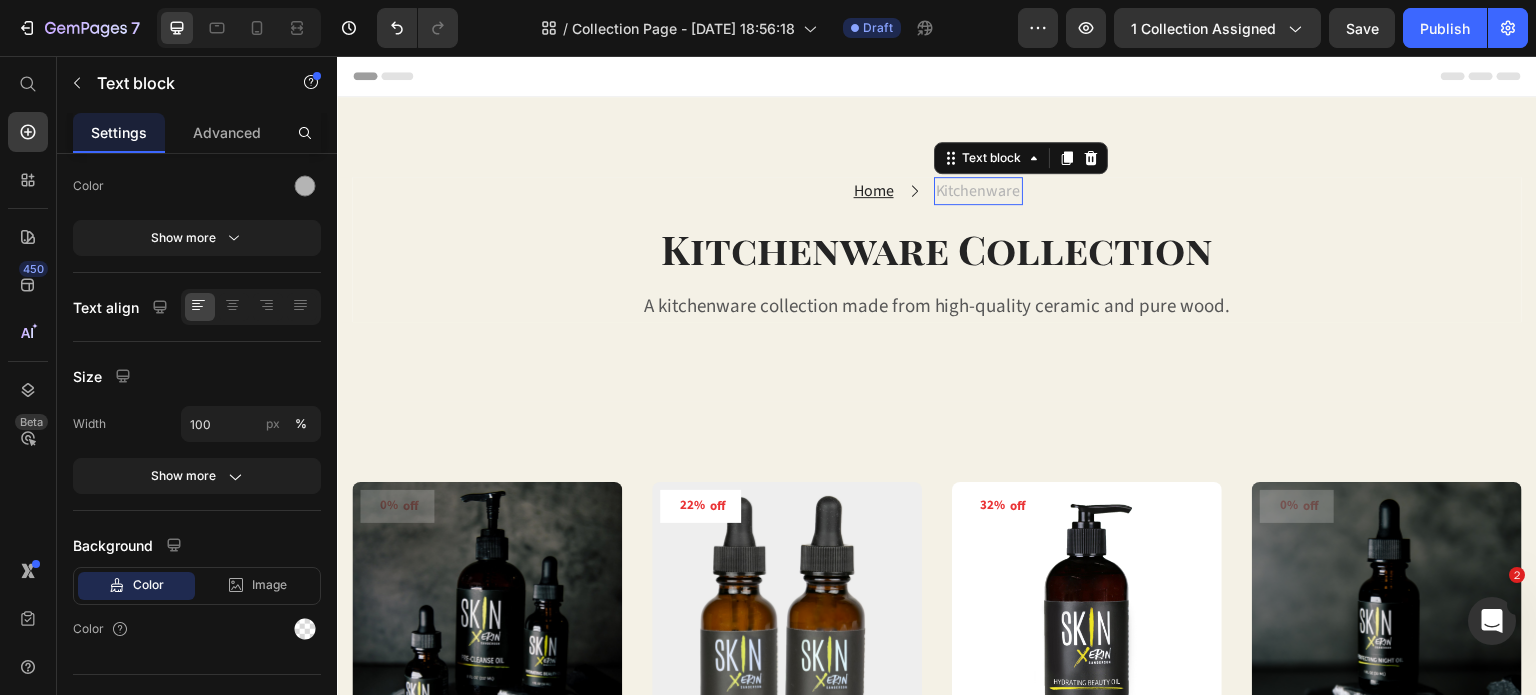 scroll, scrollTop: 0, scrollLeft: 0, axis: both 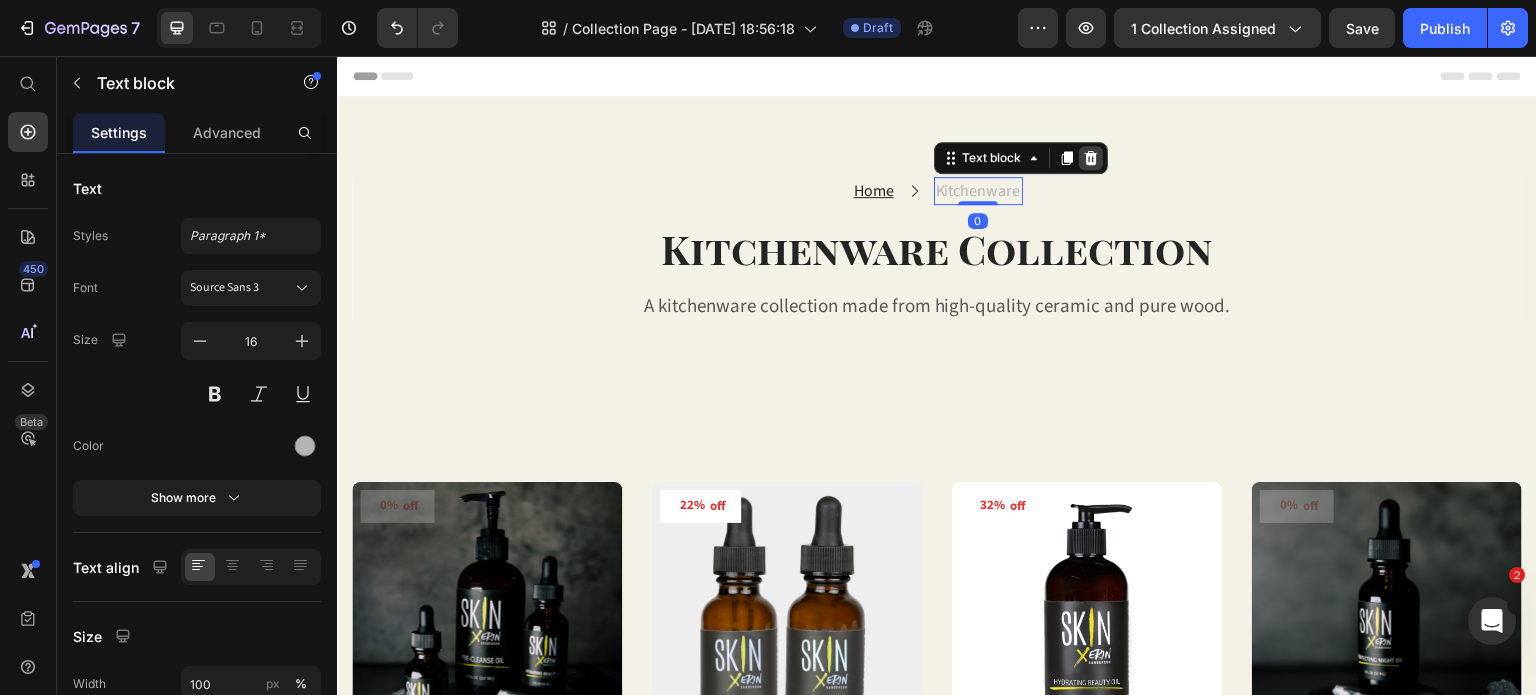 click 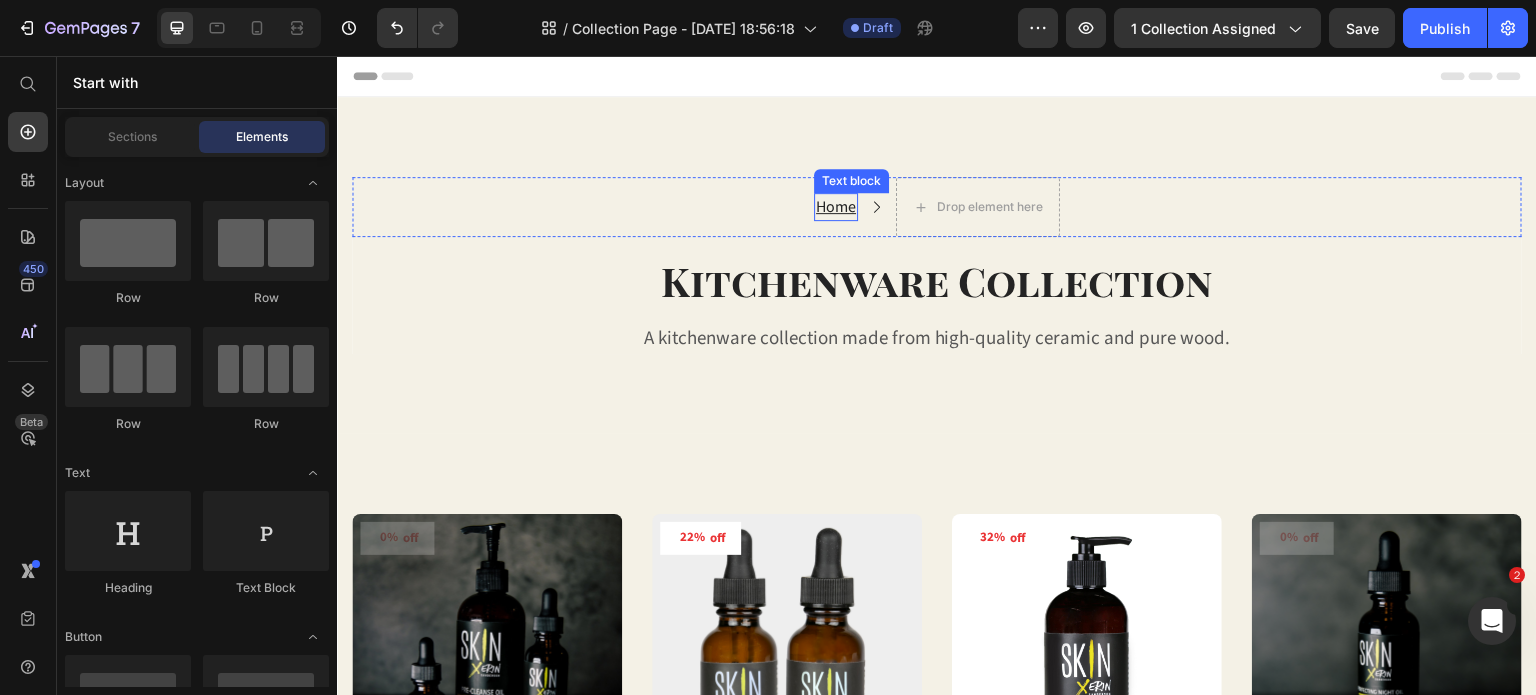 click on "Home" at bounding box center (836, 207) 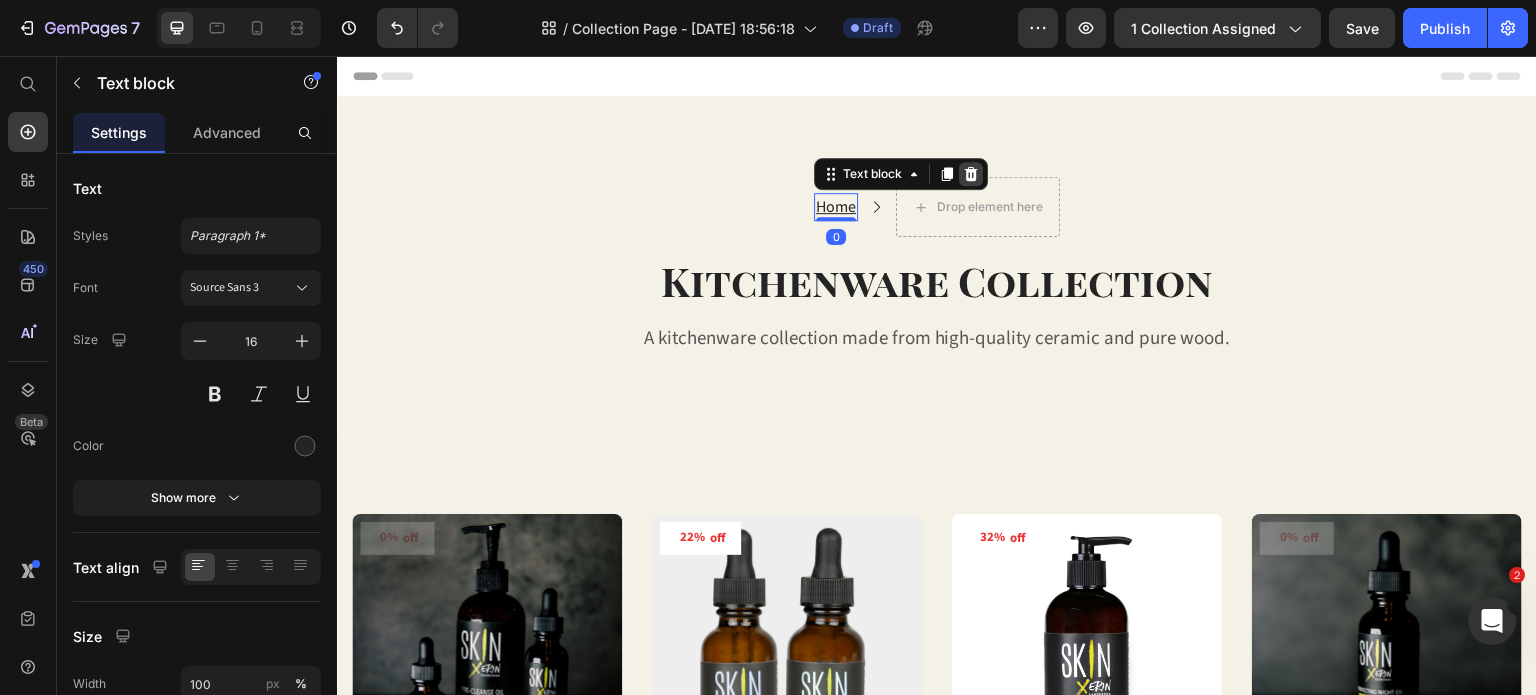 click 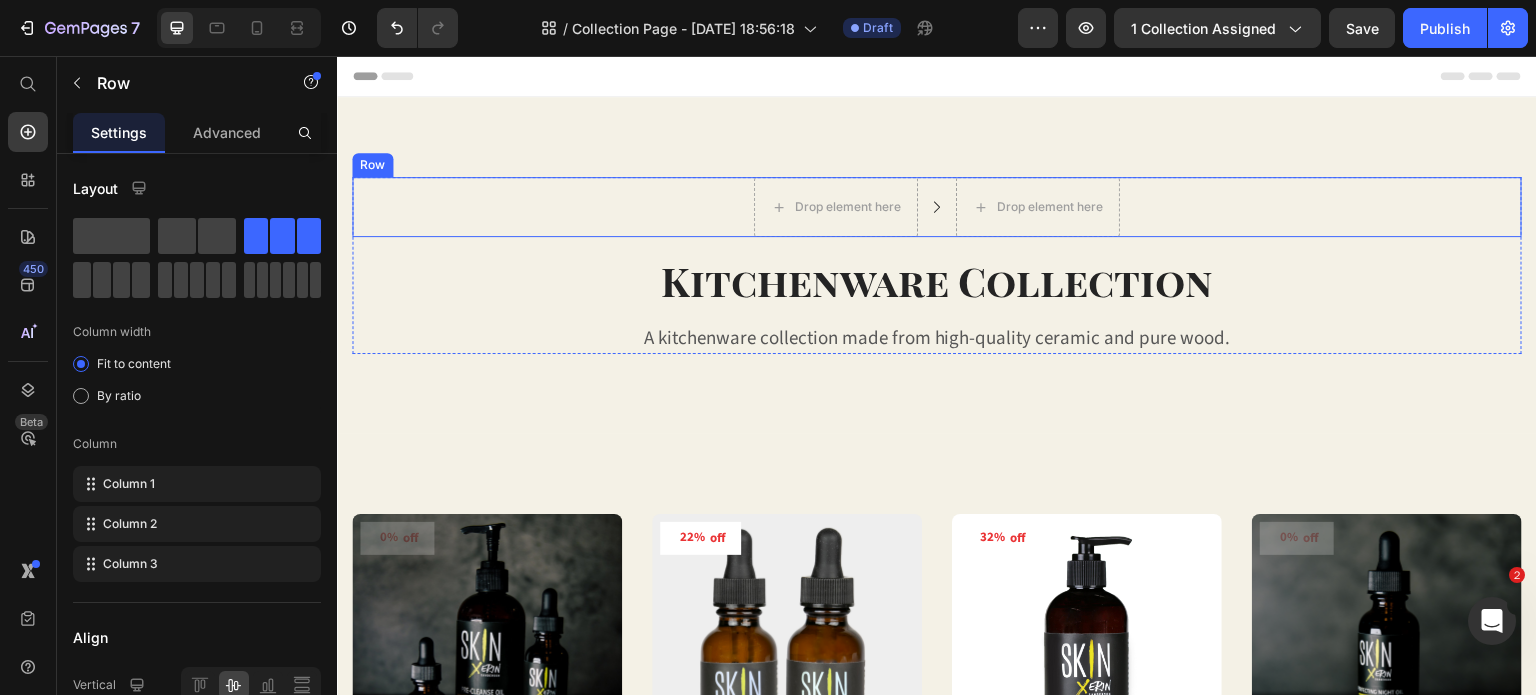 click on "Drop element here
Icon
Drop element here Row" at bounding box center (937, 207) 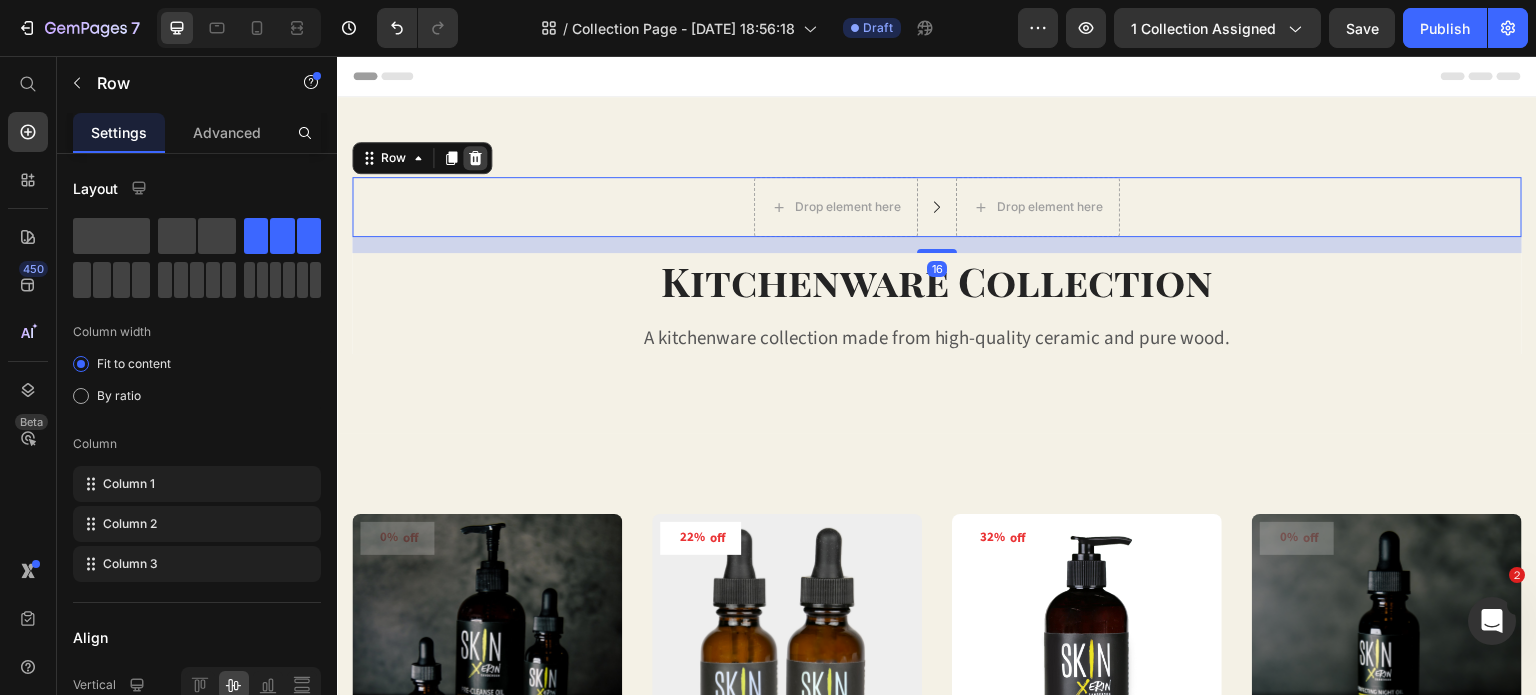 click 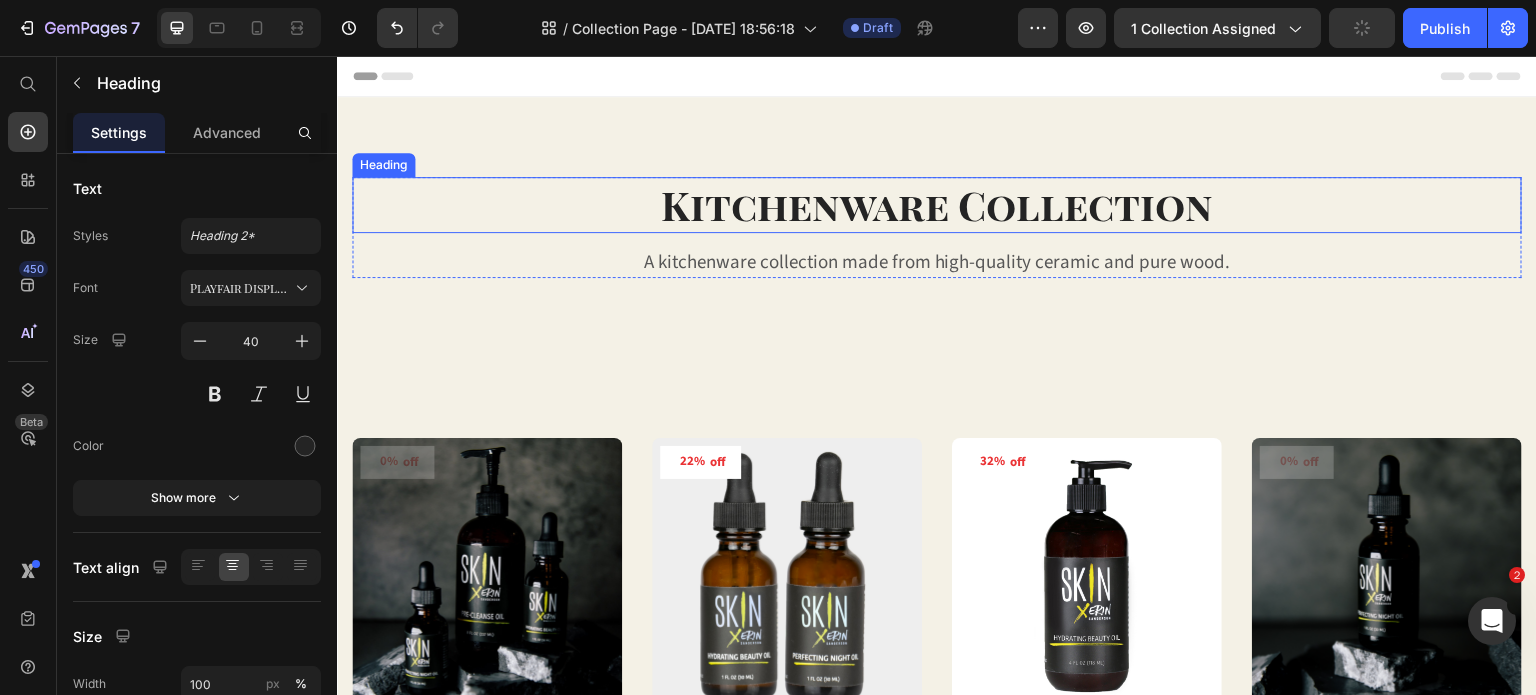 click on "Kitchenware Collection" at bounding box center (937, 205) 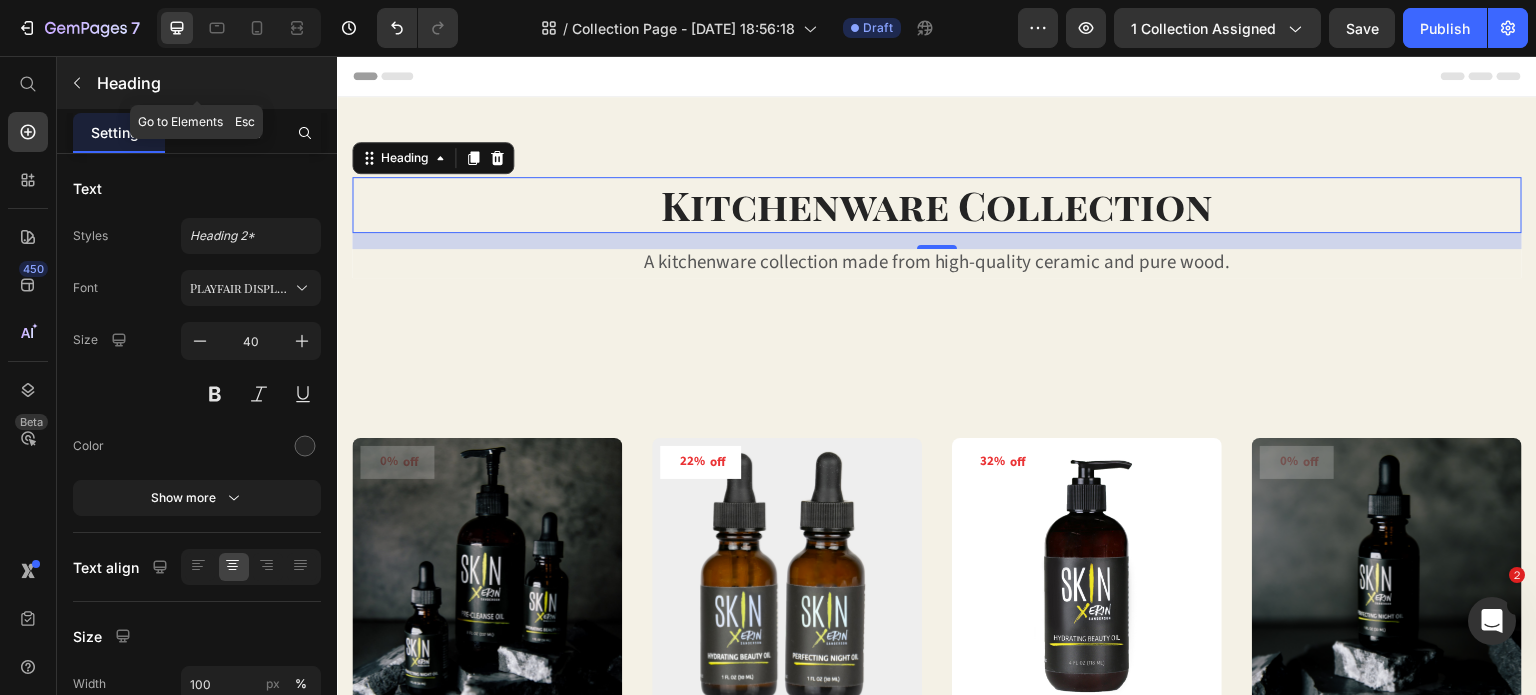 click 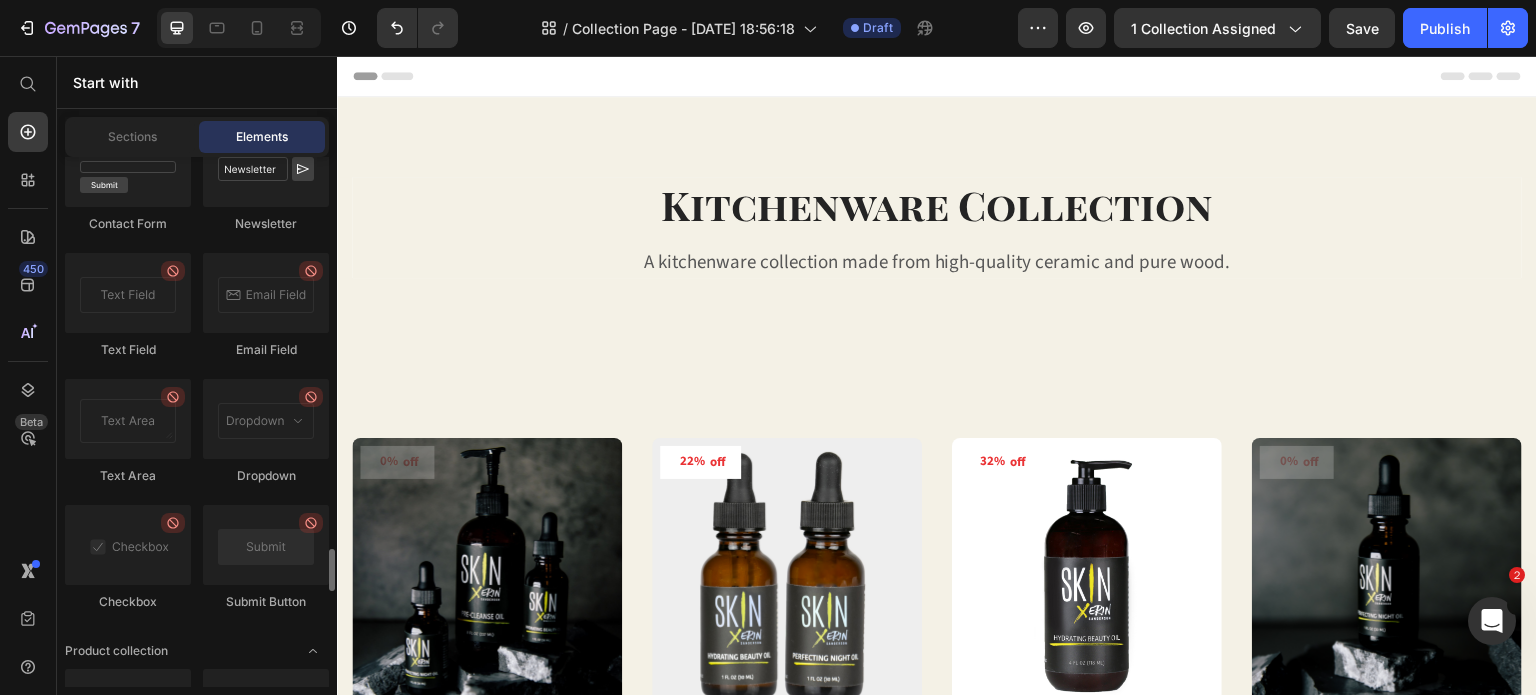 scroll, scrollTop: 4875, scrollLeft: 0, axis: vertical 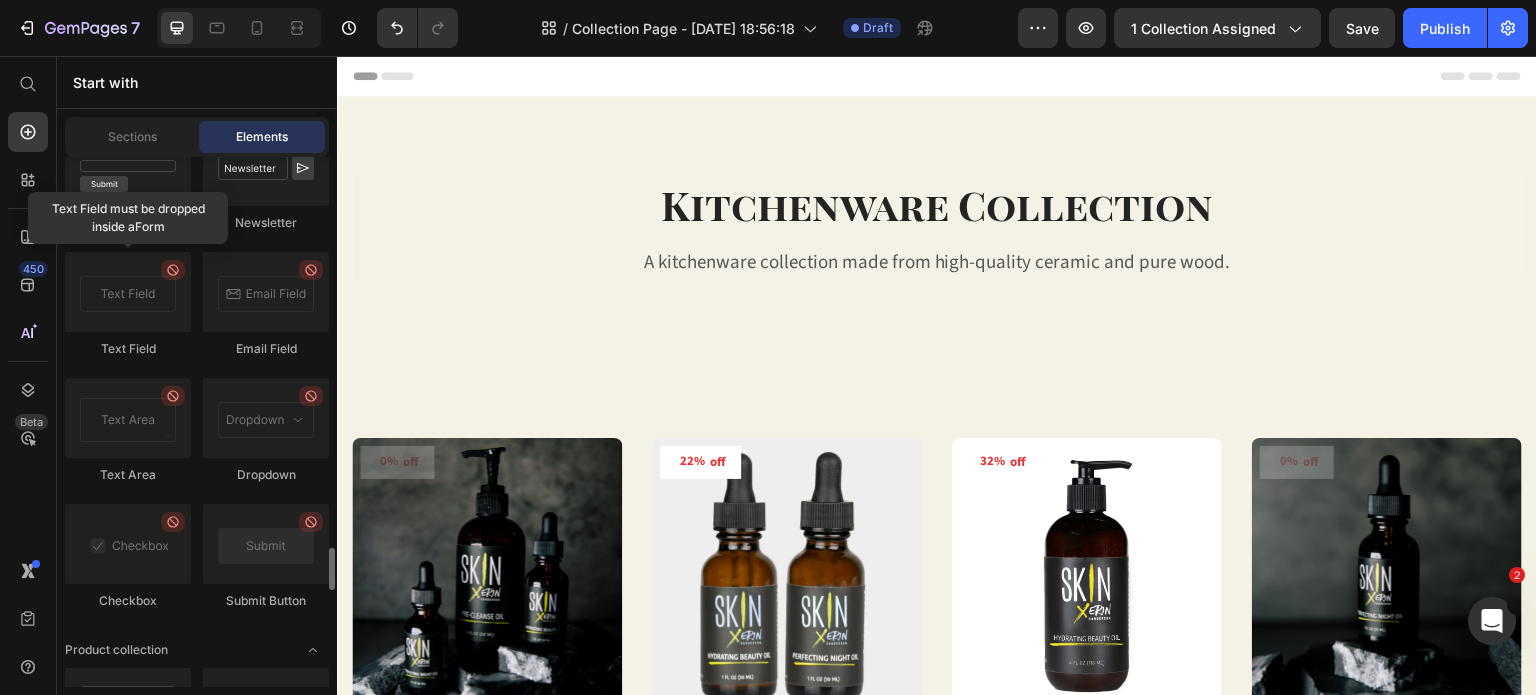 click at bounding box center (128, 292) 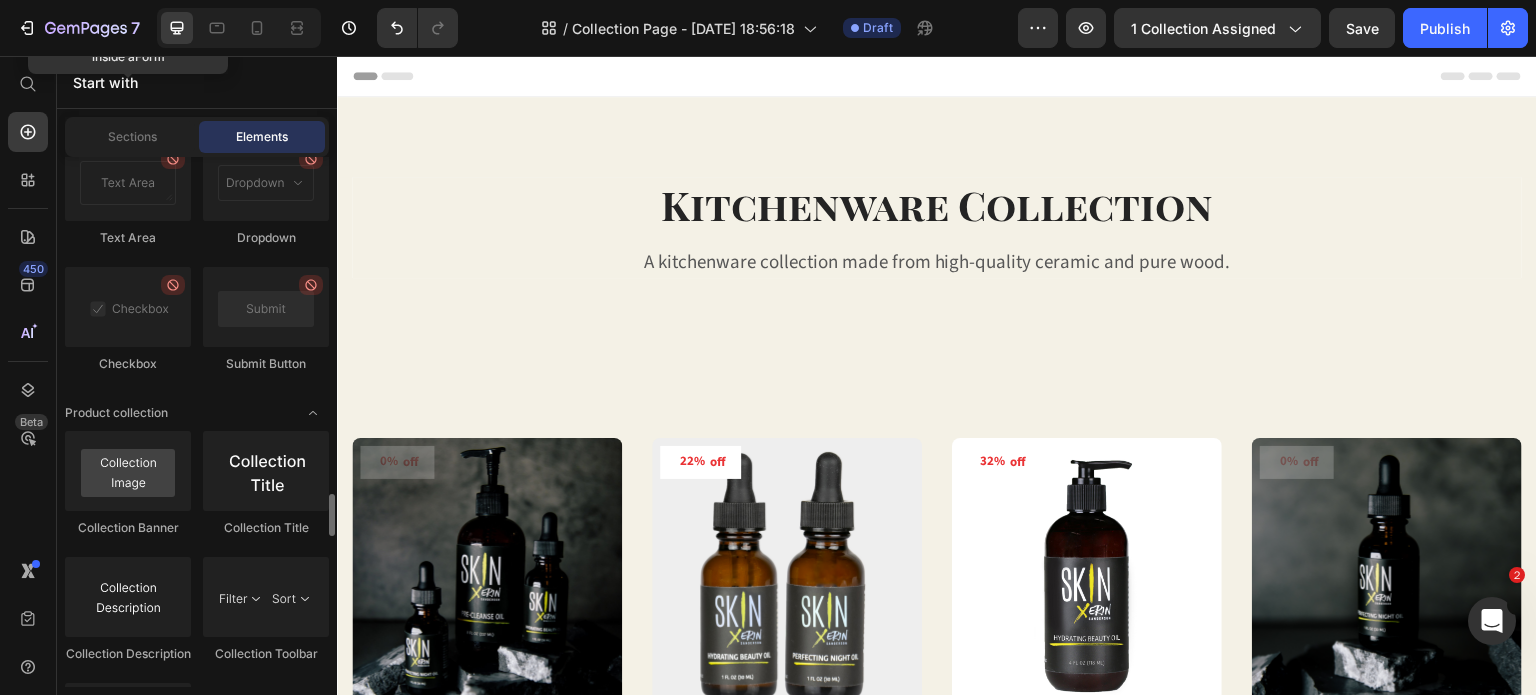 scroll, scrollTop: 5145, scrollLeft: 0, axis: vertical 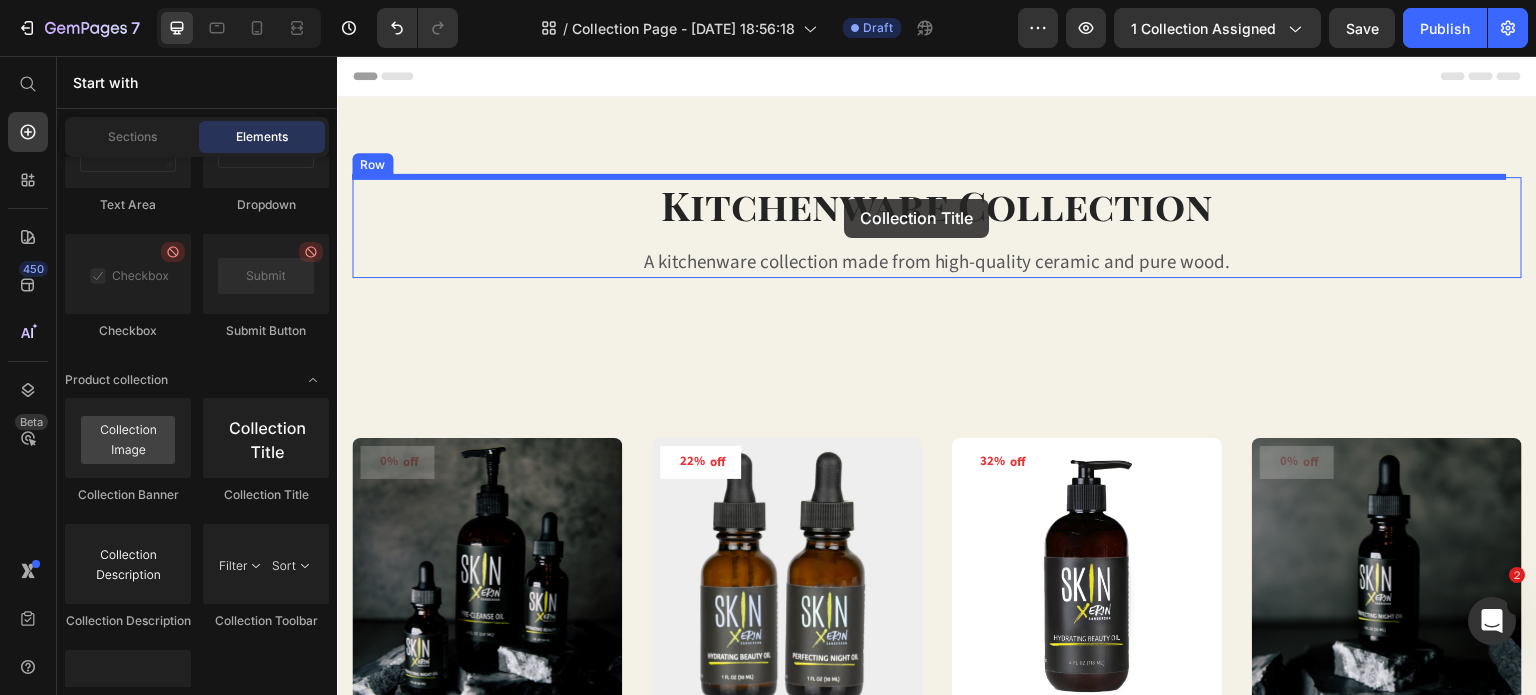 drag, startPoint x: 591, startPoint y: 506, endPoint x: 844, endPoint y: 199, distance: 397.81653 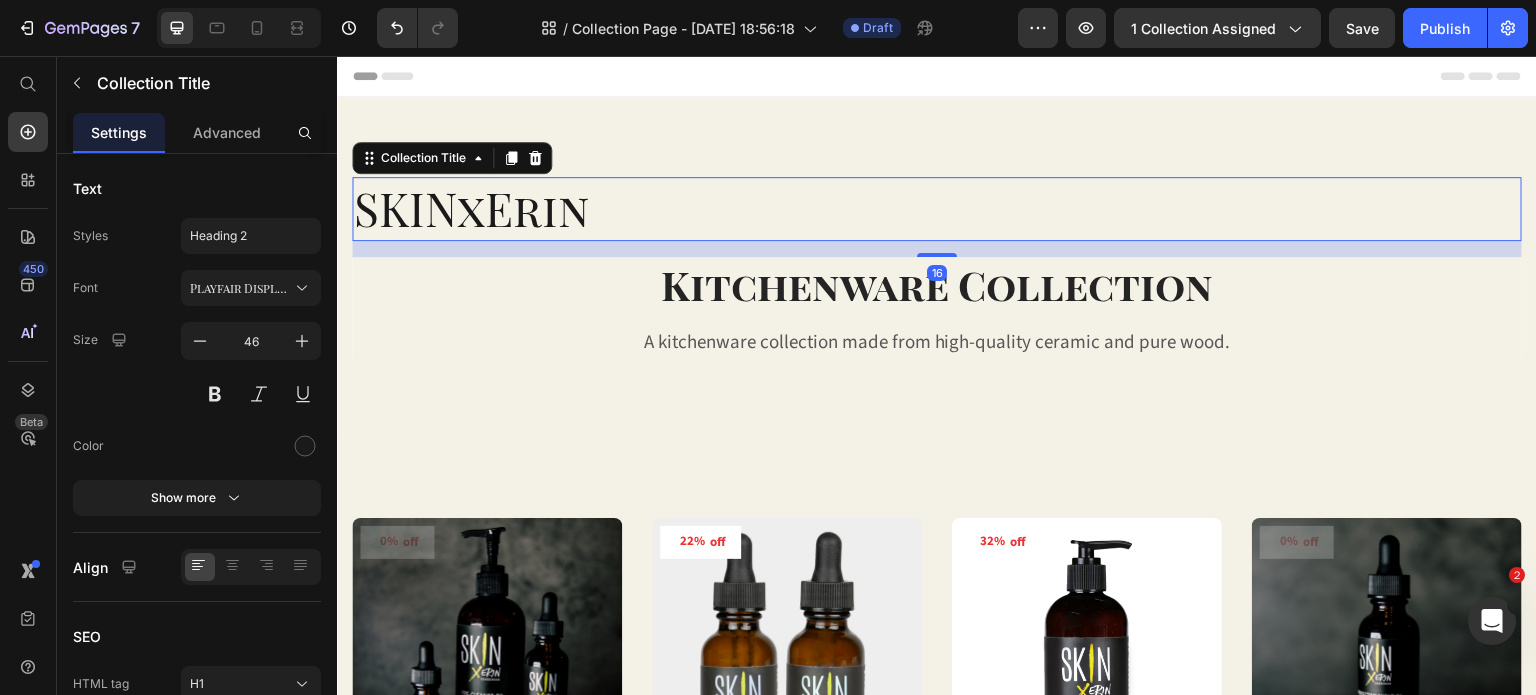 click on "SKINxErin" at bounding box center (937, 209) 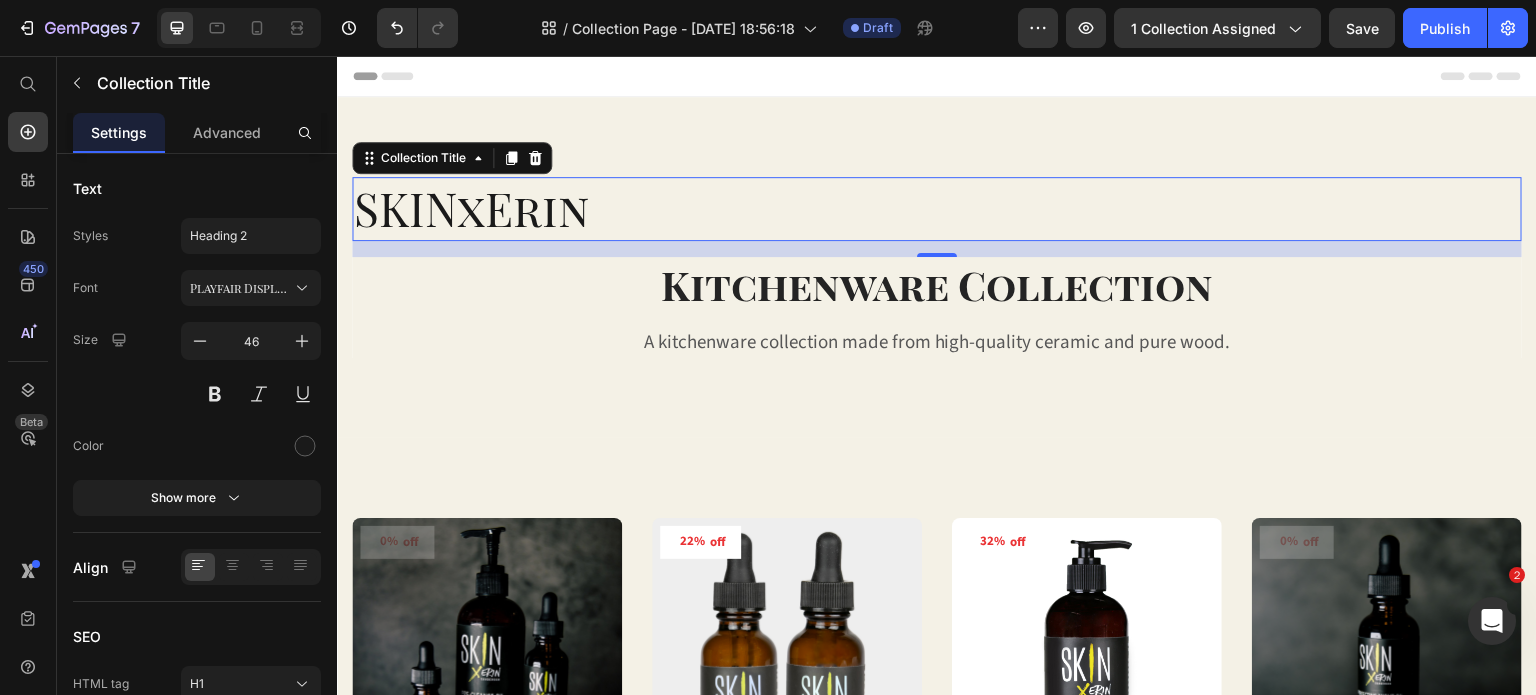 click on "SKINxErin" at bounding box center (937, 209) 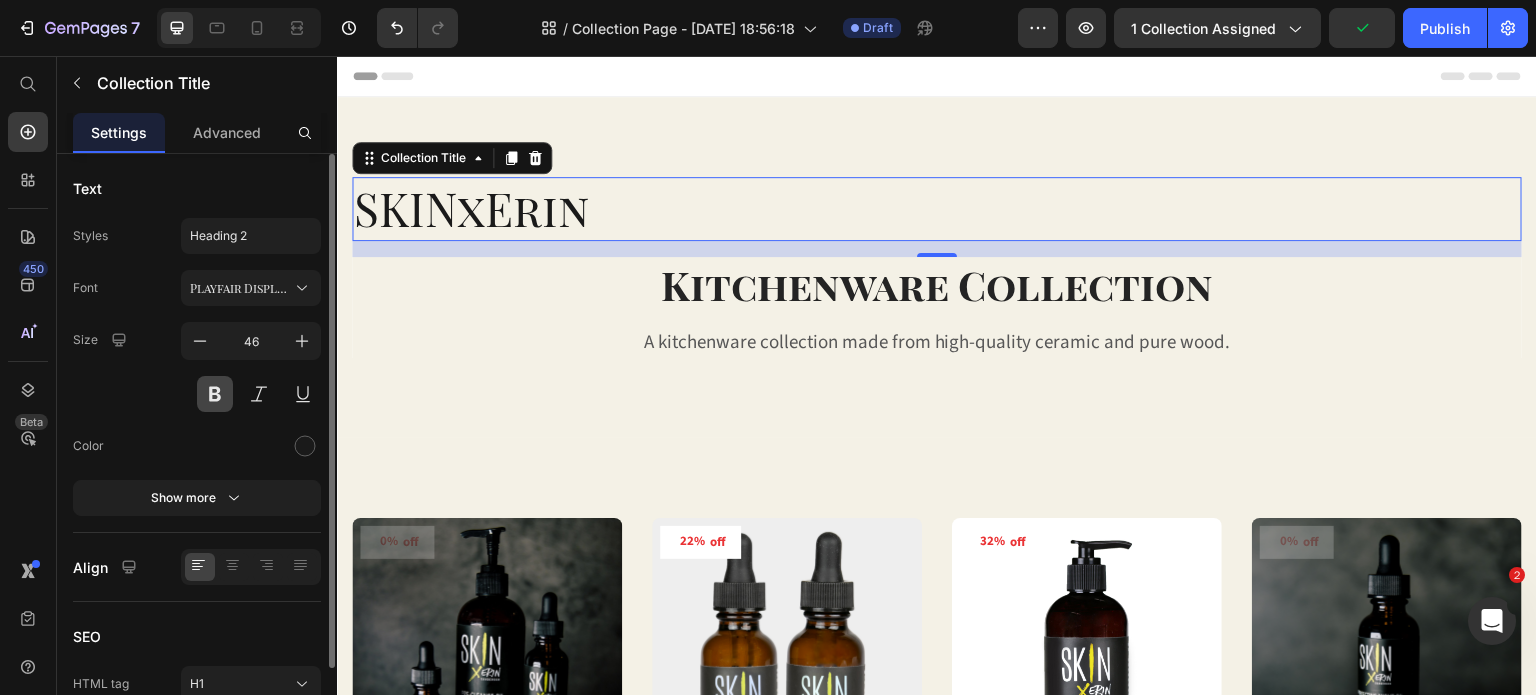 click at bounding box center (215, 394) 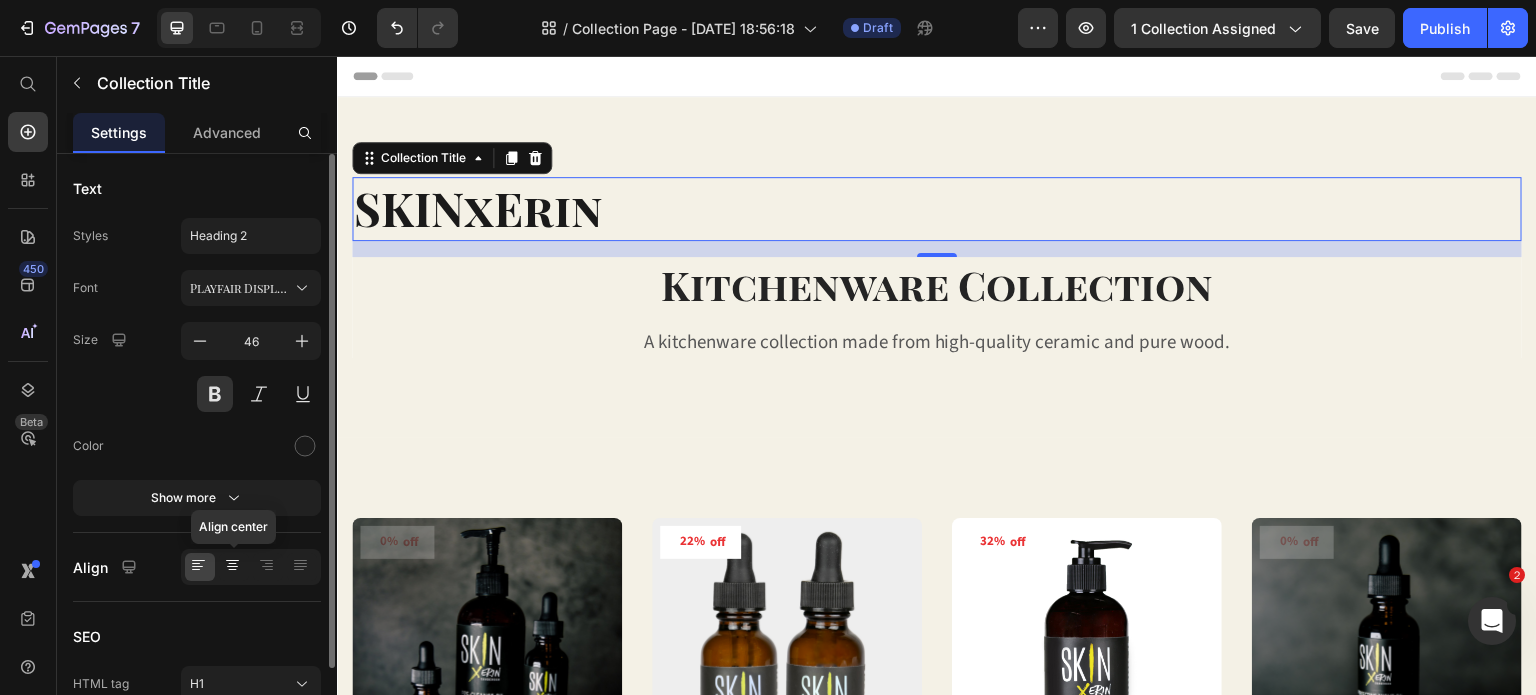 click 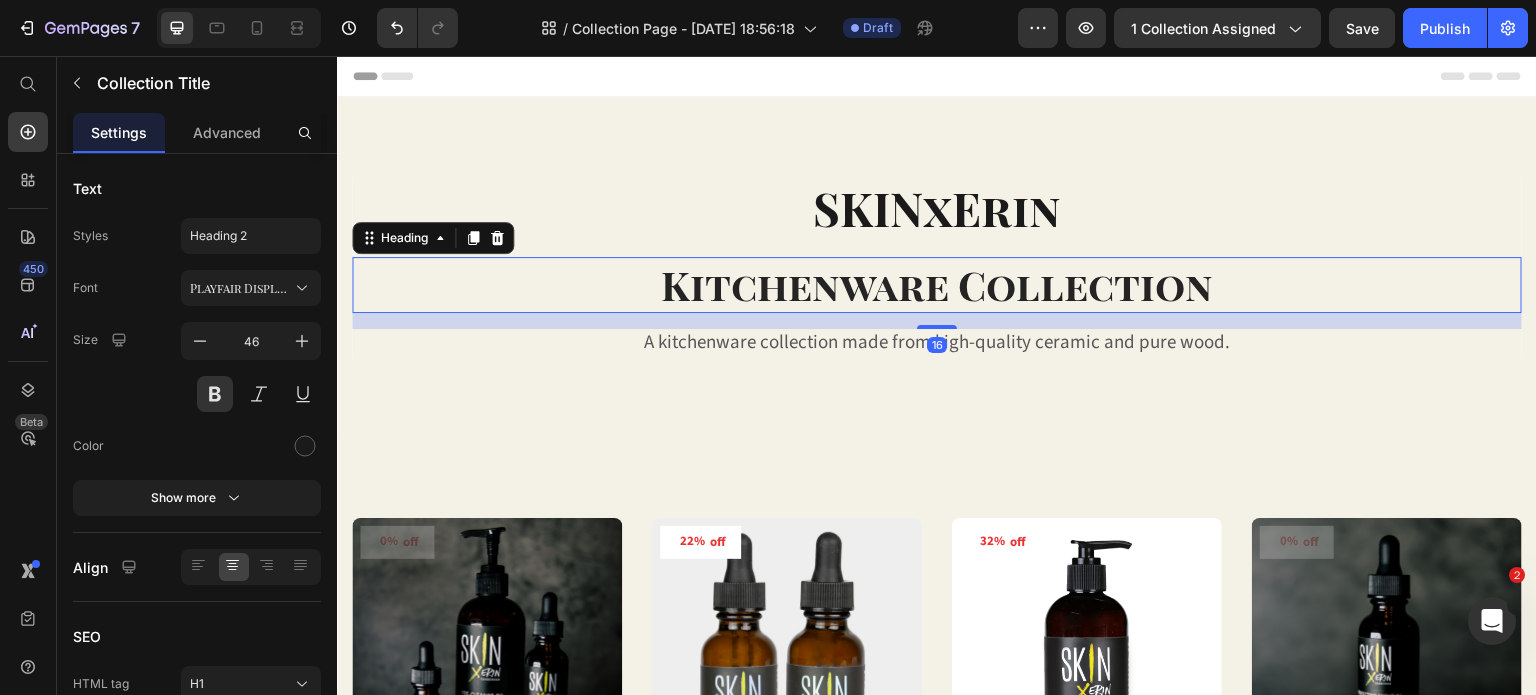 click on "Kitchenware Collection" at bounding box center (937, 285) 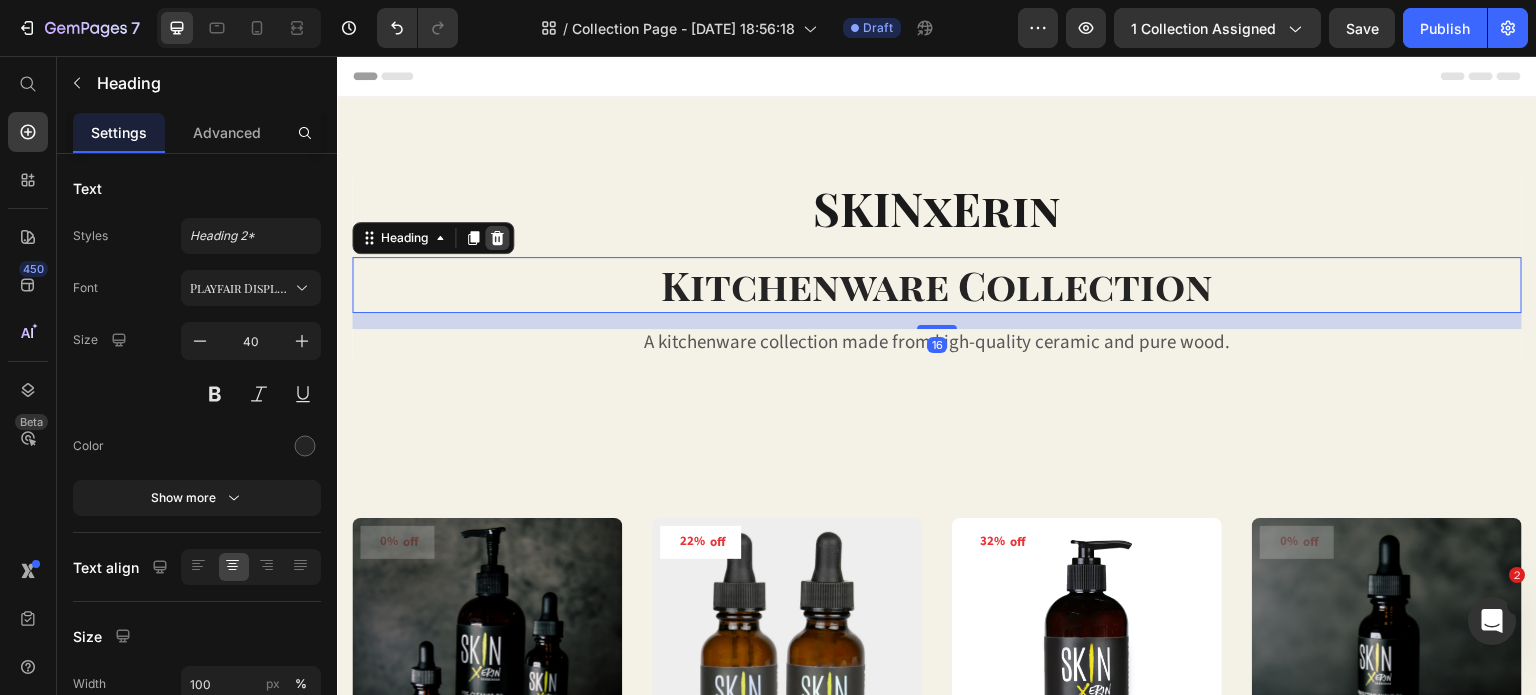 click 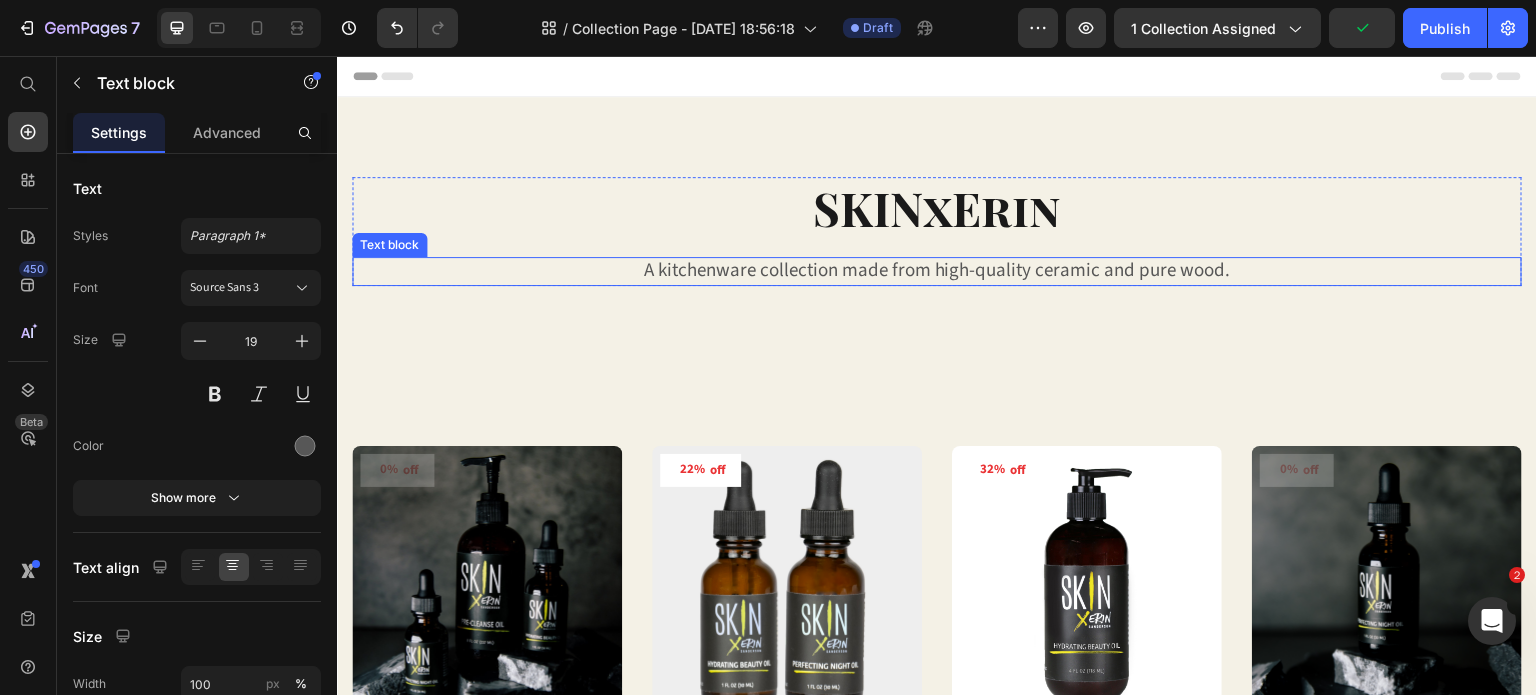 click on "A kitchenware collection made from high-quality ceramic and pure wood." at bounding box center [937, 271] 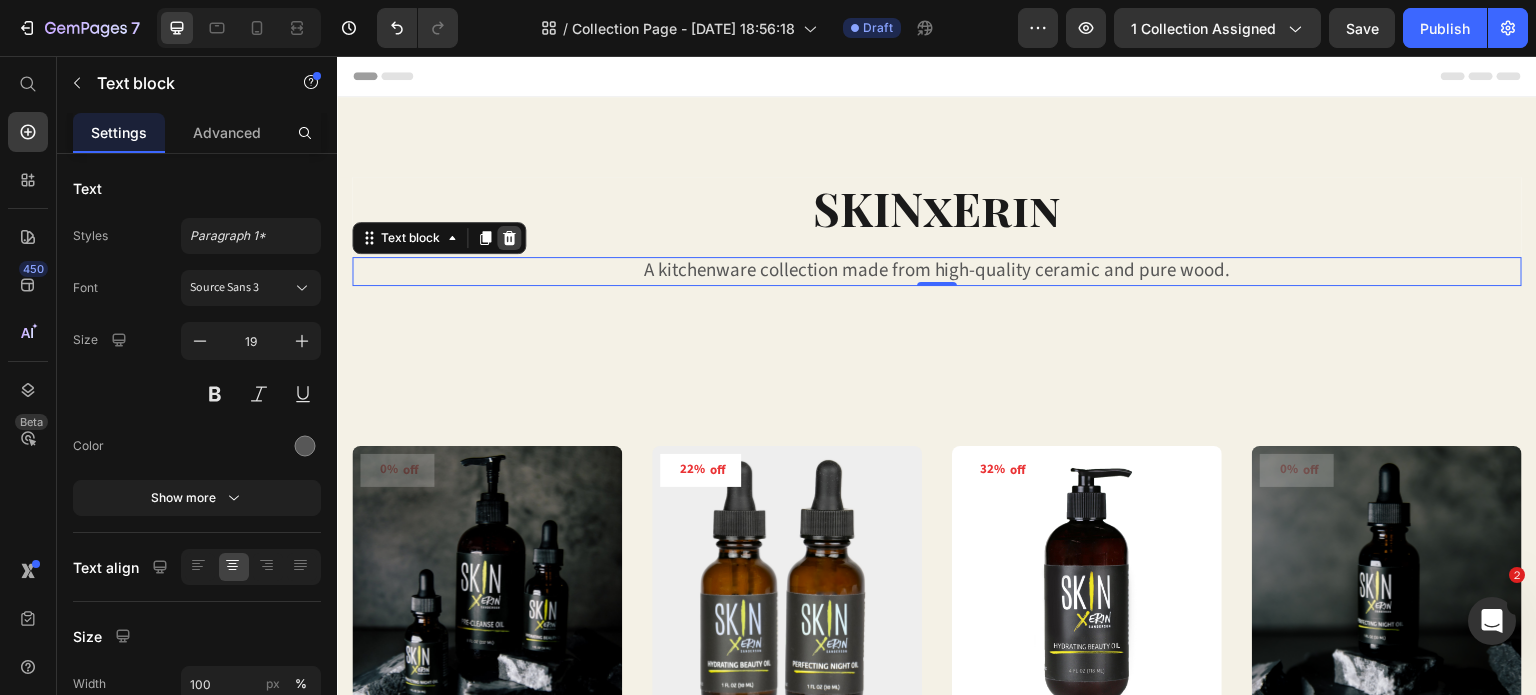 click 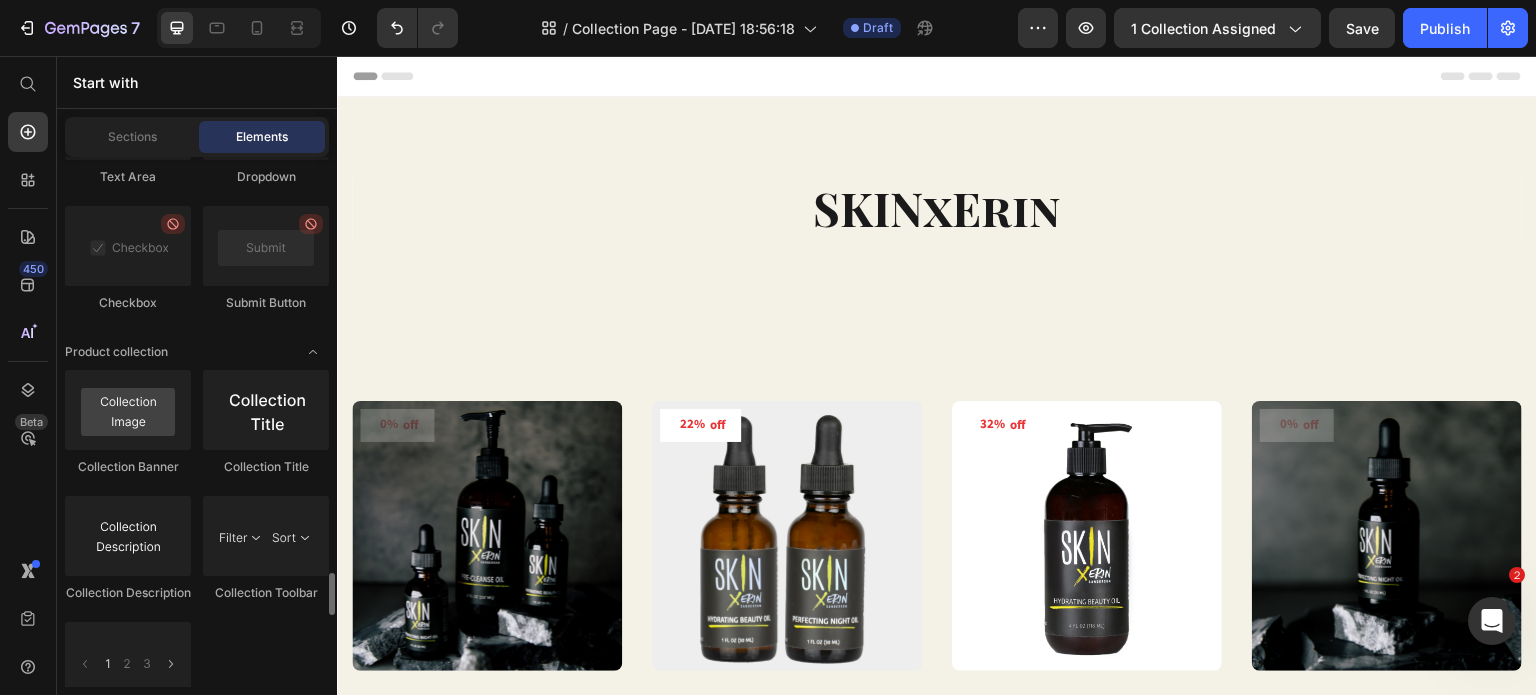 scroll, scrollTop: 5176, scrollLeft: 0, axis: vertical 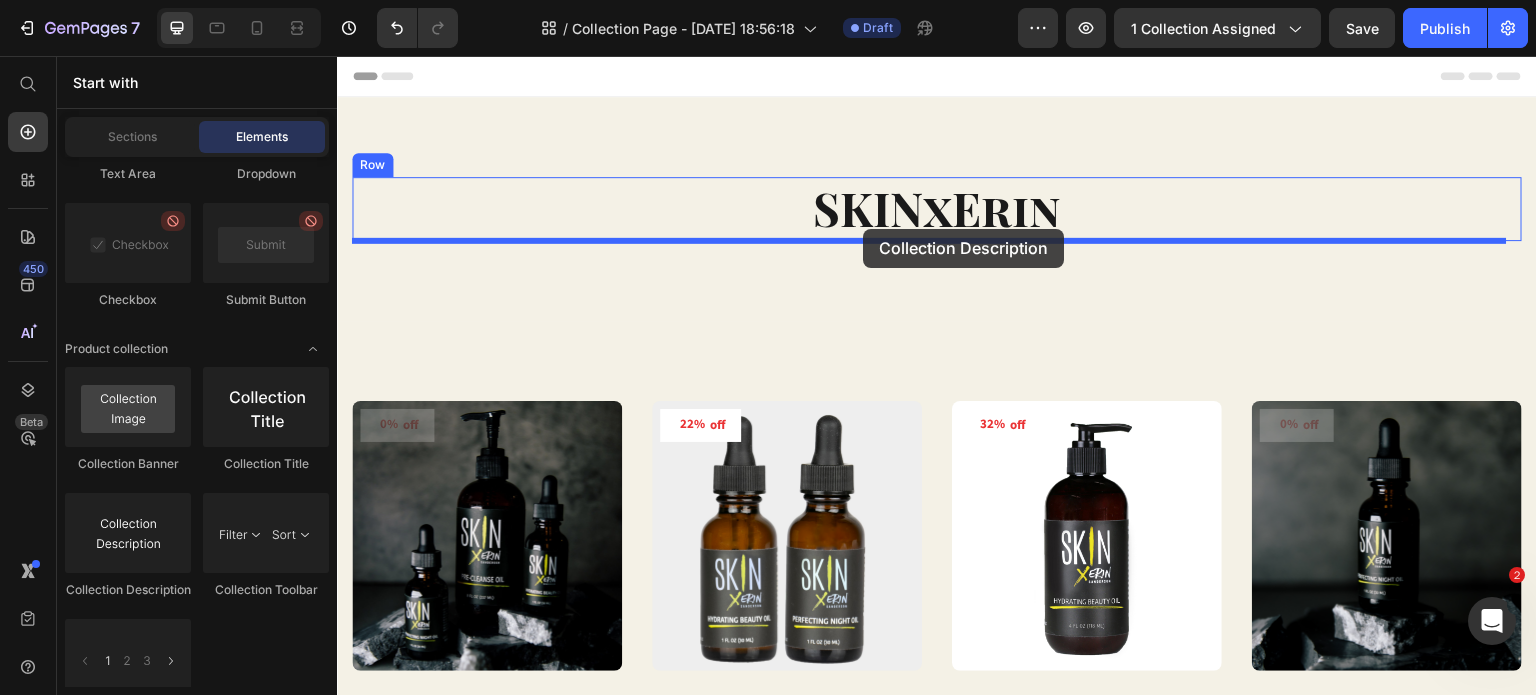 drag, startPoint x: 487, startPoint y: 592, endPoint x: 863, endPoint y: 232, distance: 520.5535 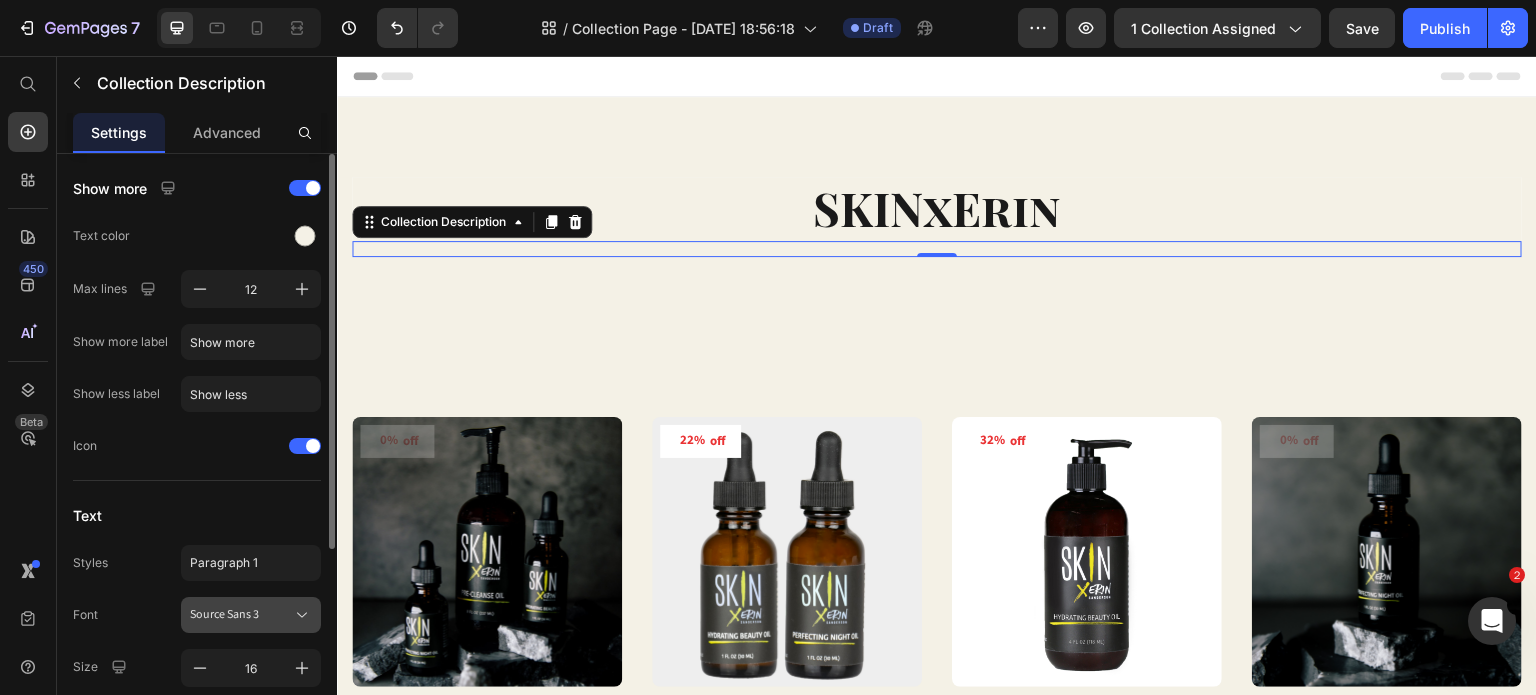 click on "Source Sans 3" at bounding box center [241, 615] 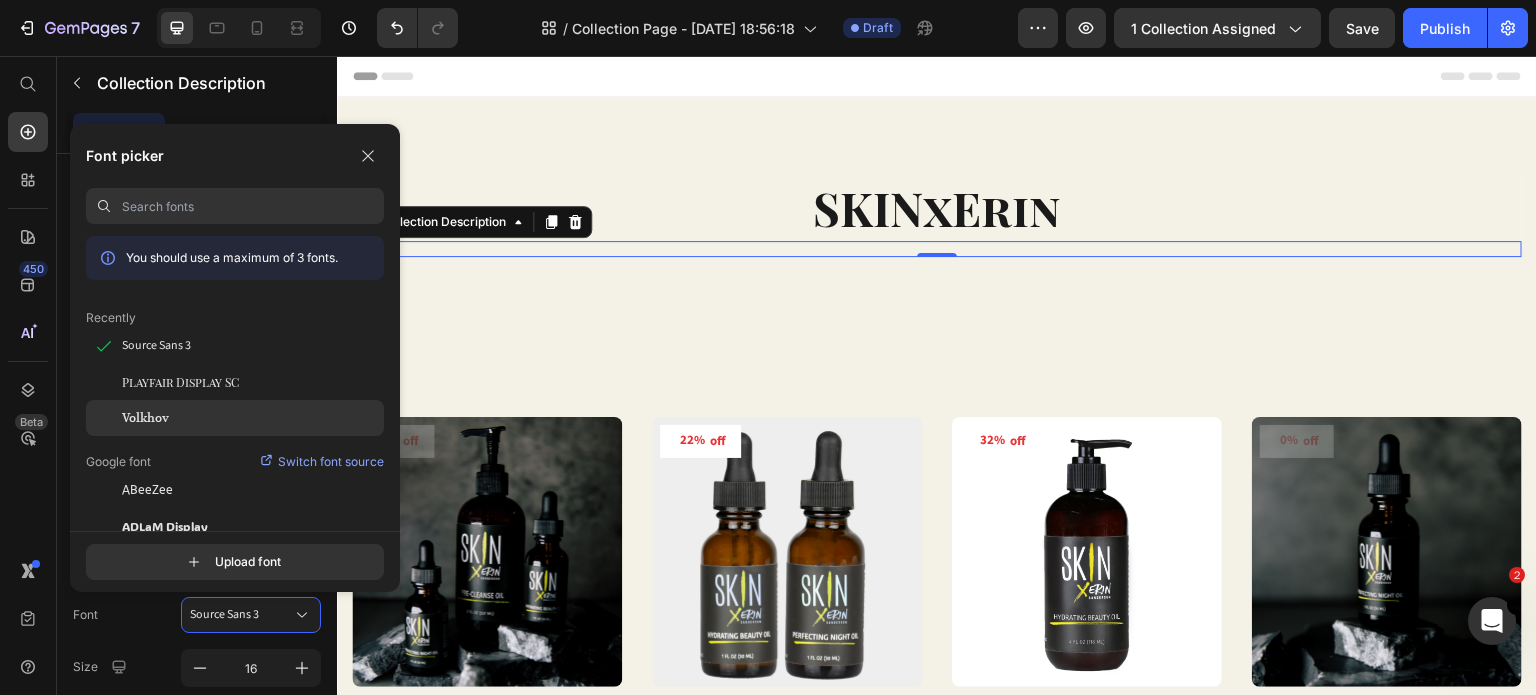 click on "Volkhov" 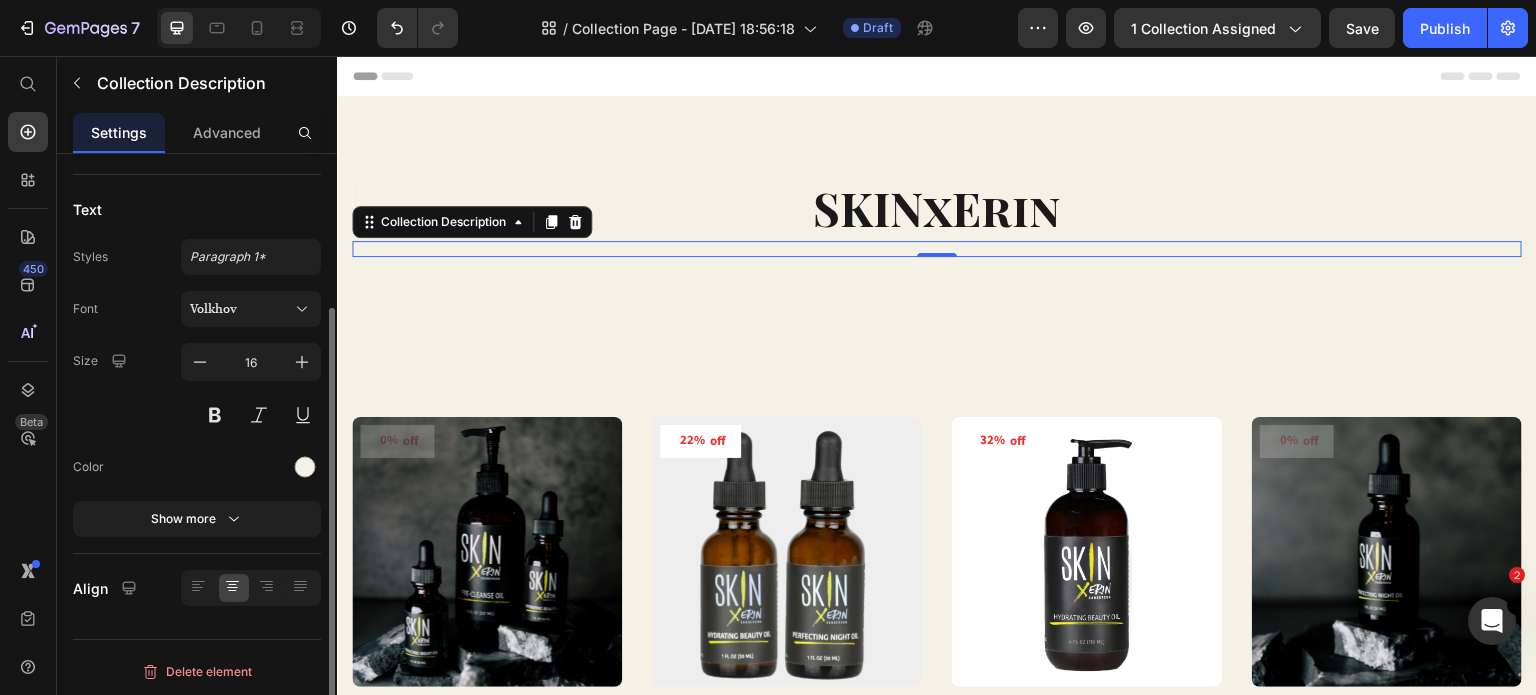 scroll, scrollTop: 0, scrollLeft: 0, axis: both 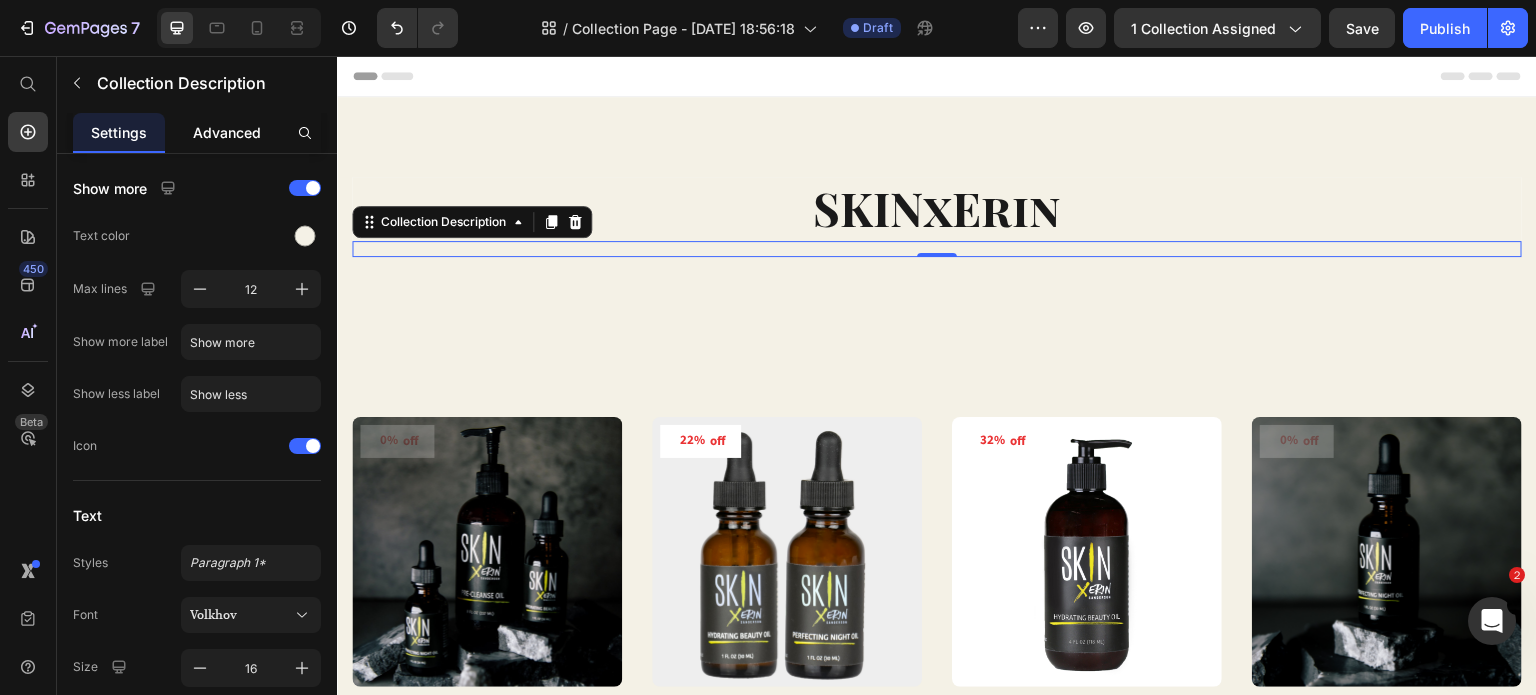 click on "Advanced" at bounding box center [227, 132] 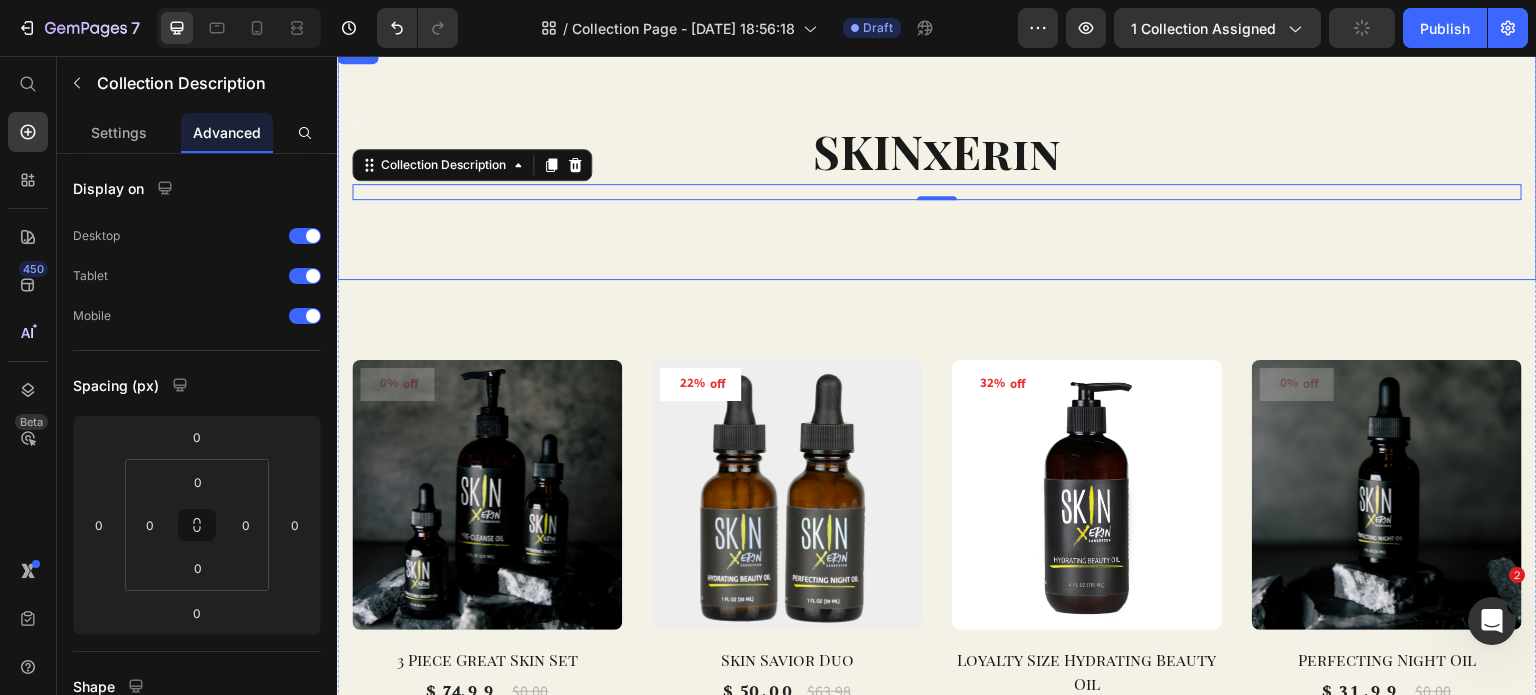 scroll, scrollTop: 220, scrollLeft: 0, axis: vertical 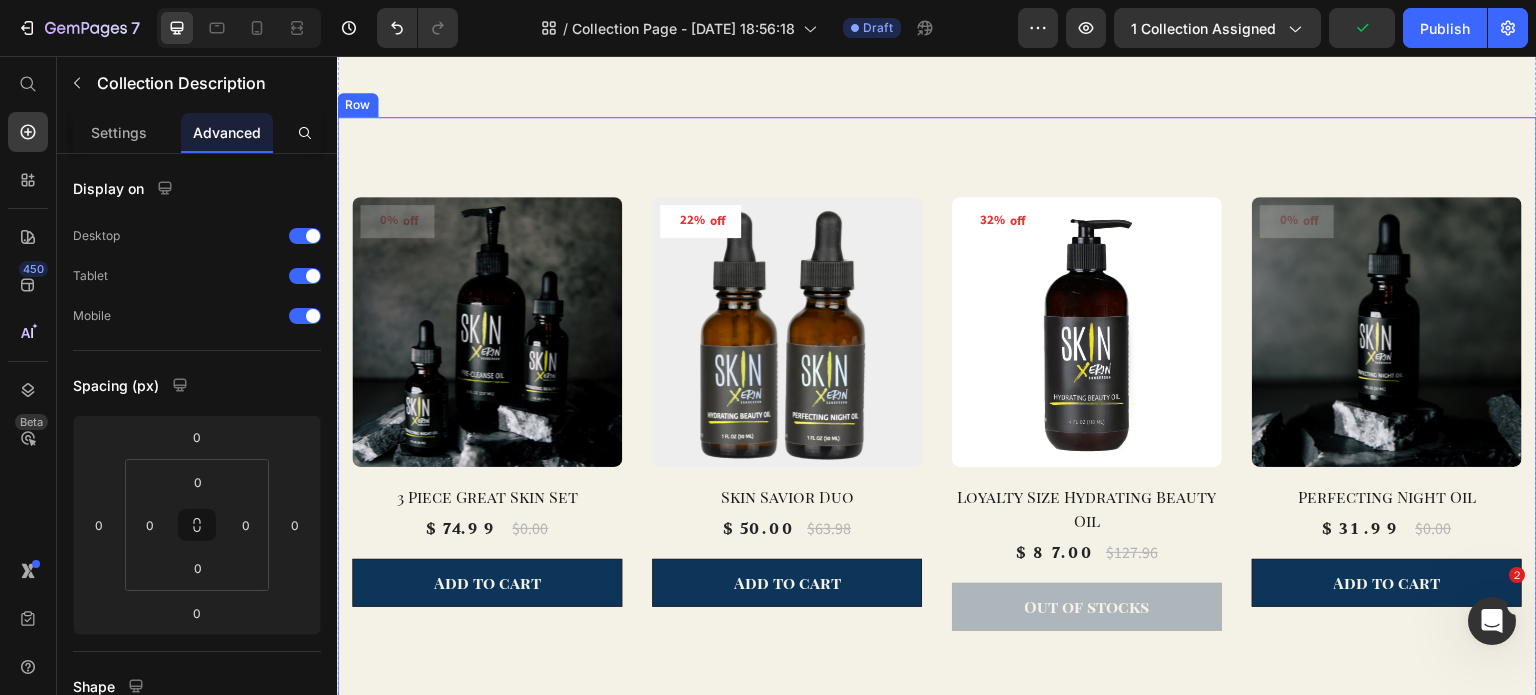 click on "0% off (P) Tag Product Images & Gallery Row 3 Piece Great Skin Set (P) Title $74.99 (P) Price $0.00 (P) Price Row Row Add to cart (P) Cart Button 22% off (P) Tag Product Images & Gallery Row Skin Savior Duo (P) Title $50.00 (P) Price $63.98 (P) Price Row Row Add to cart (P) Cart Button 32% off (P) Tag Product Images & Gallery Row Loyalty Size Hydrating Beauty Oil (P) Title $87.00 (P) Price $127.96 (P) Price Row Row Out of stocks (P) Cart Button 0% off (P) Tag Product Images & Gallery Row Perfecting Night Oil (P) Title $31.99 (P) Price $0.00 (P) Price Row Row Add to cart (P) Cart Button 0% off (P) Tag Product Images & Gallery Row 6 Piece Great SKIN Deluxe Kit (P) Title $90.00 (P) Price $0.00 (P) Price Row Row Add to cart (P) Cart Button 0% off (P) Tag Product Images & Gallery Row Pre-Cleanse Oil (P) Title $19.97 (P) Price $0.00 (P) Price Row Row Add to cart (P) Cart Button 0% off (P) Tag Product Images & Gallery Row Hydrating Beauty Oil (P) Title $31.99 (P) Price $0.00 (P) Price Row Row Add to cart 0% off Row" at bounding box center (937, 916) 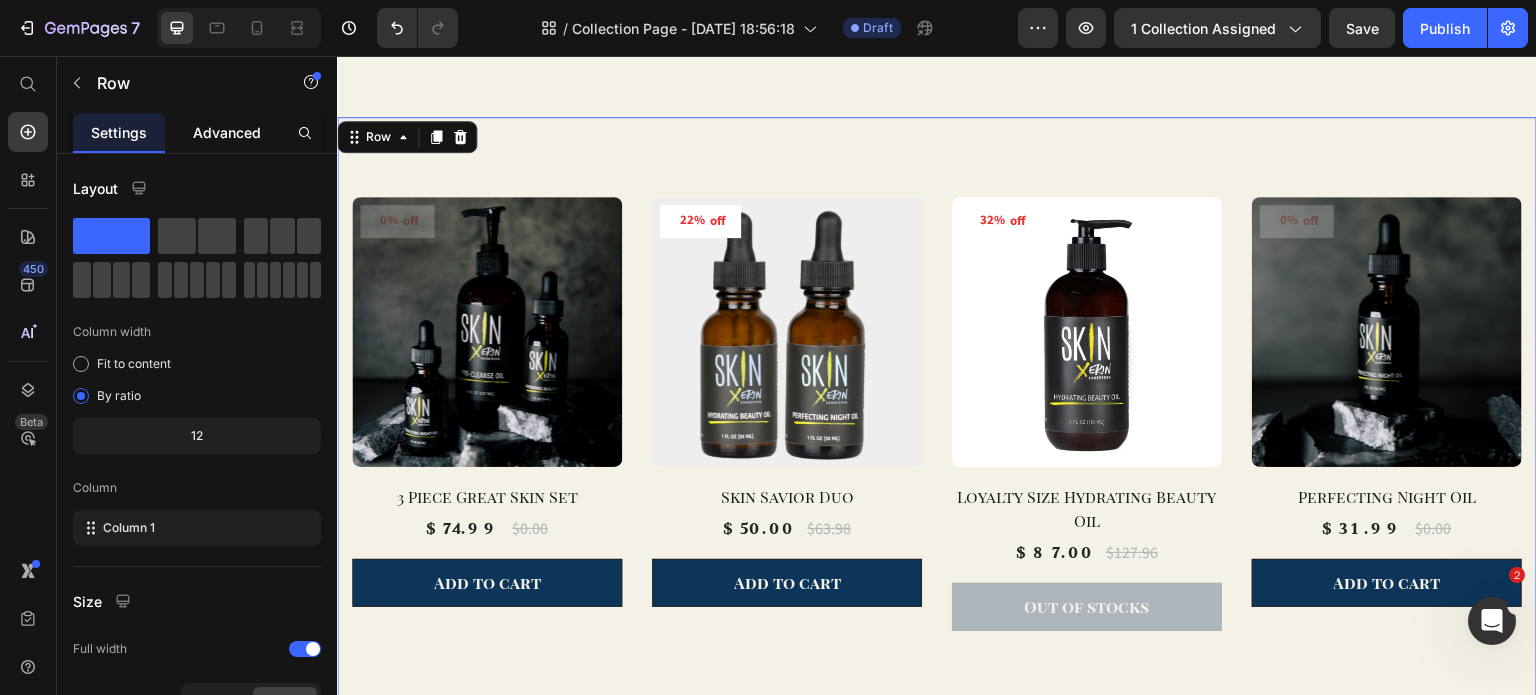 click on "Advanced" at bounding box center [227, 132] 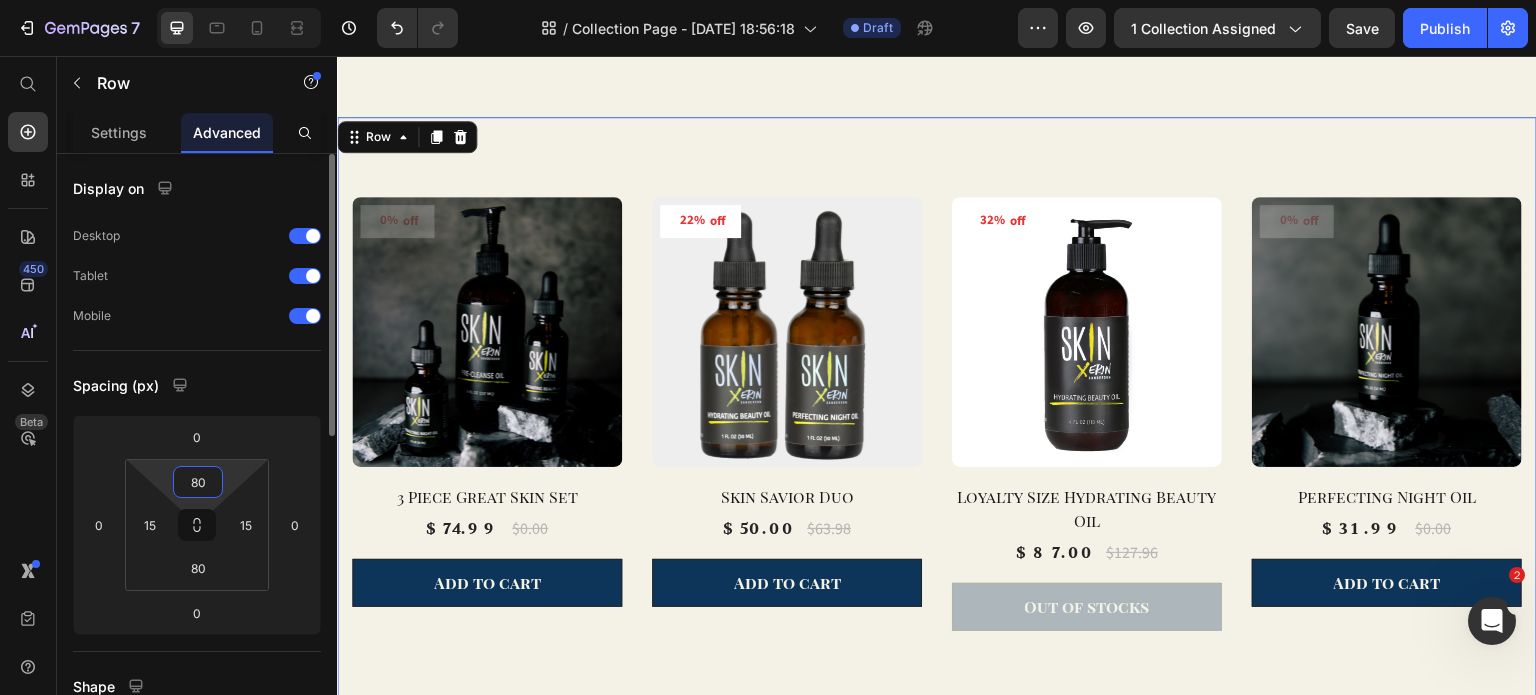 click on "80" at bounding box center (198, 482) 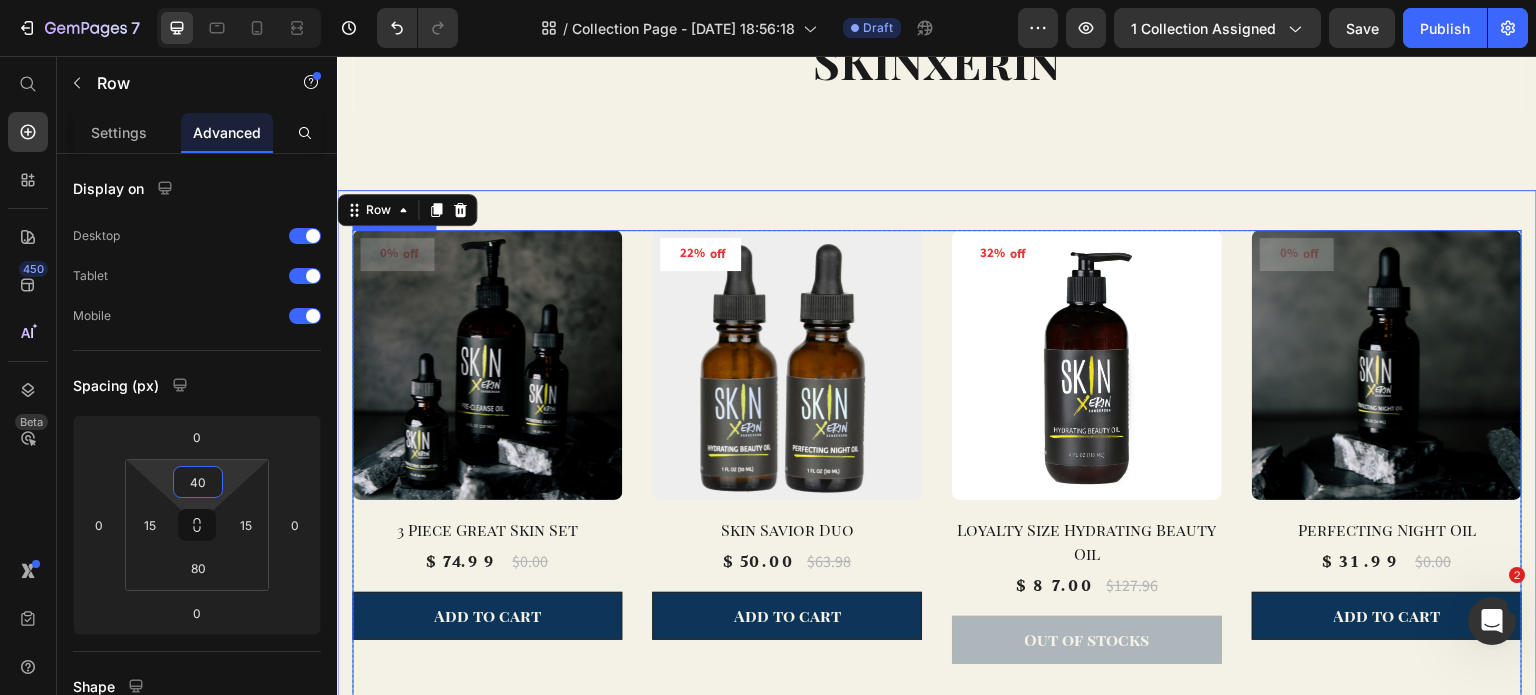 scroll, scrollTop: 0, scrollLeft: 0, axis: both 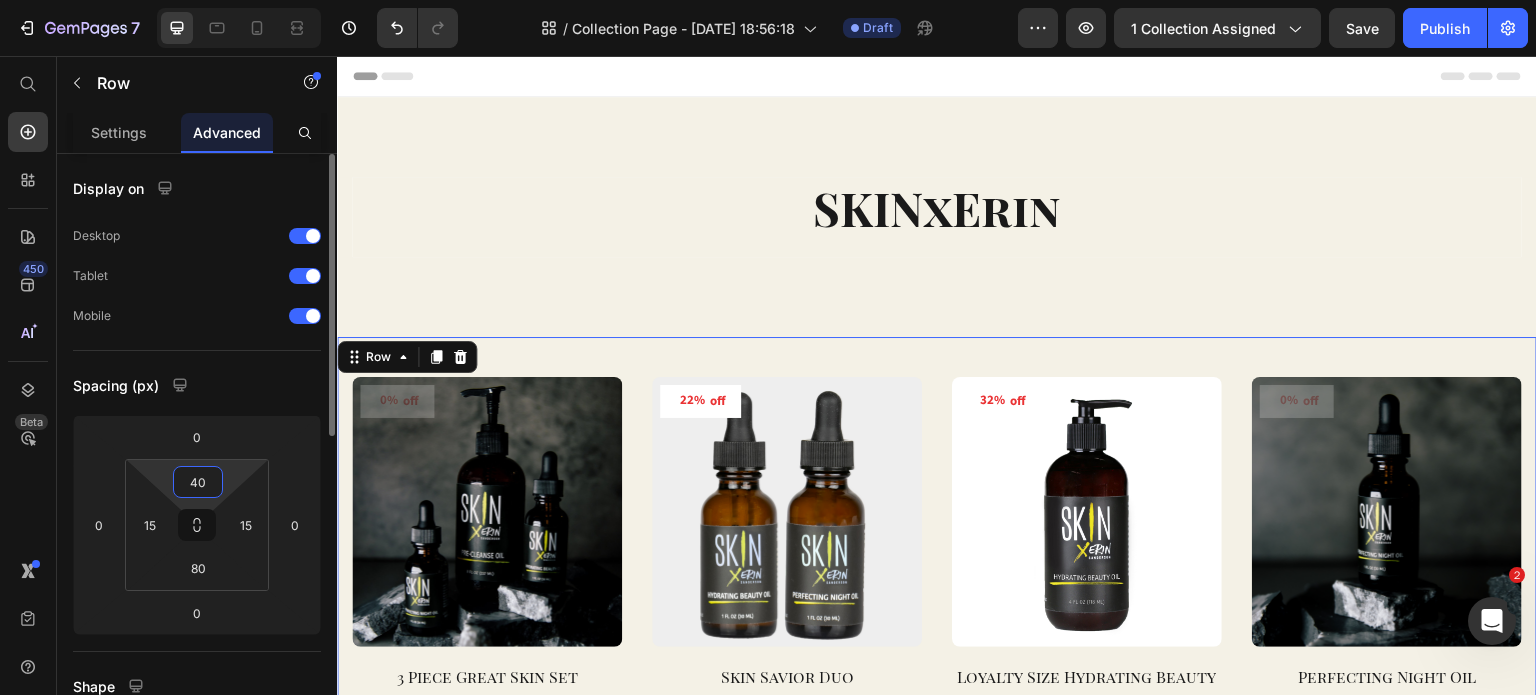 click on "40" at bounding box center [198, 482] 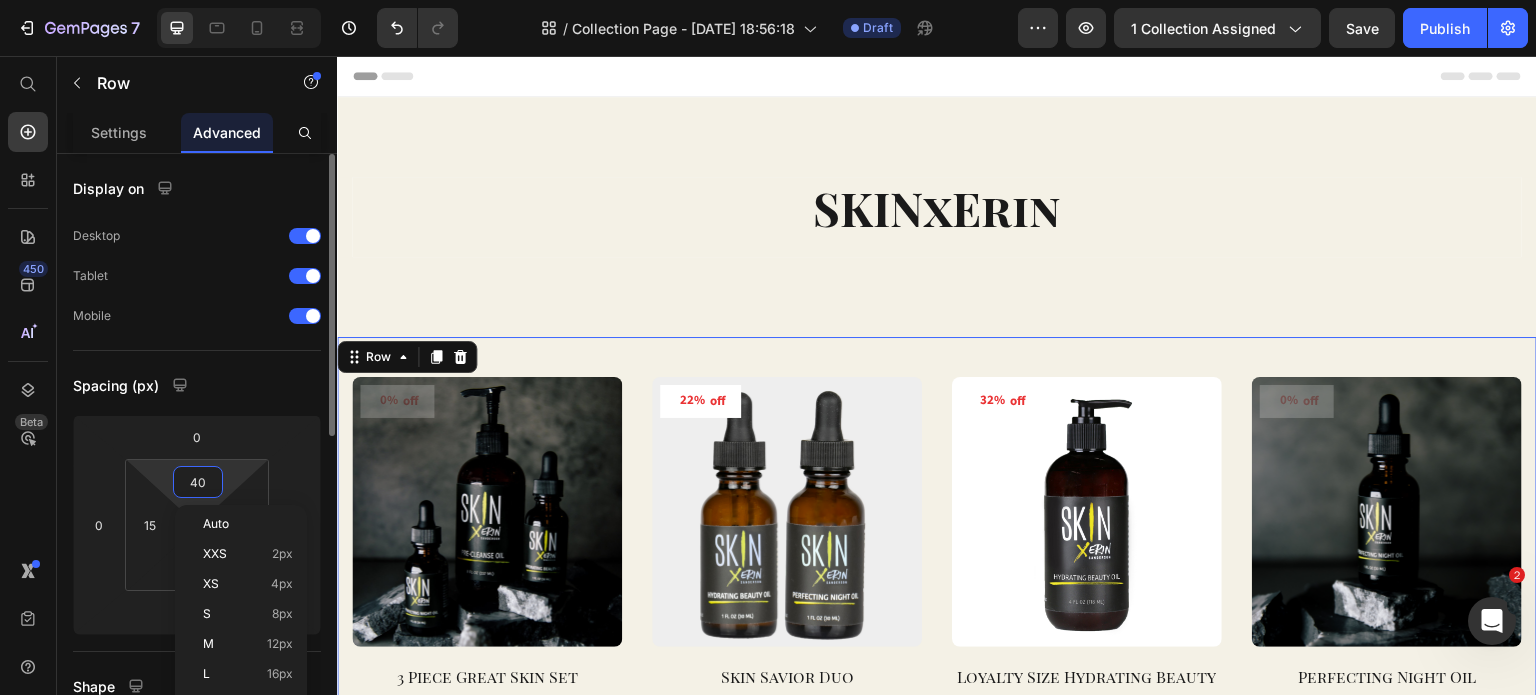 type on "0" 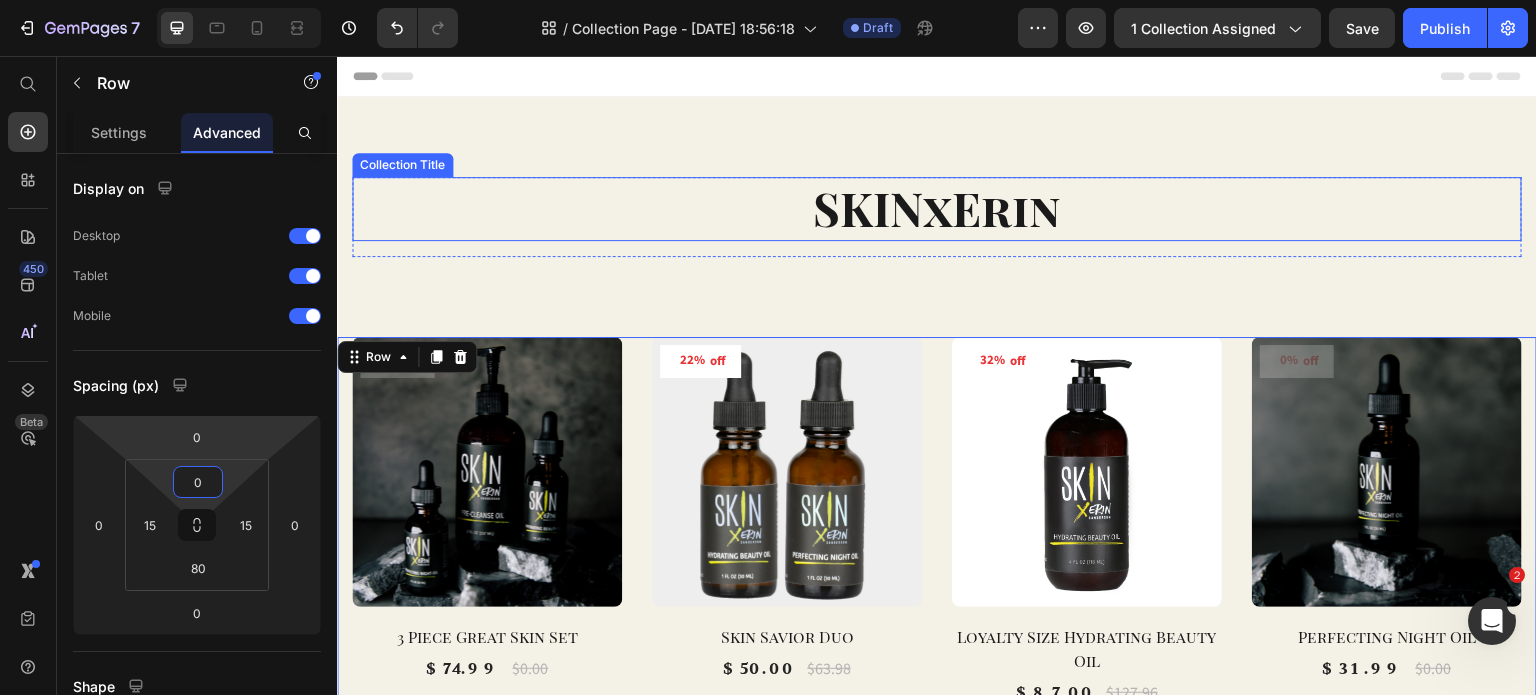 click on "SKINxErin" at bounding box center [937, 209] 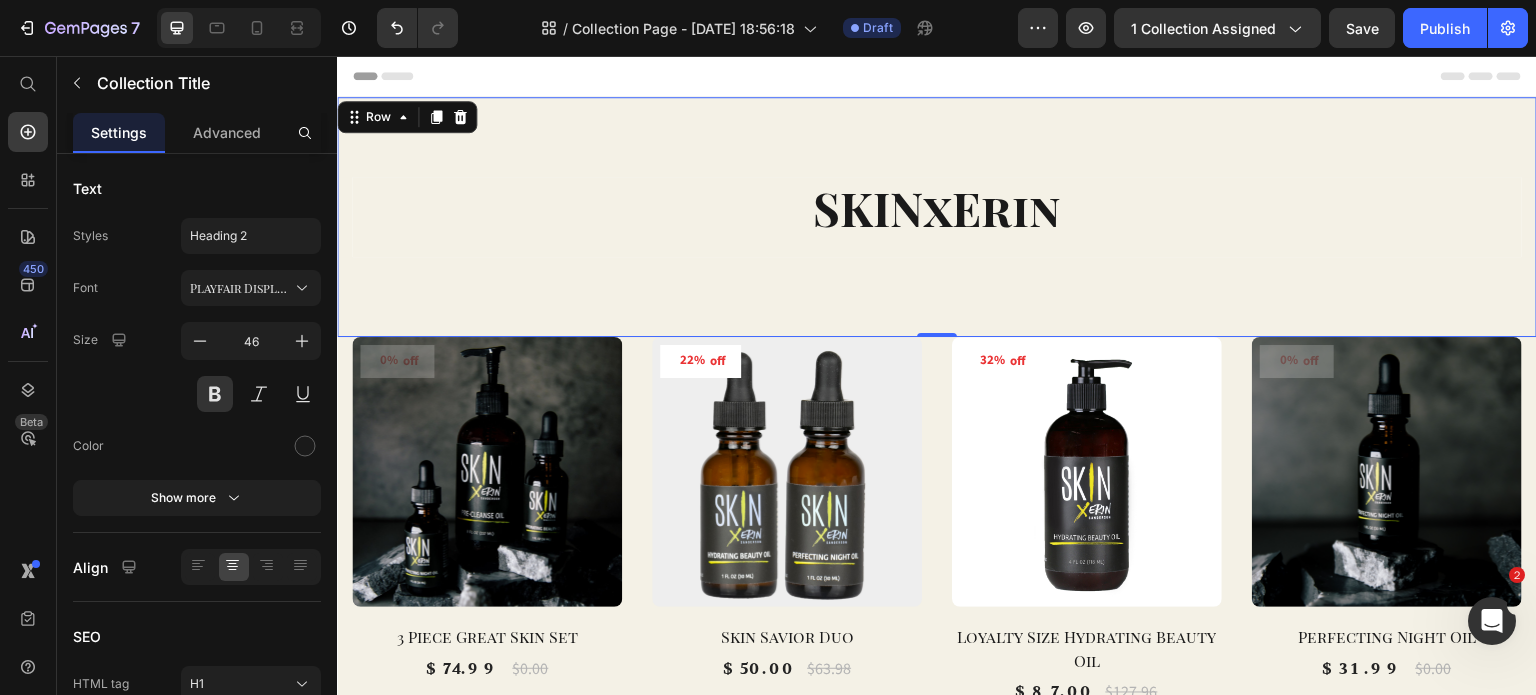 click on "SKINxErin Collection Title Collection Description Row Row Row   0" at bounding box center (937, 217) 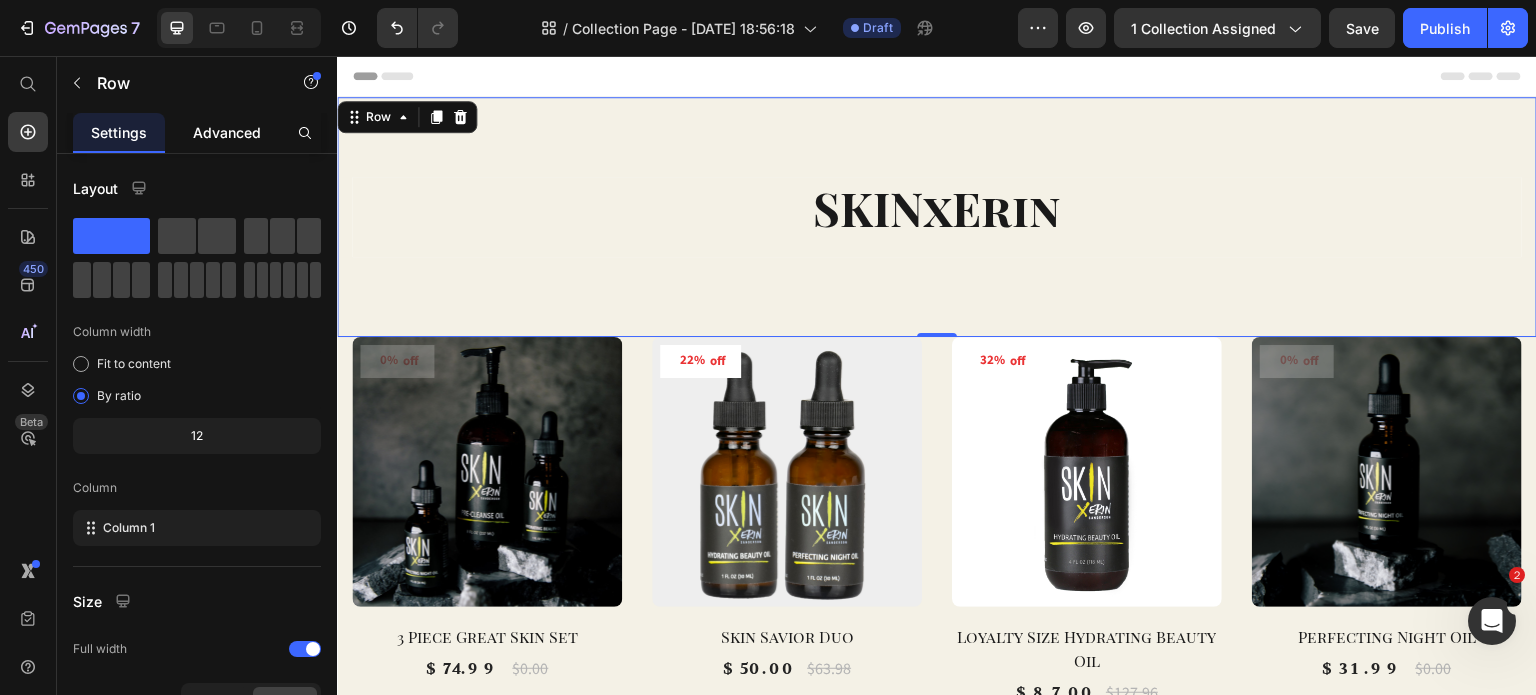 click on "Advanced" at bounding box center (227, 132) 